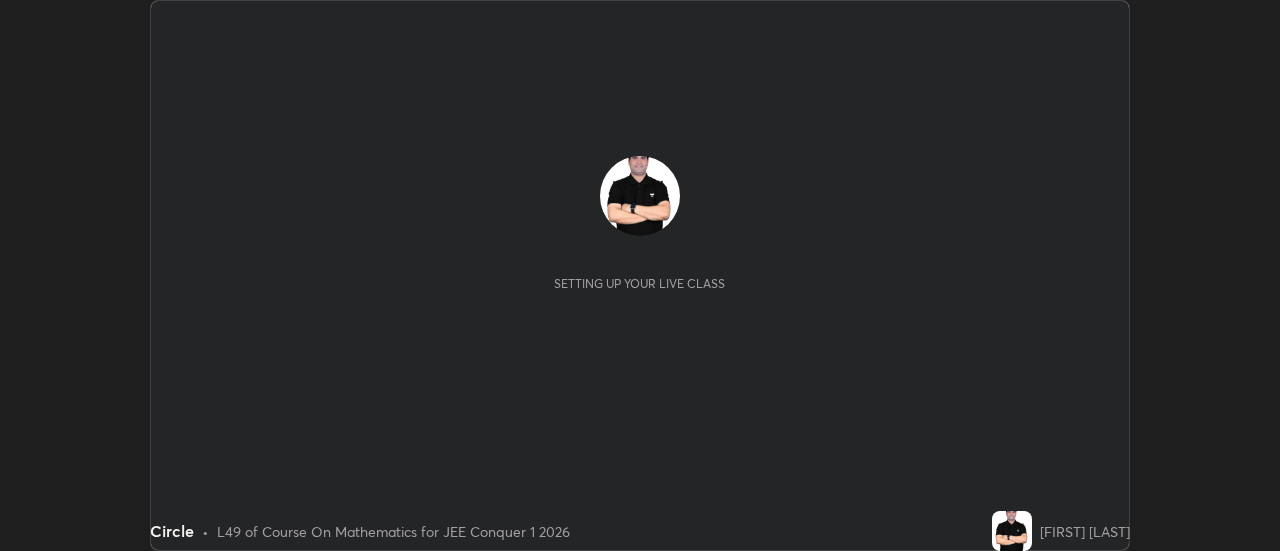 scroll, scrollTop: 0, scrollLeft: 0, axis: both 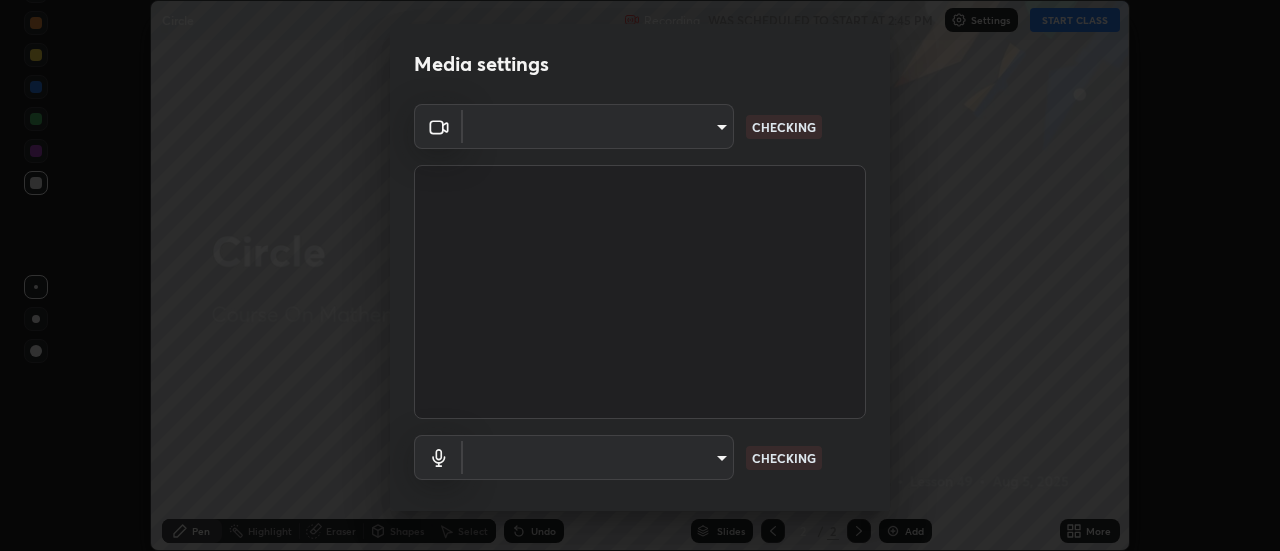 type on "5ef603223675ad3537792c6ebf1b52f50ad41f16ad71dfa7d9e08d698ef233d8" 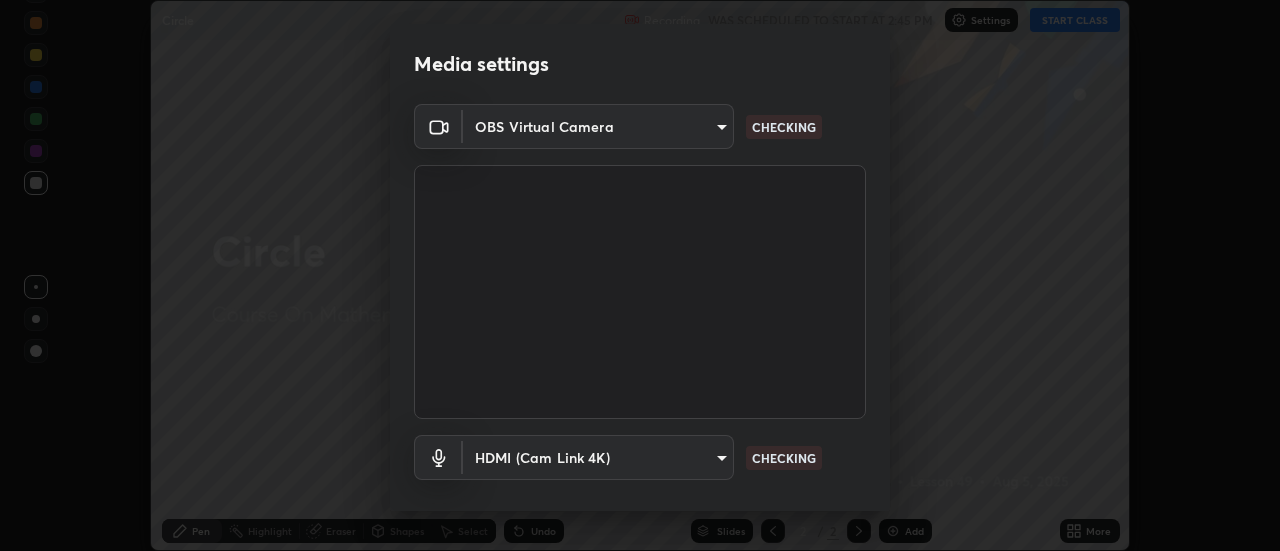 scroll, scrollTop: 105, scrollLeft: 0, axis: vertical 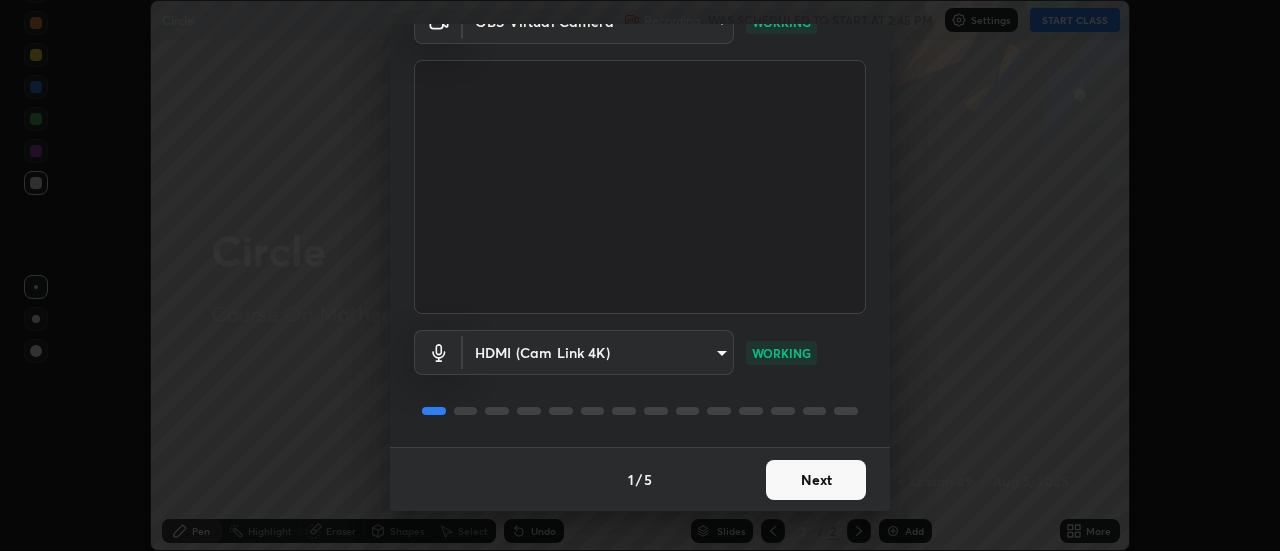 click on "Next" at bounding box center (816, 480) 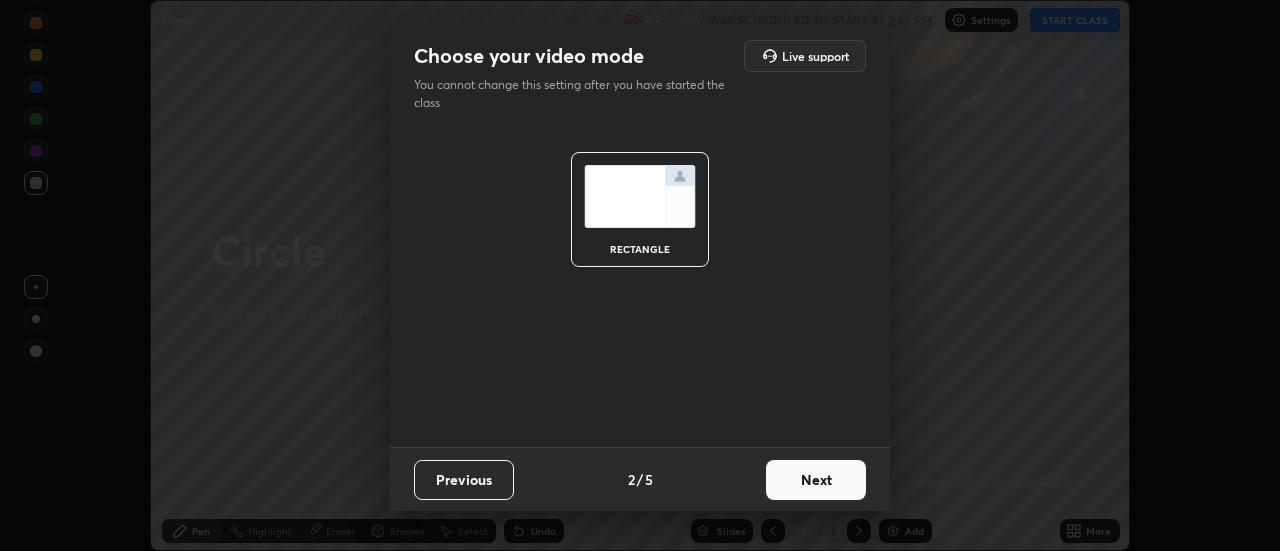 scroll, scrollTop: 0, scrollLeft: 0, axis: both 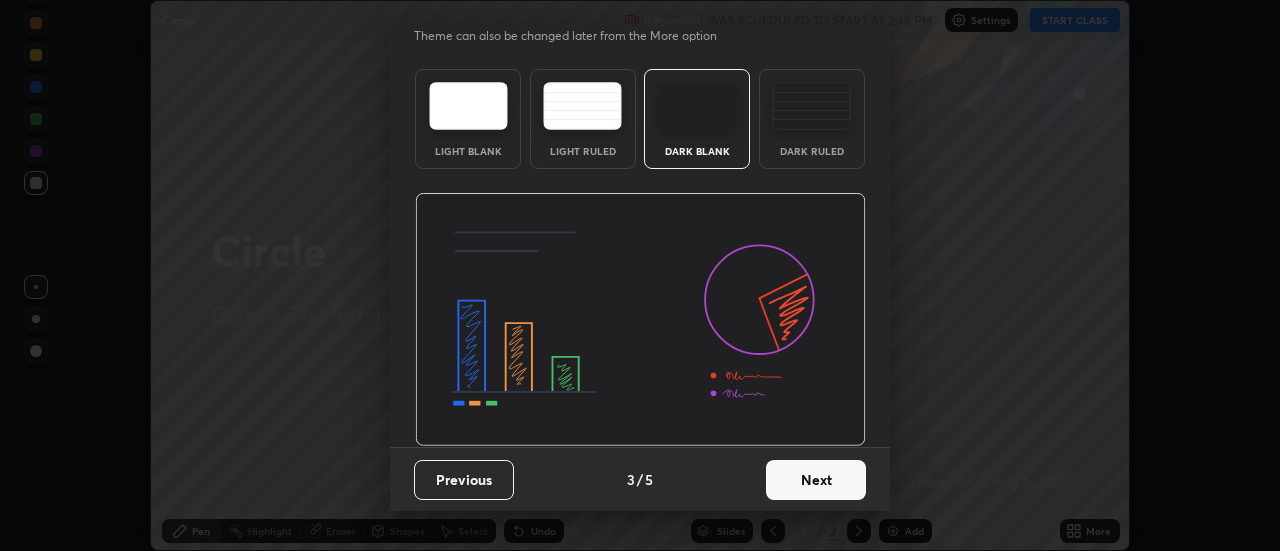 click on "Next" at bounding box center (816, 480) 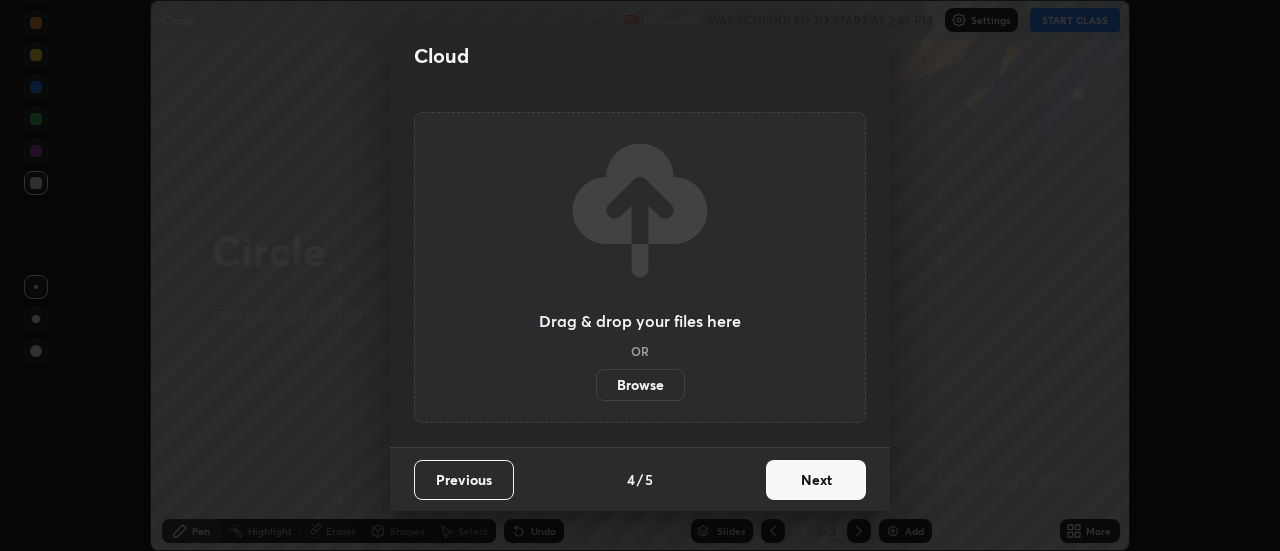 scroll, scrollTop: 0, scrollLeft: 0, axis: both 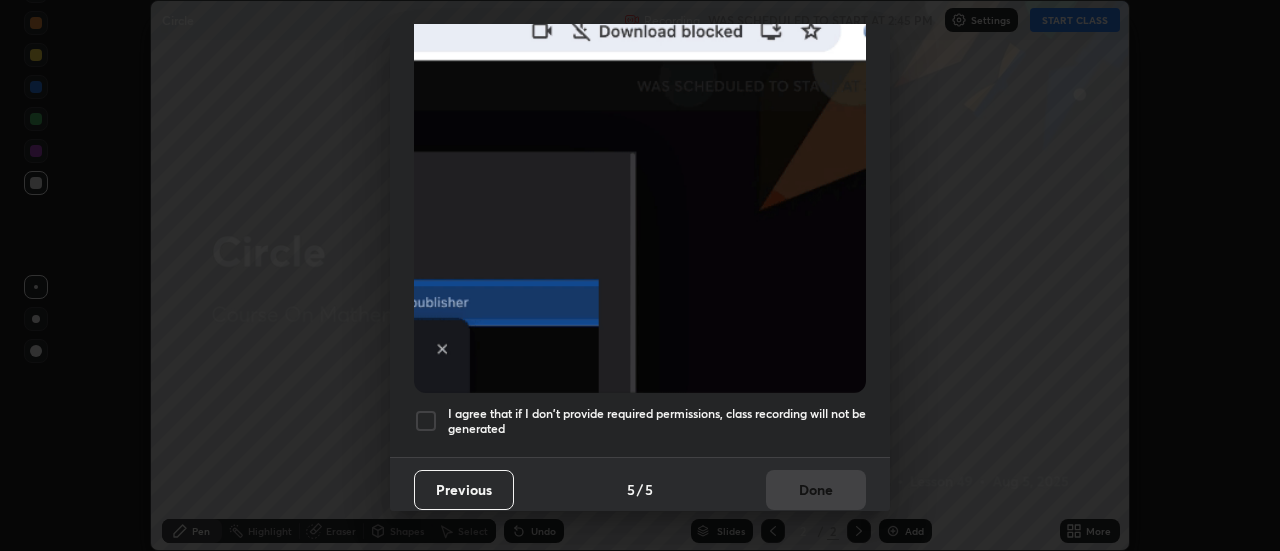 click at bounding box center [426, 421] 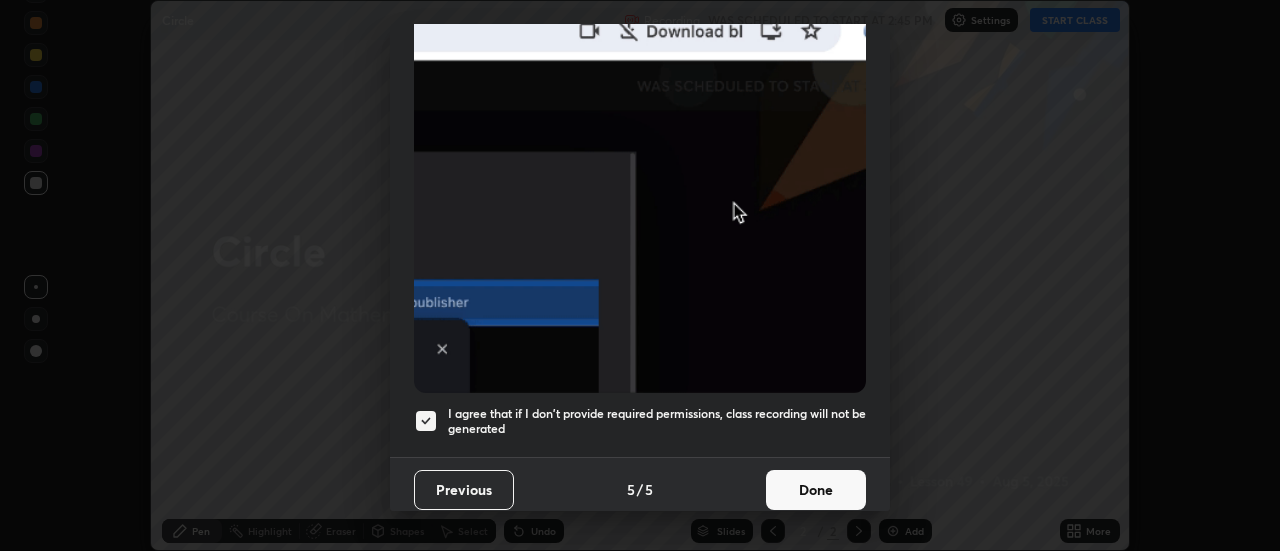 click on "Done" at bounding box center (816, 490) 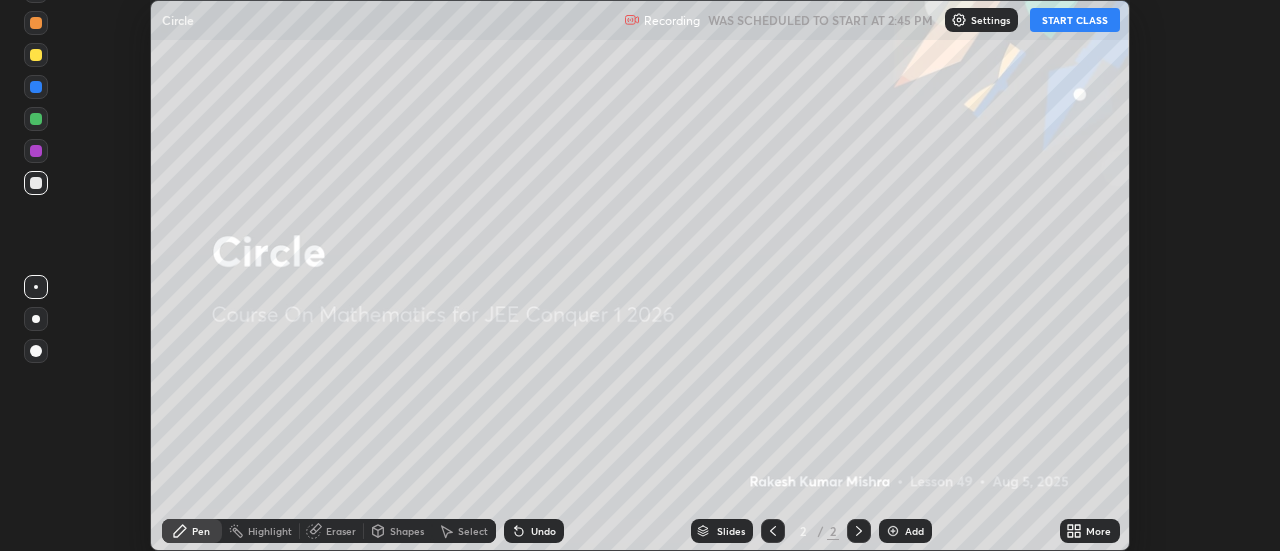 click 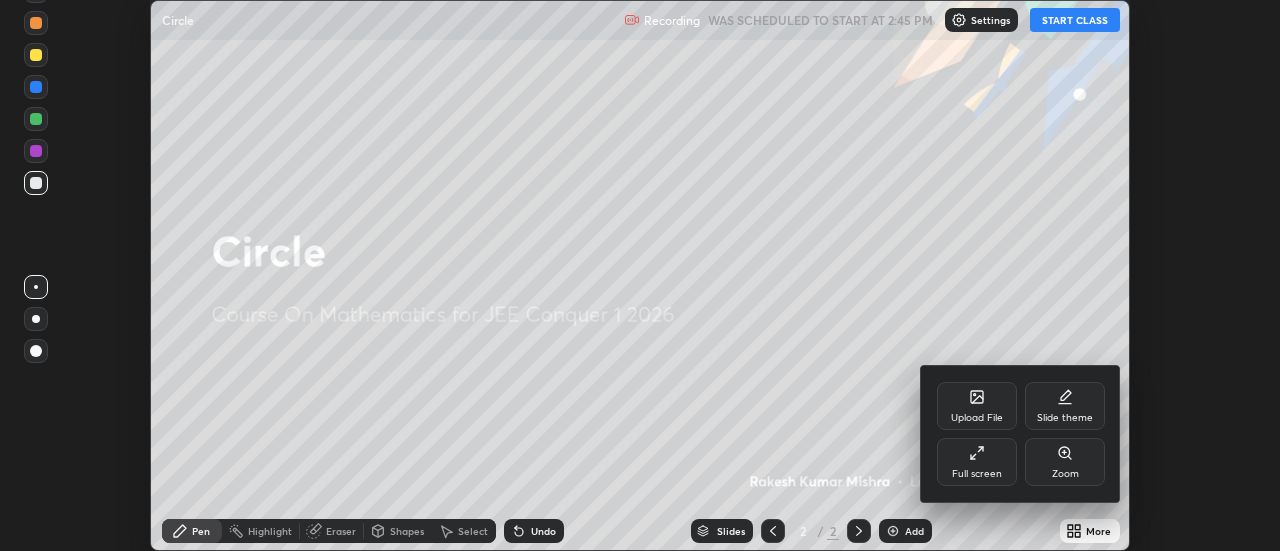 click on "Upload File" at bounding box center [977, 406] 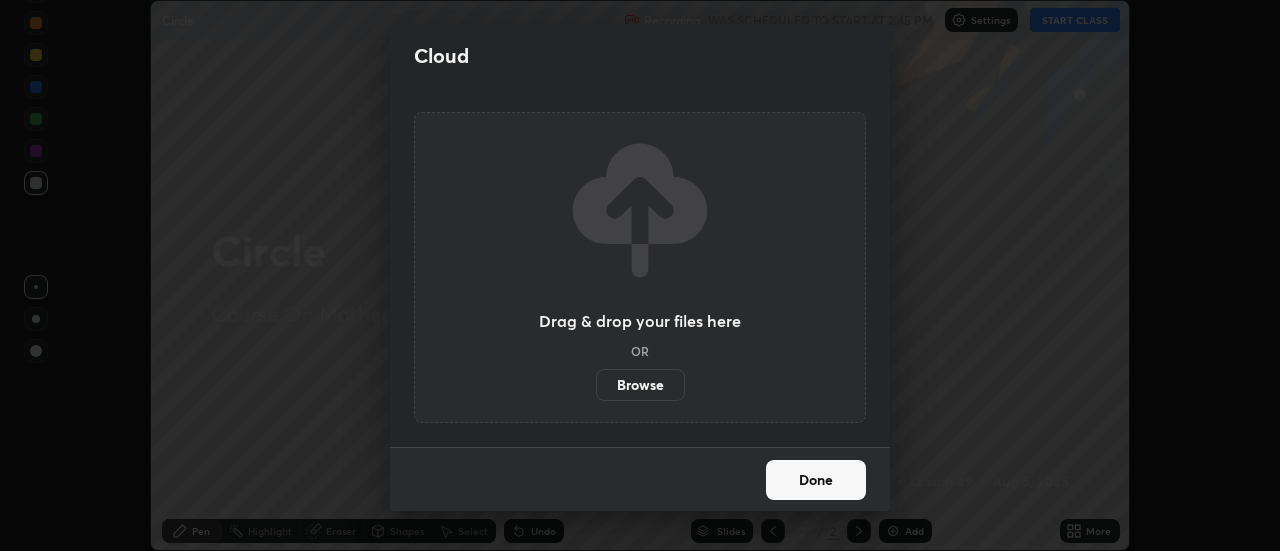 click on "Browse" at bounding box center (640, 385) 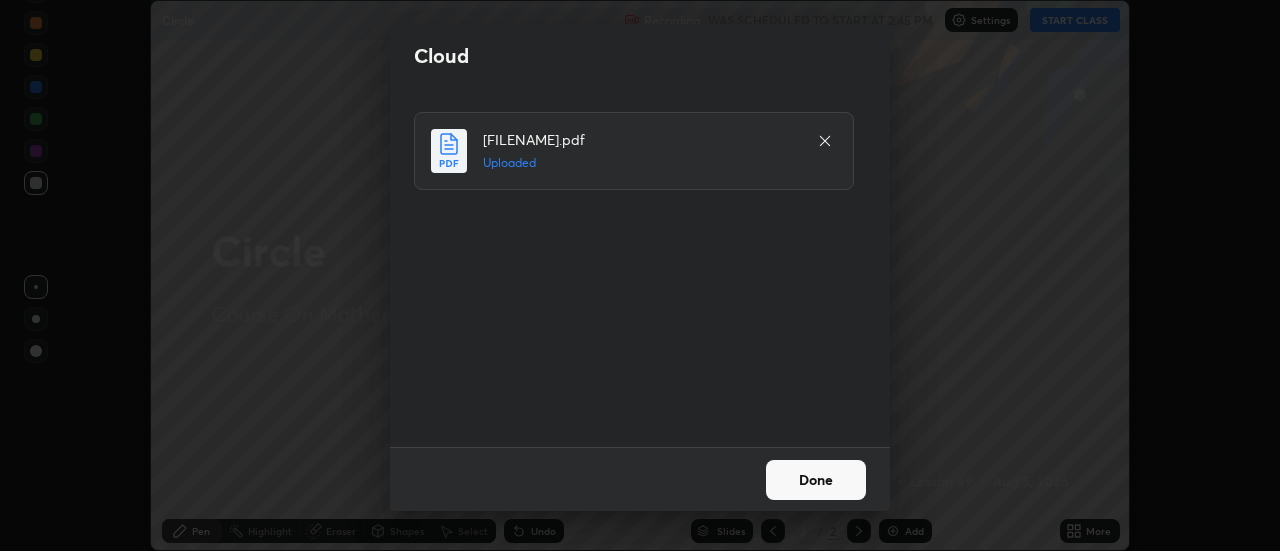 click on "Done" at bounding box center [816, 480] 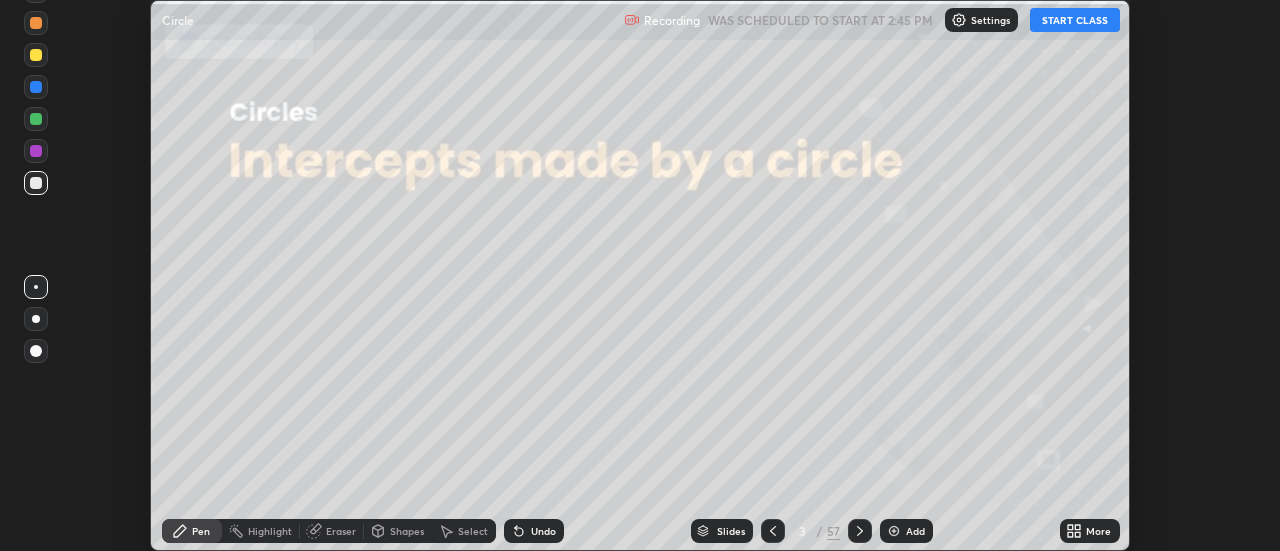 click 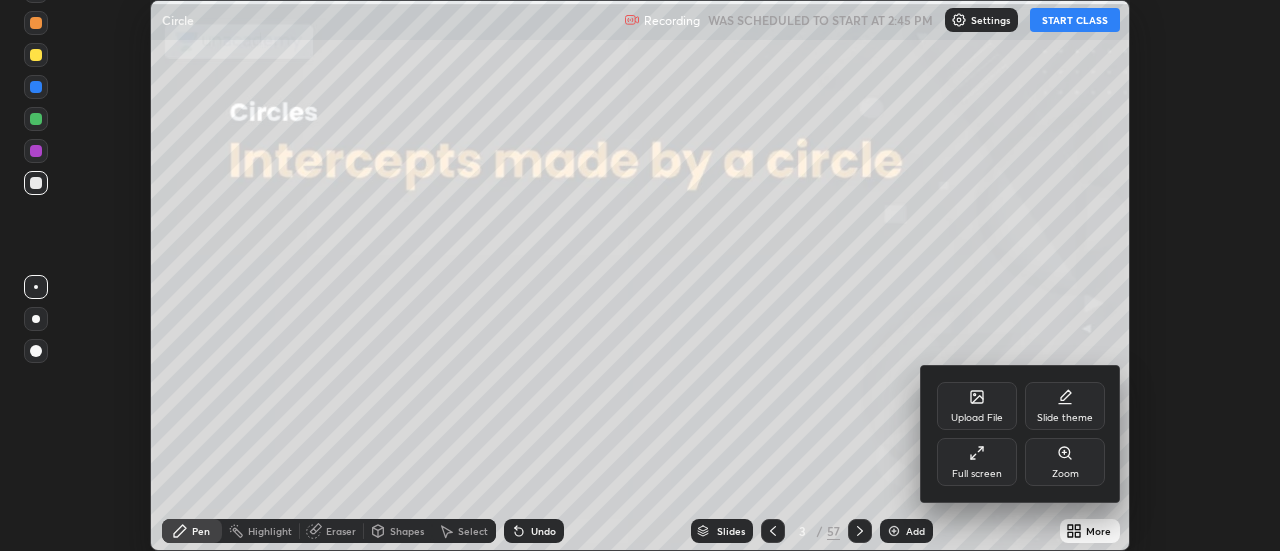 click on "Upload File" at bounding box center [977, 406] 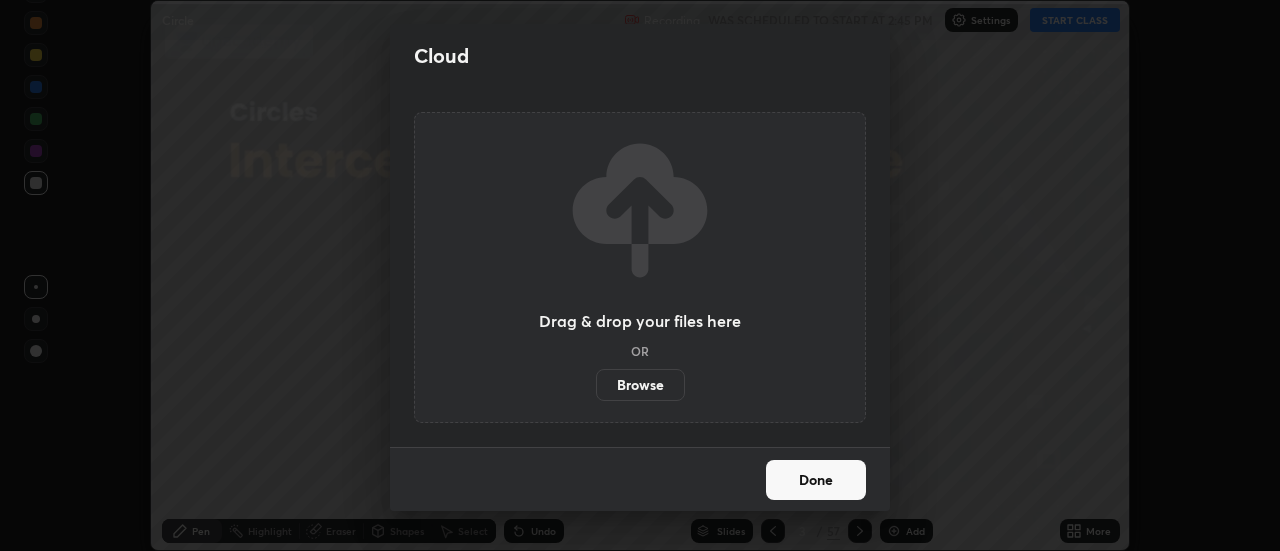click on "Browse" at bounding box center [640, 385] 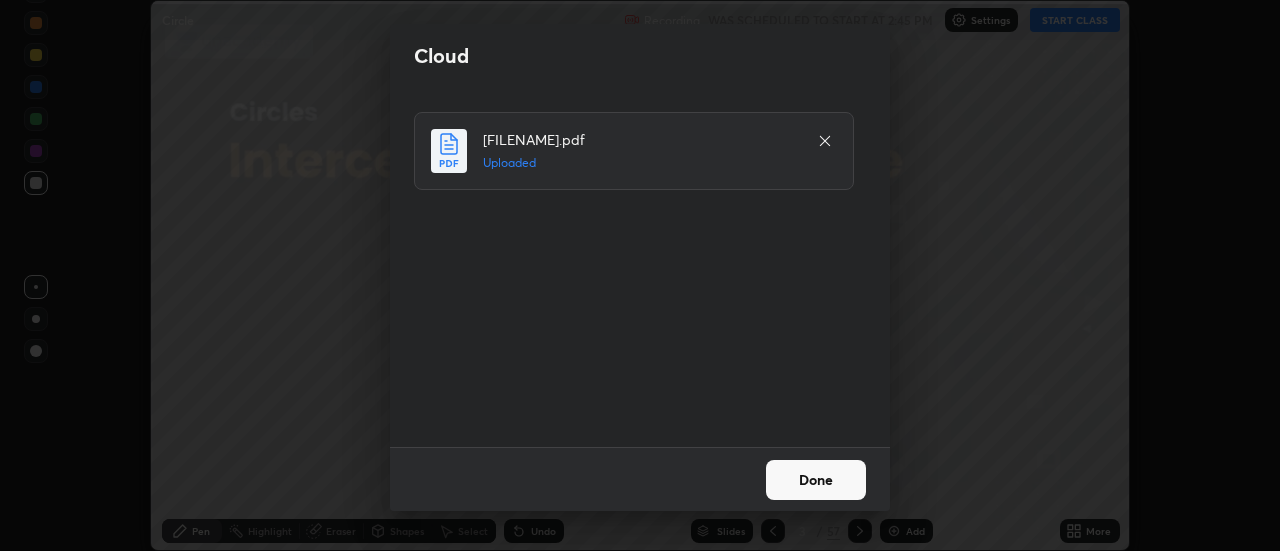 click on "Done" at bounding box center [816, 480] 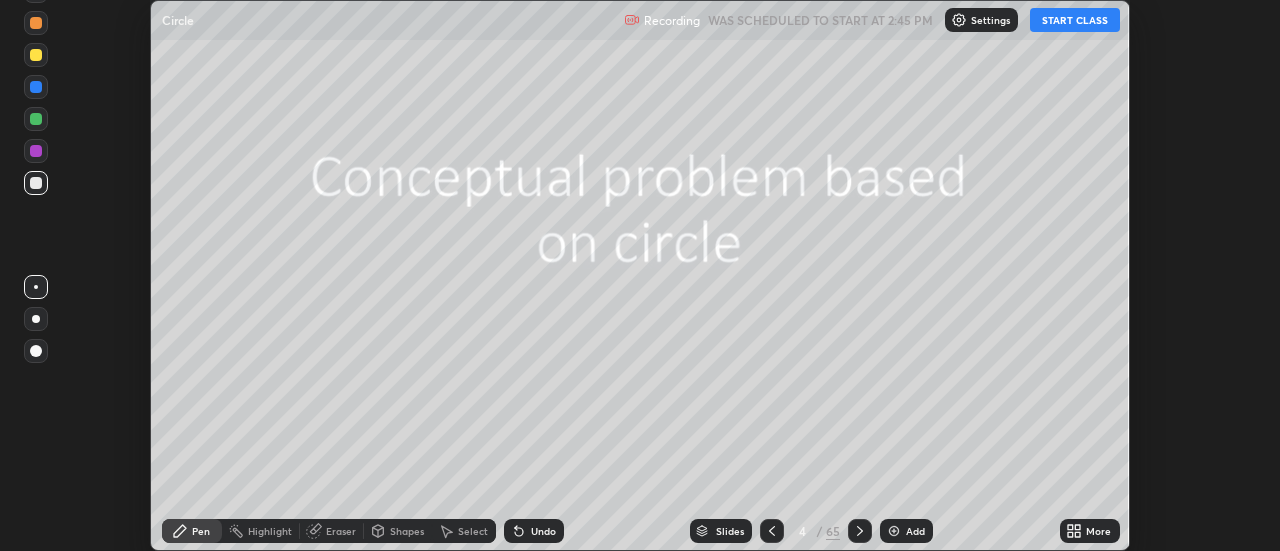 click on "Slides" at bounding box center (730, 531) 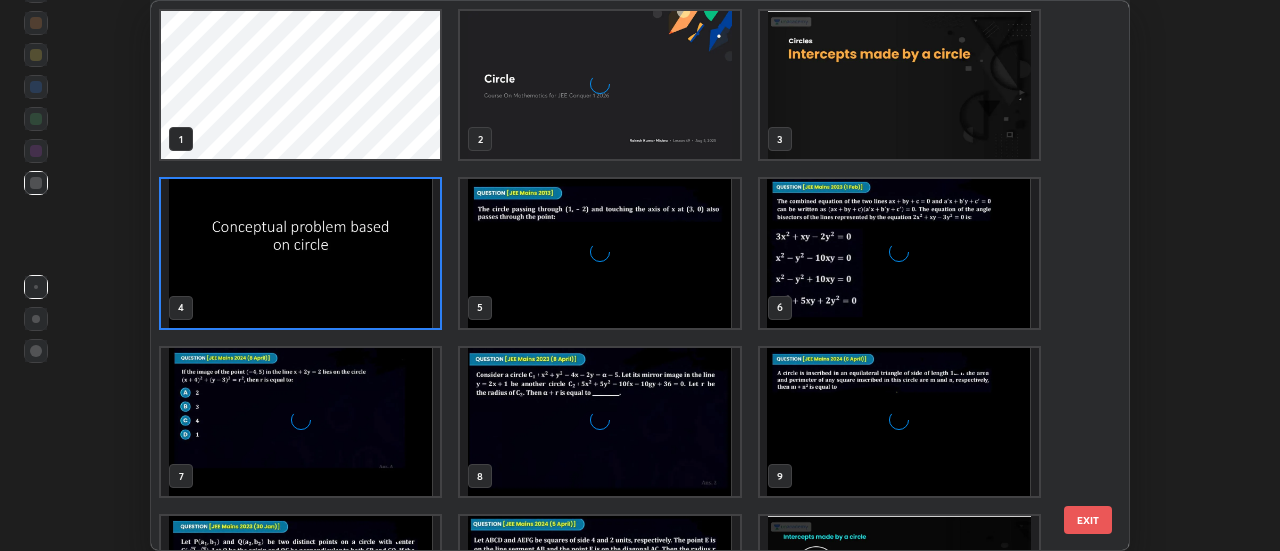 scroll, scrollTop: 7, scrollLeft: 11, axis: both 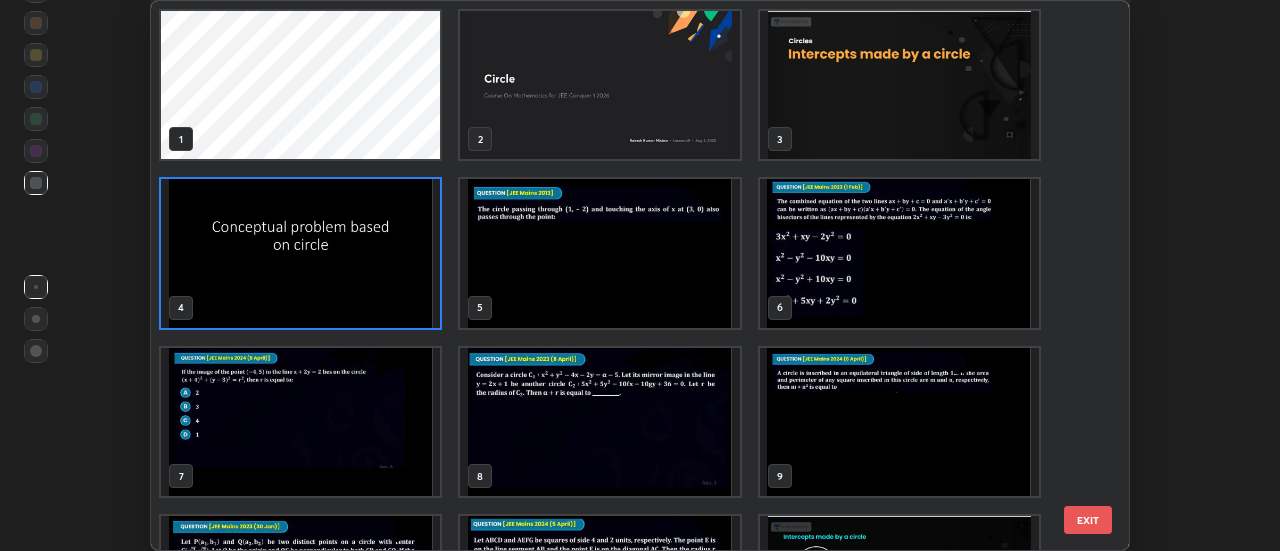 click on "Setting up your live class 1 2 3 4 5 6 7 8 9 10 11 12 EXIT" at bounding box center [640, 275] 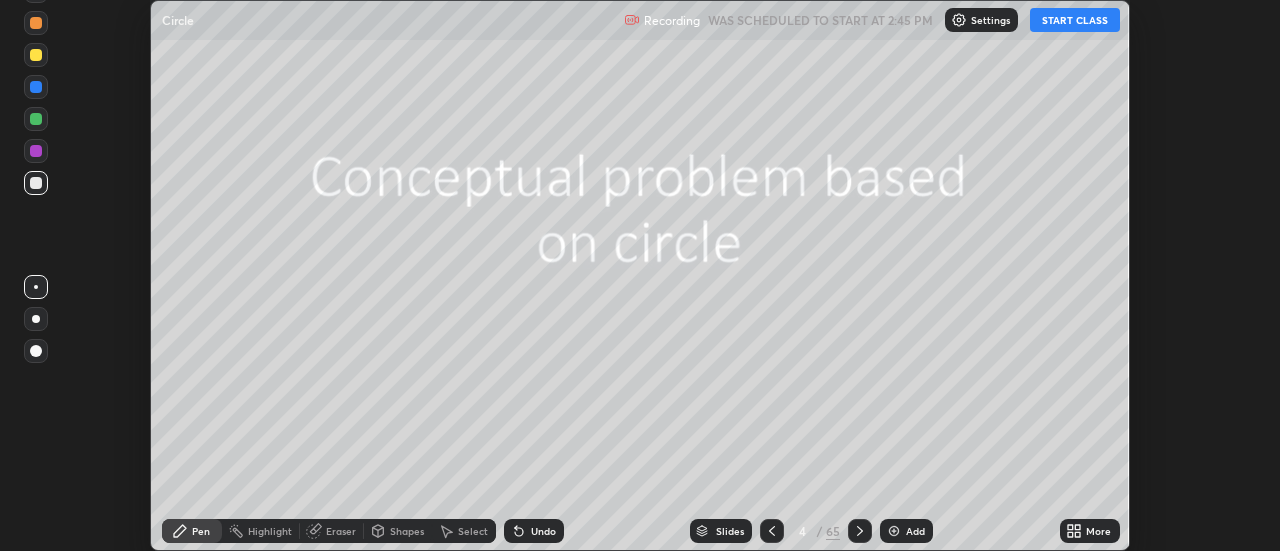 click 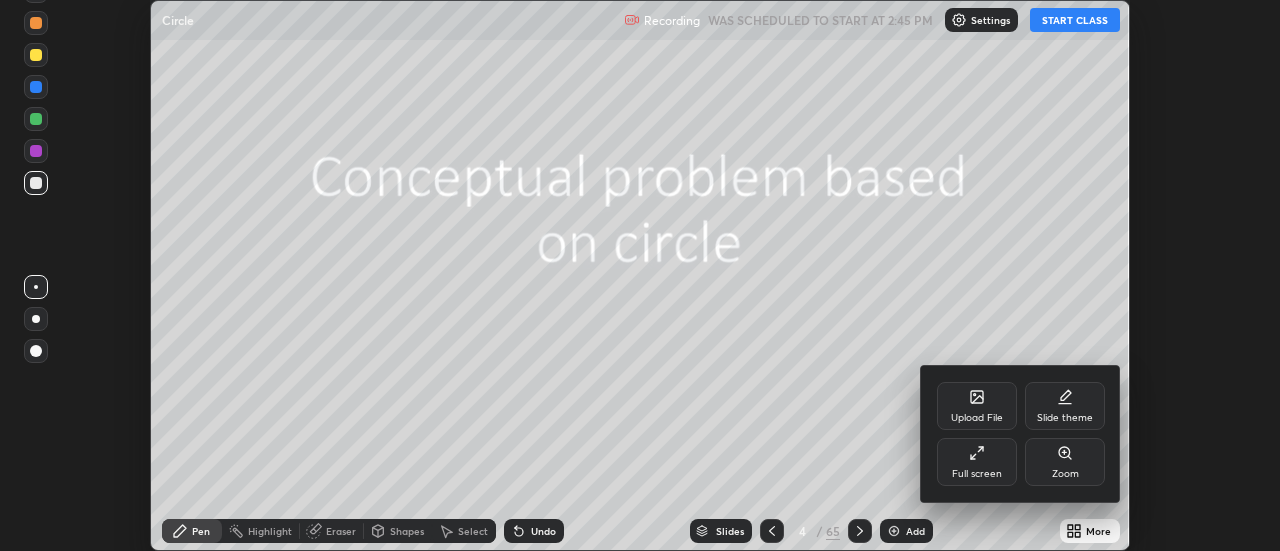 click on "Upload File" at bounding box center [977, 406] 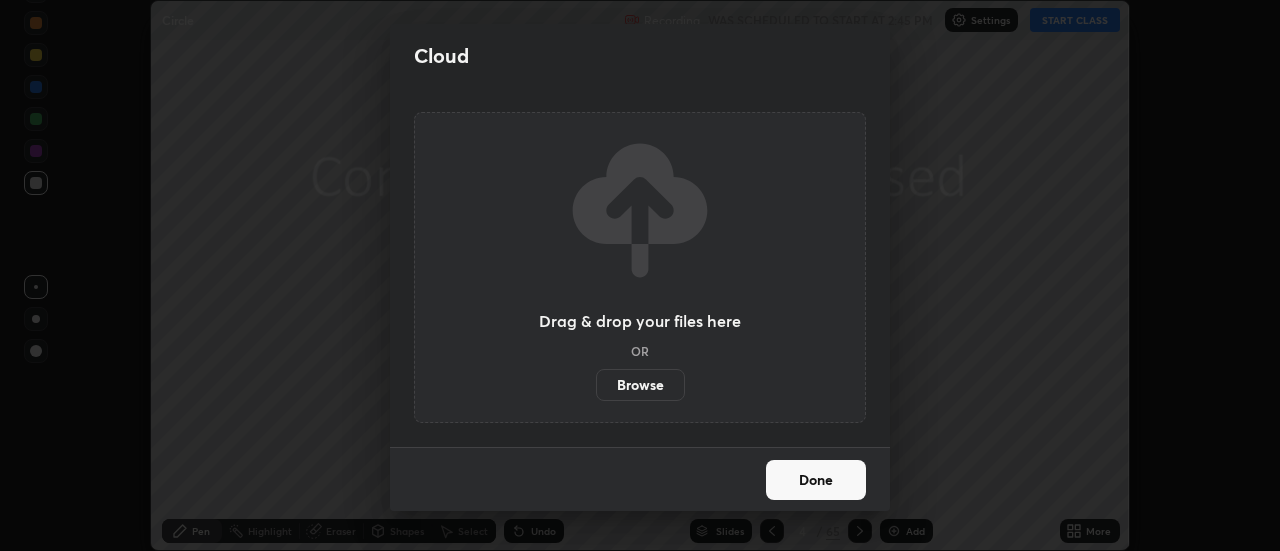 click on "Browse" at bounding box center [640, 385] 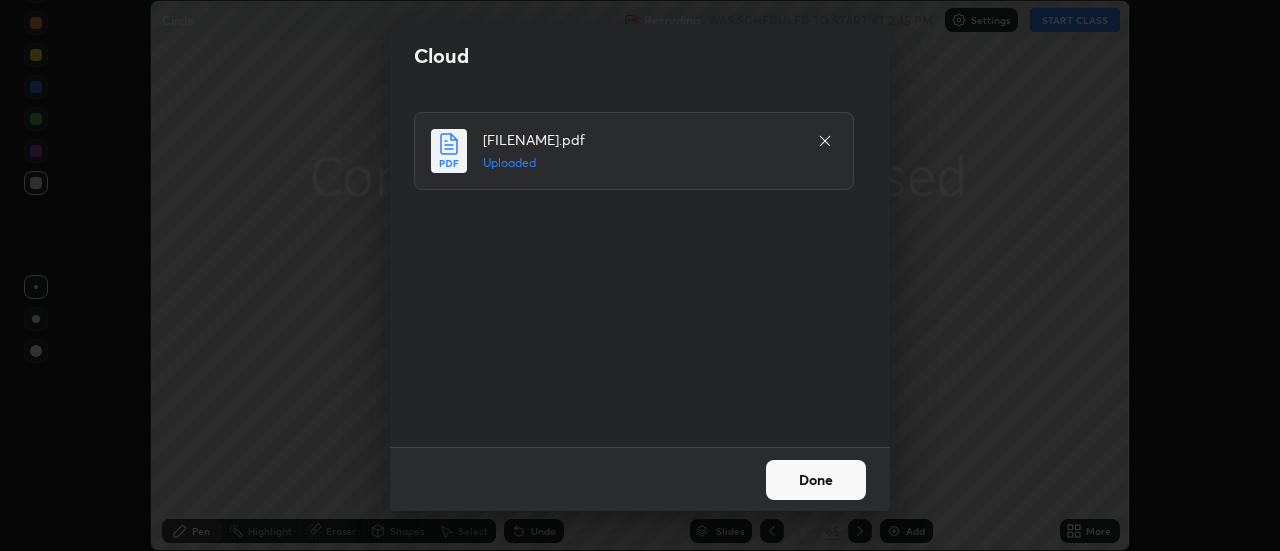 click on "Done" at bounding box center [816, 480] 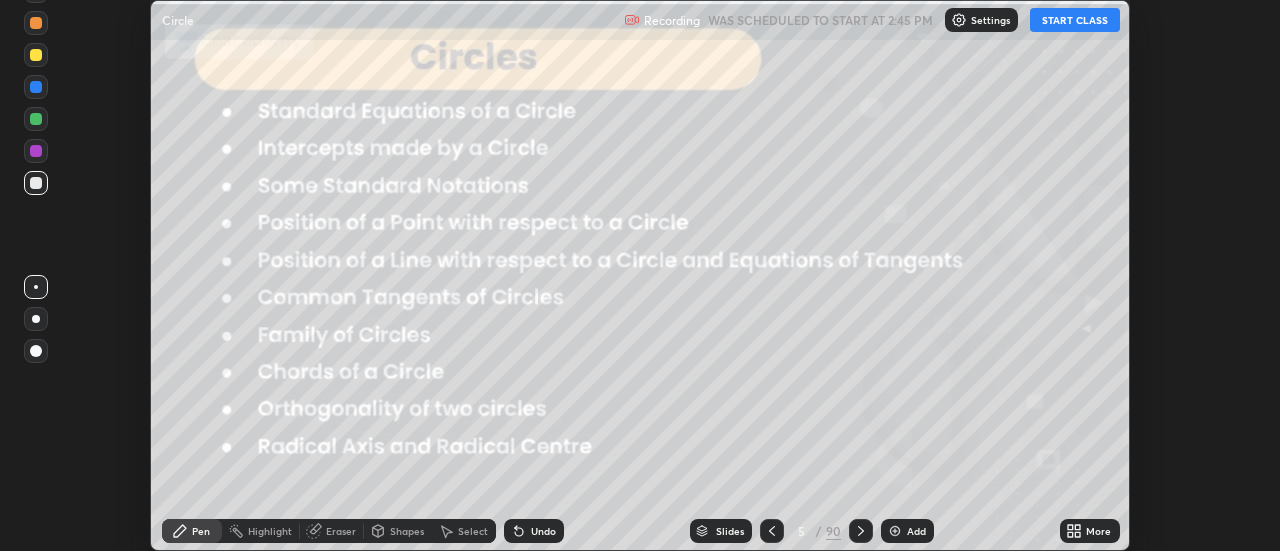 click 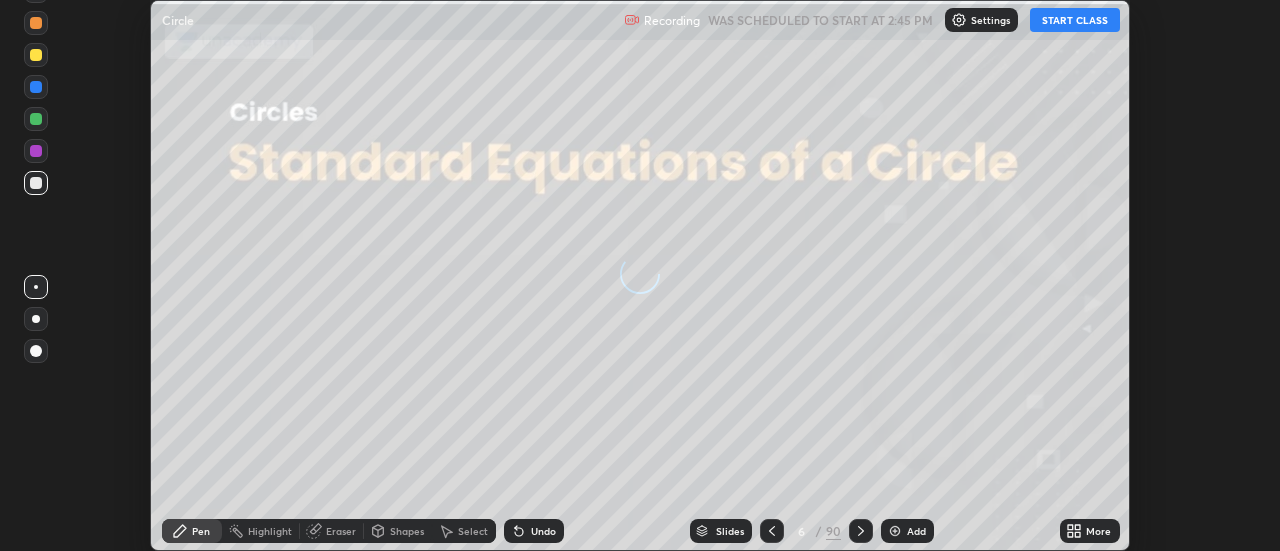 click 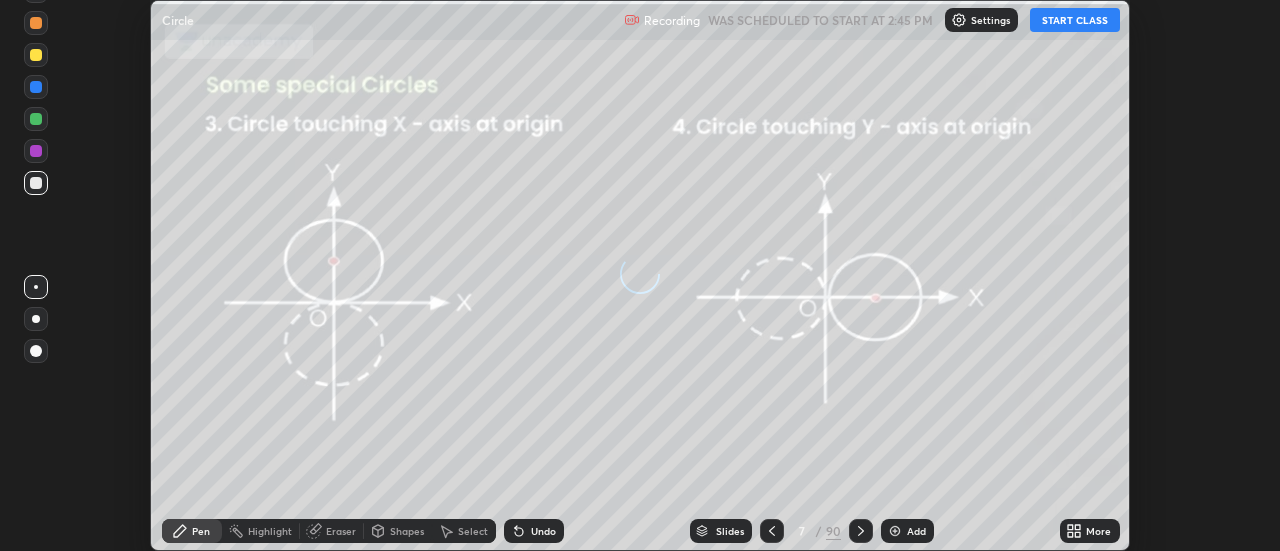 click 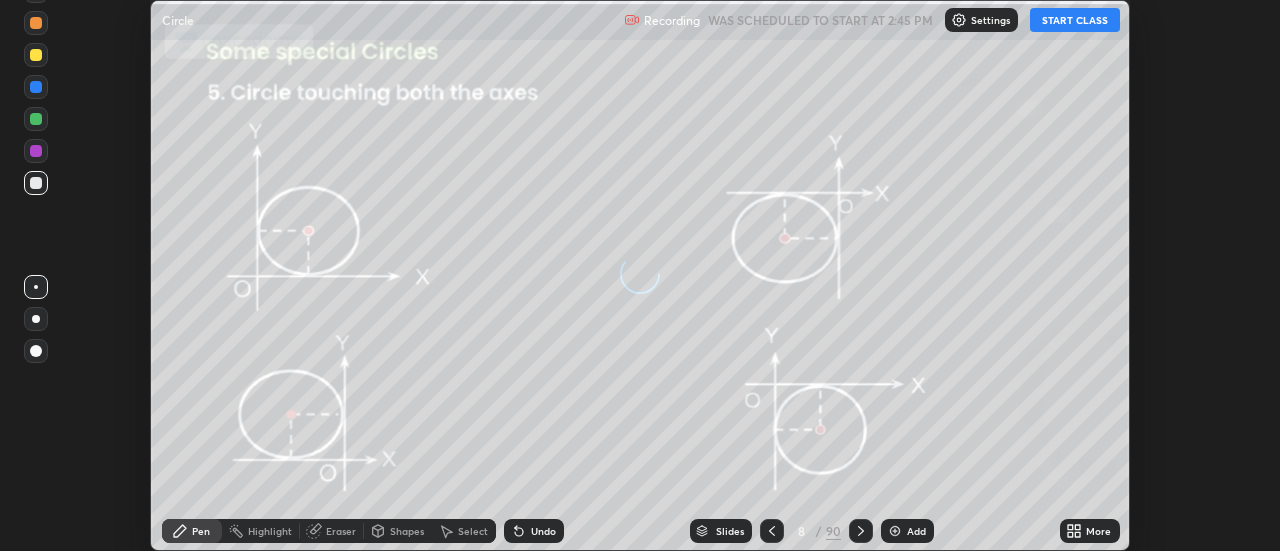 click 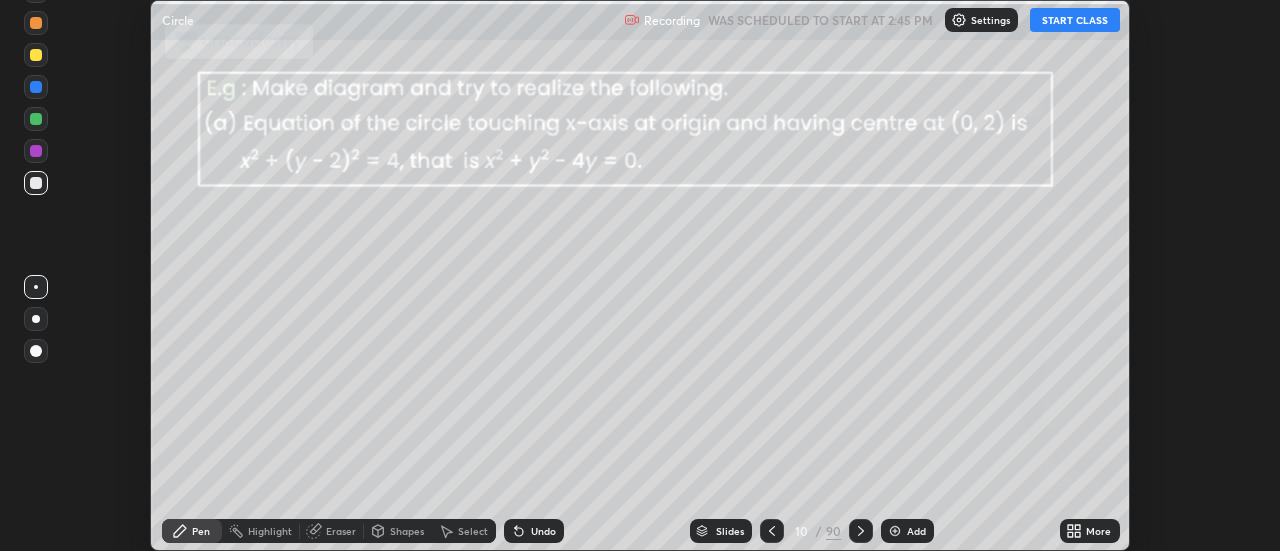 click on "Slides" at bounding box center [730, 531] 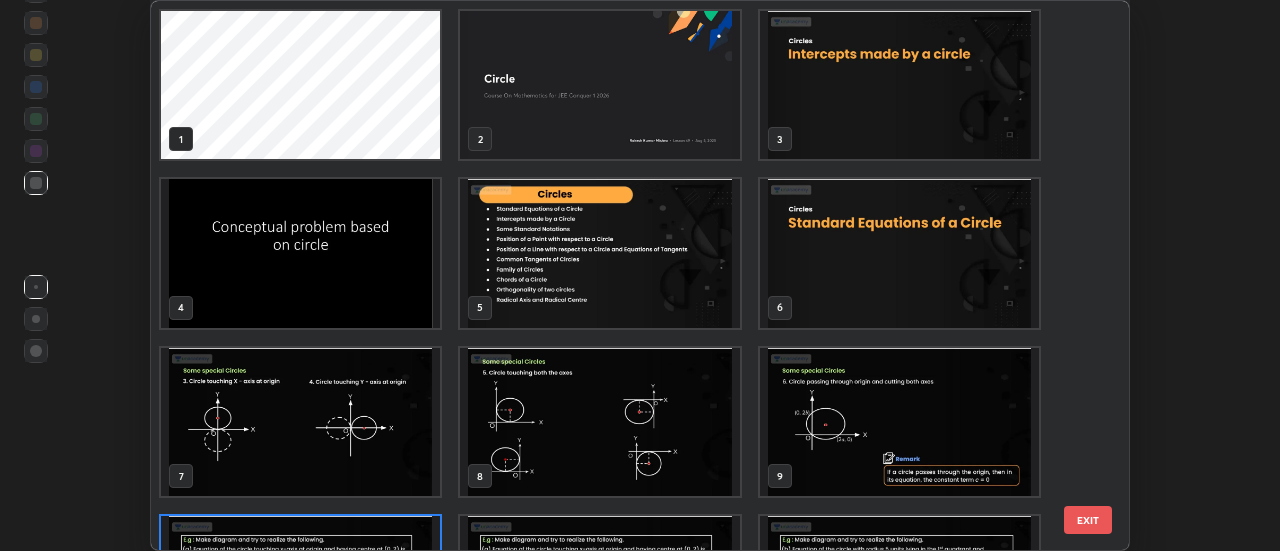 scroll, scrollTop: 543, scrollLeft: 967, axis: both 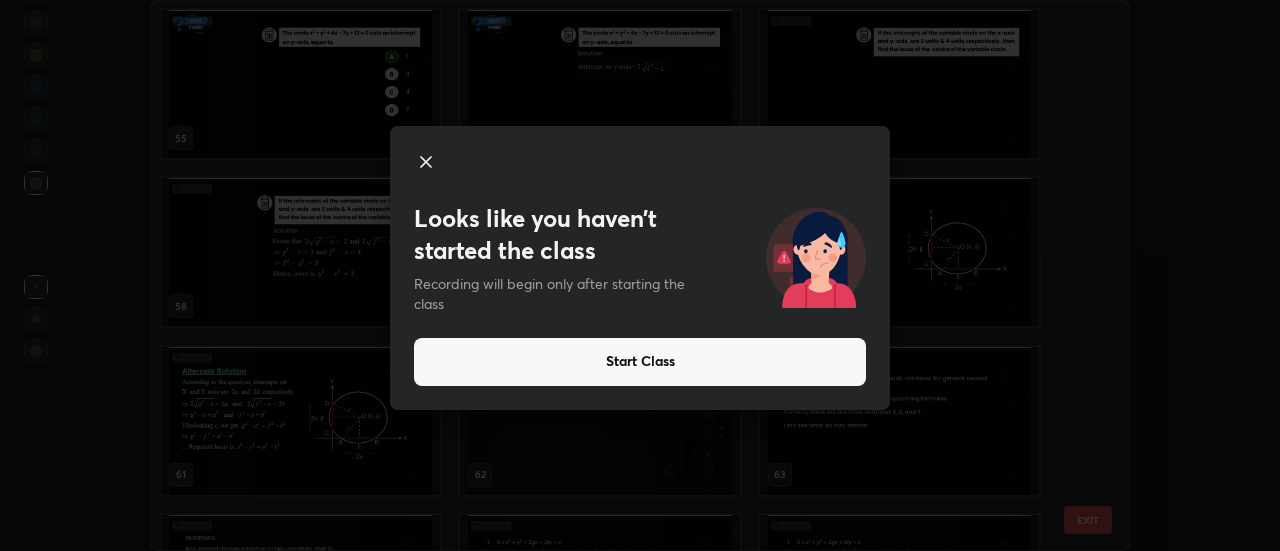 click on "Looks like you haven’t started the class Recording will begin only after starting the class Start Class" at bounding box center [640, 275] 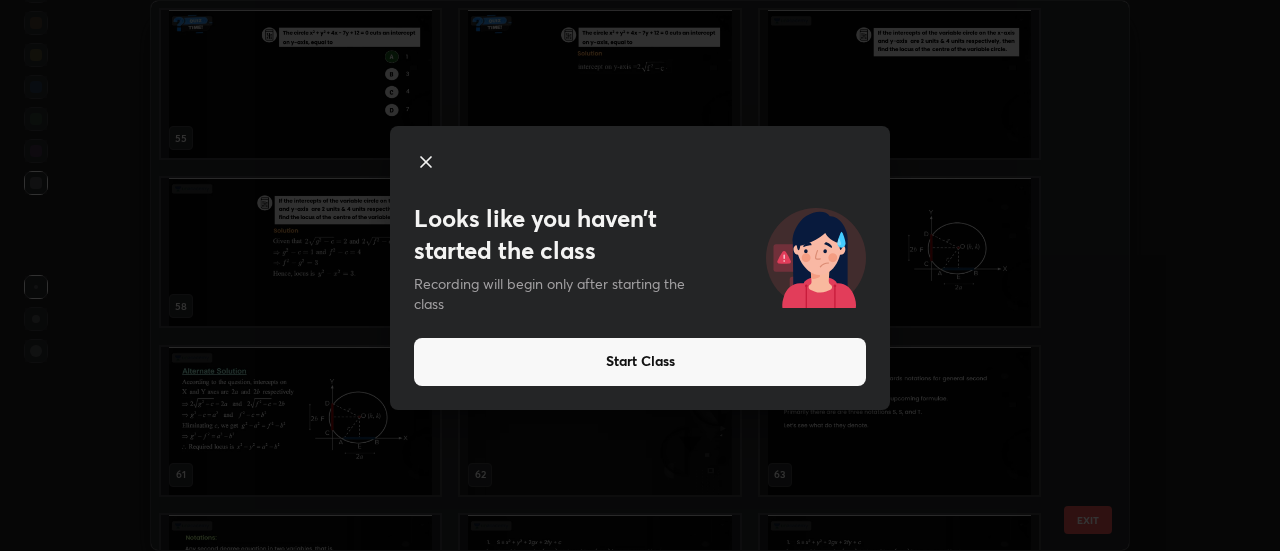 click on "Start Class" at bounding box center (640, 362) 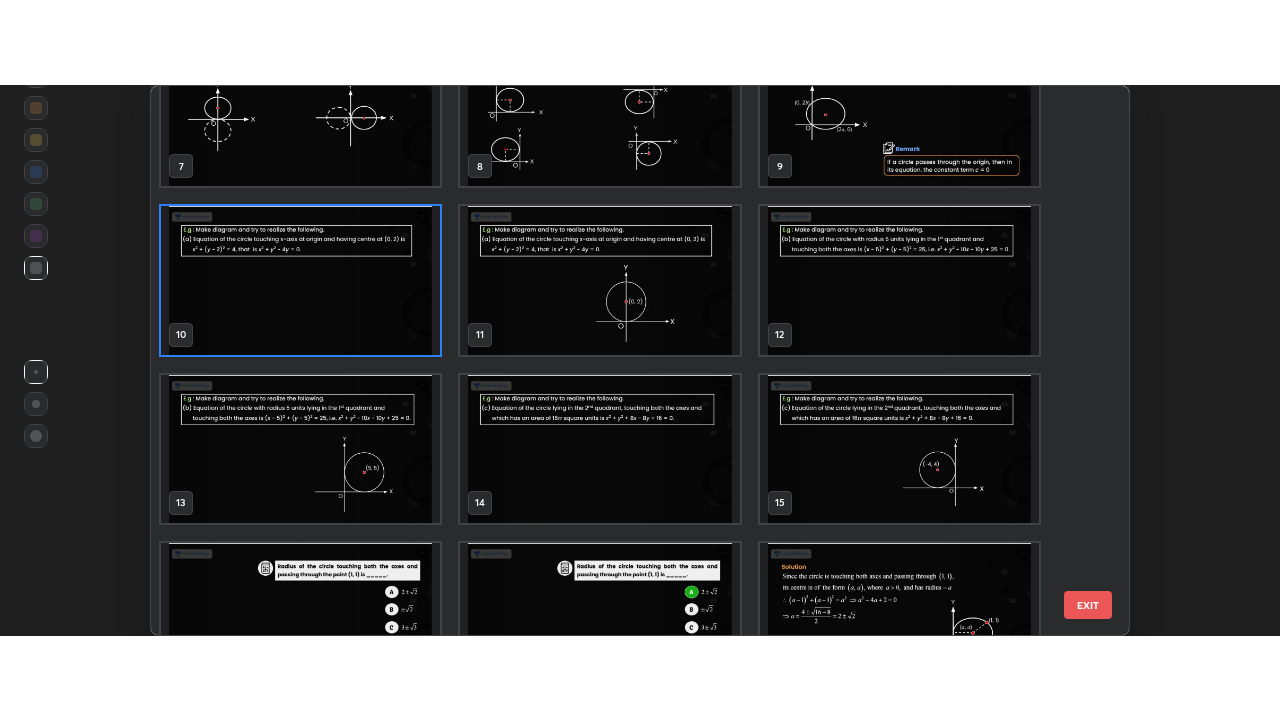 scroll, scrollTop: 363, scrollLeft: 0, axis: vertical 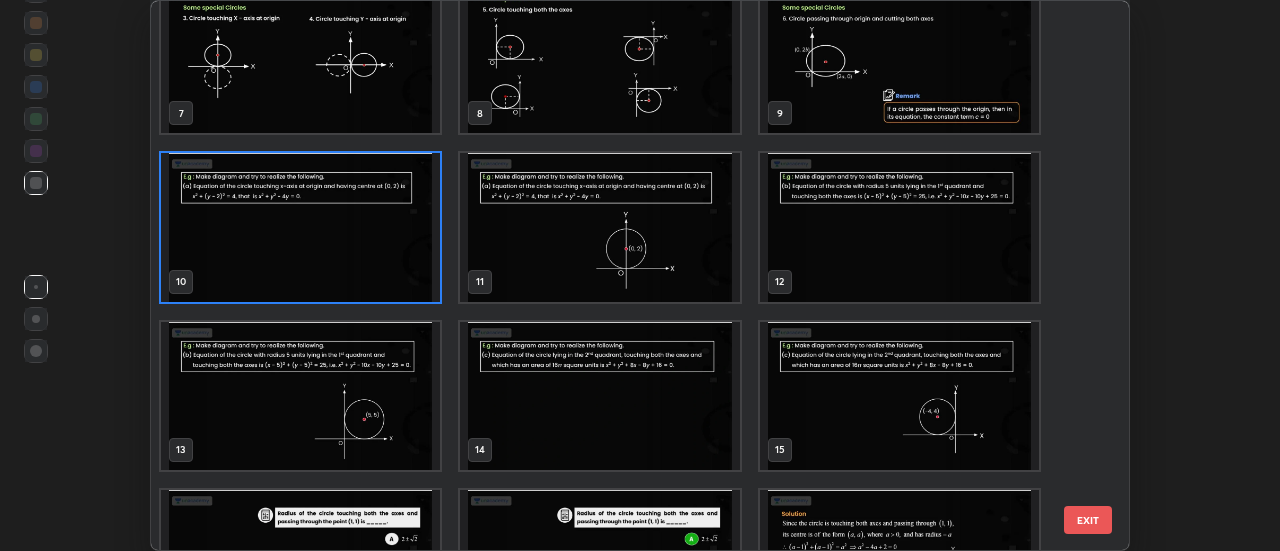 click on "EXIT" at bounding box center (1088, 520) 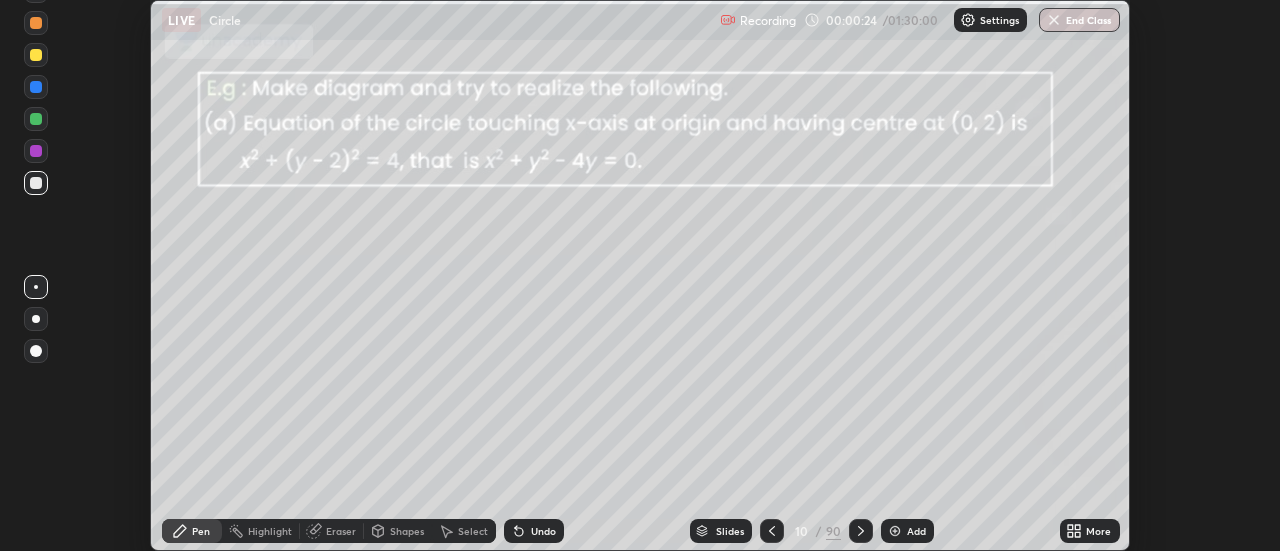 click 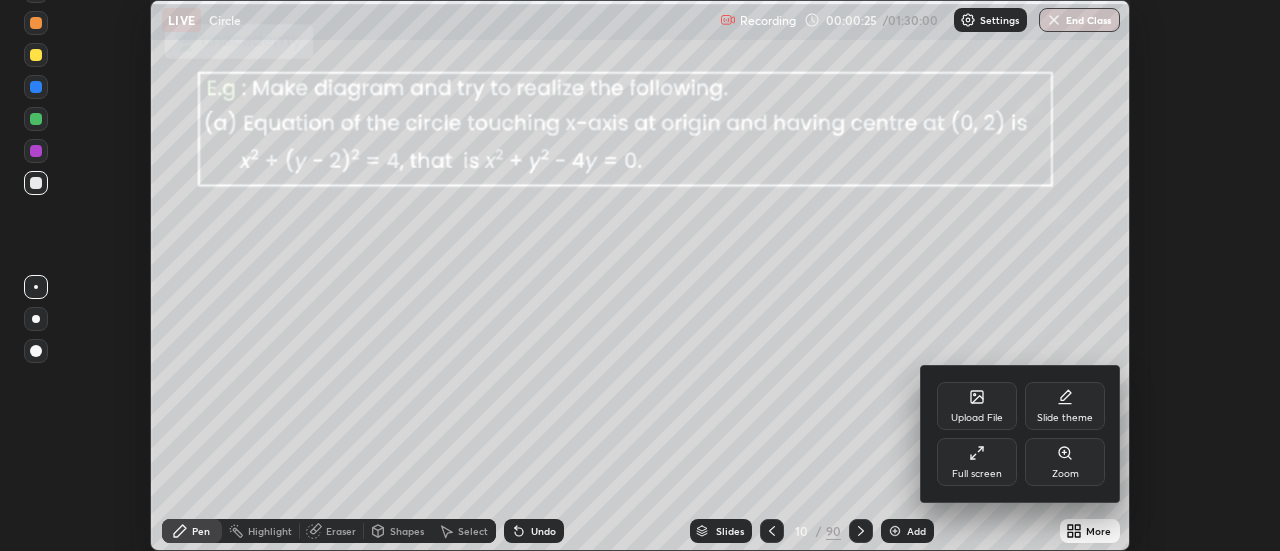 click on "Full screen" at bounding box center [977, 462] 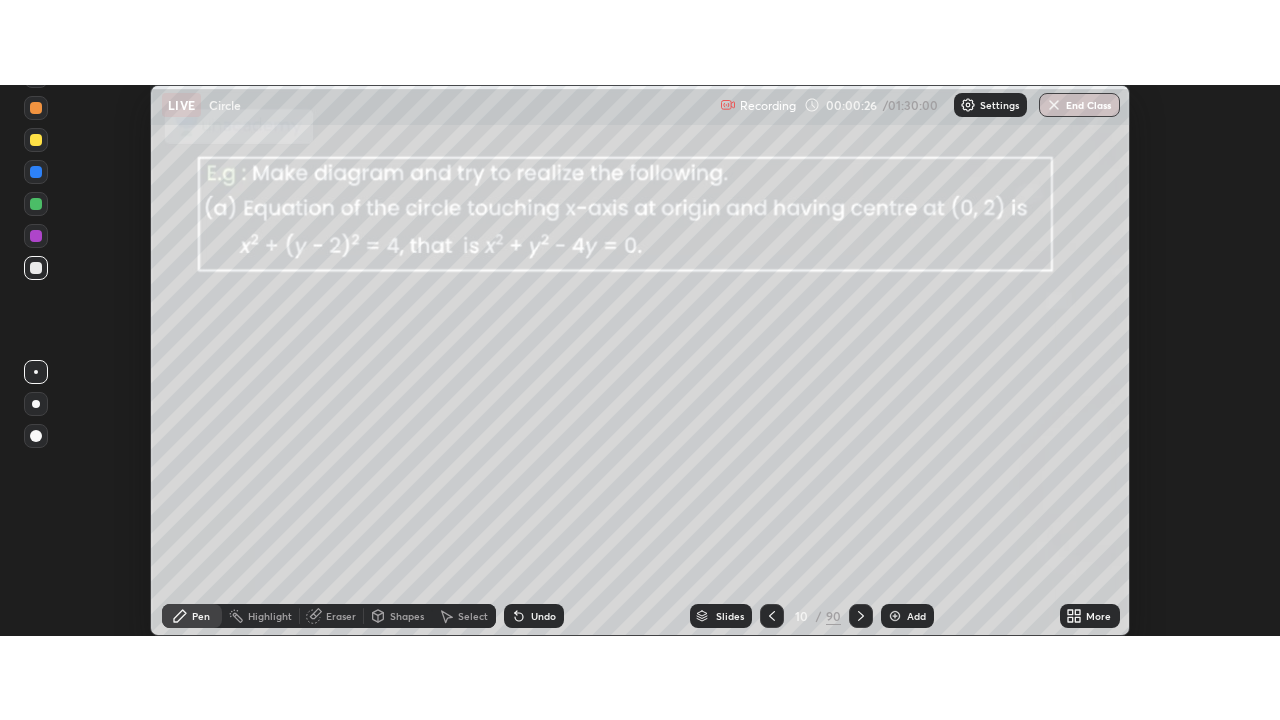 scroll, scrollTop: 99280, scrollLeft: 98720, axis: both 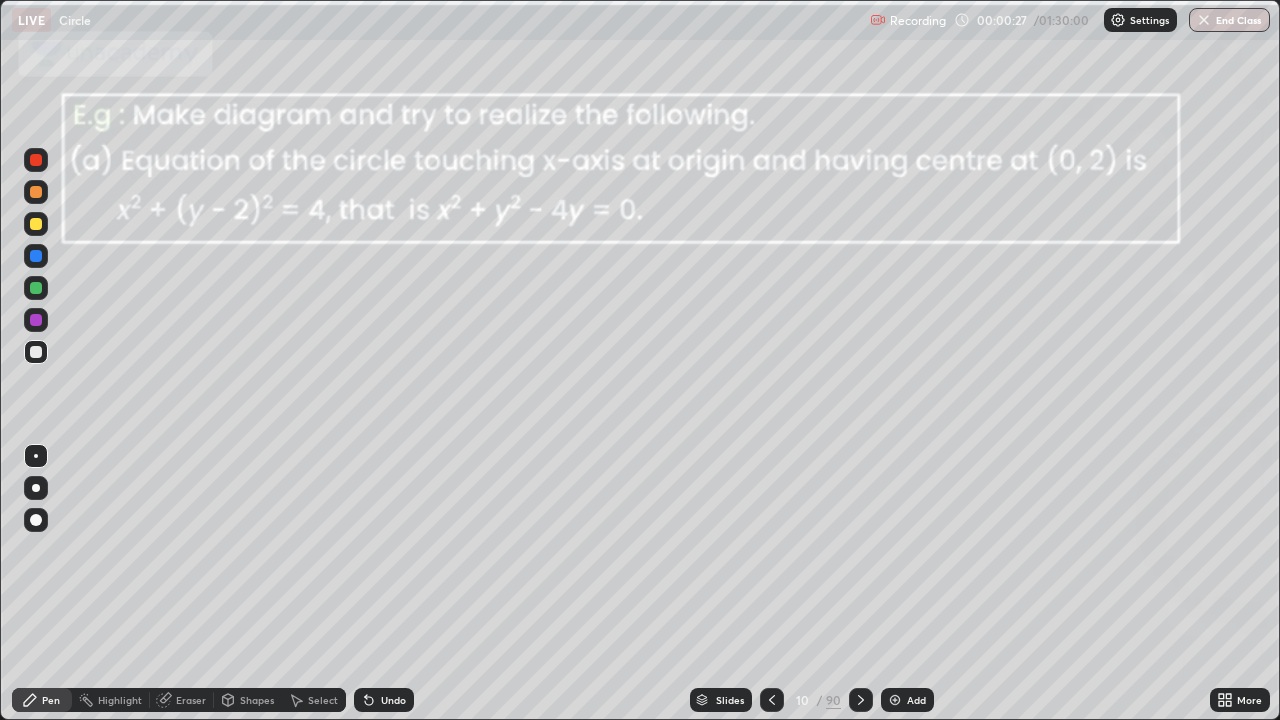 click on "Slides" at bounding box center (730, 700) 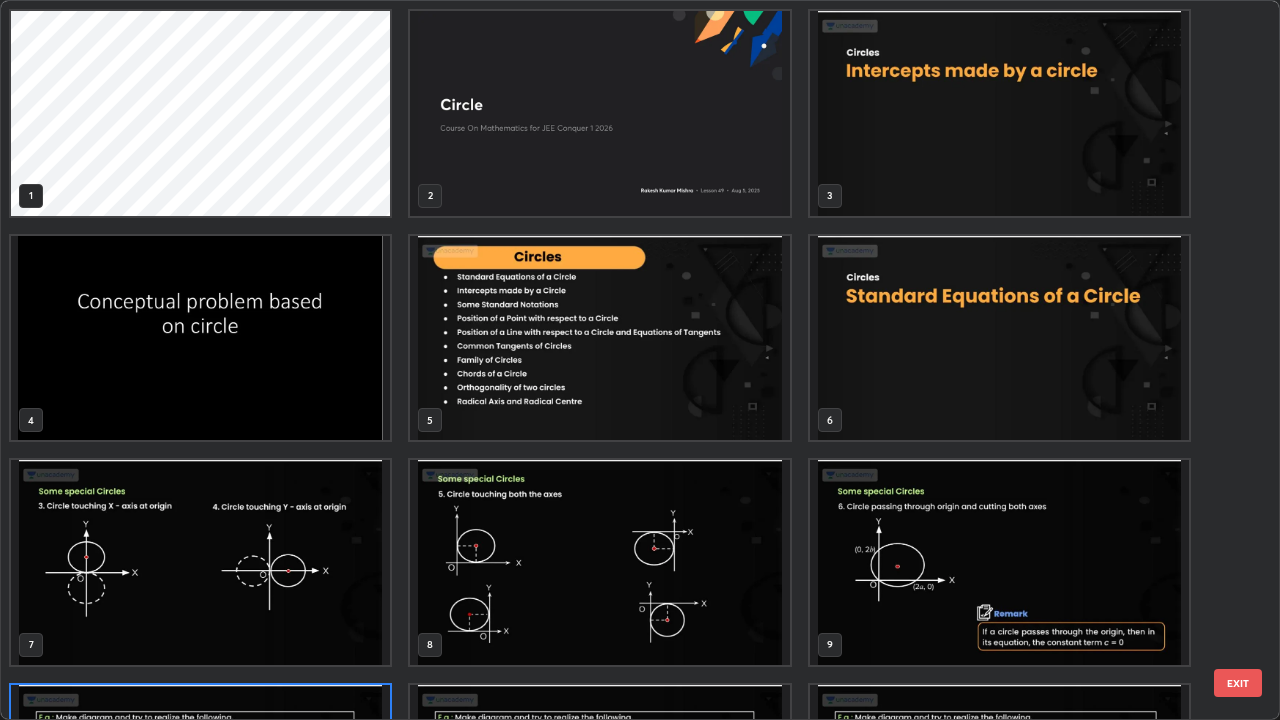 scroll, scrollTop: 180, scrollLeft: 0, axis: vertical 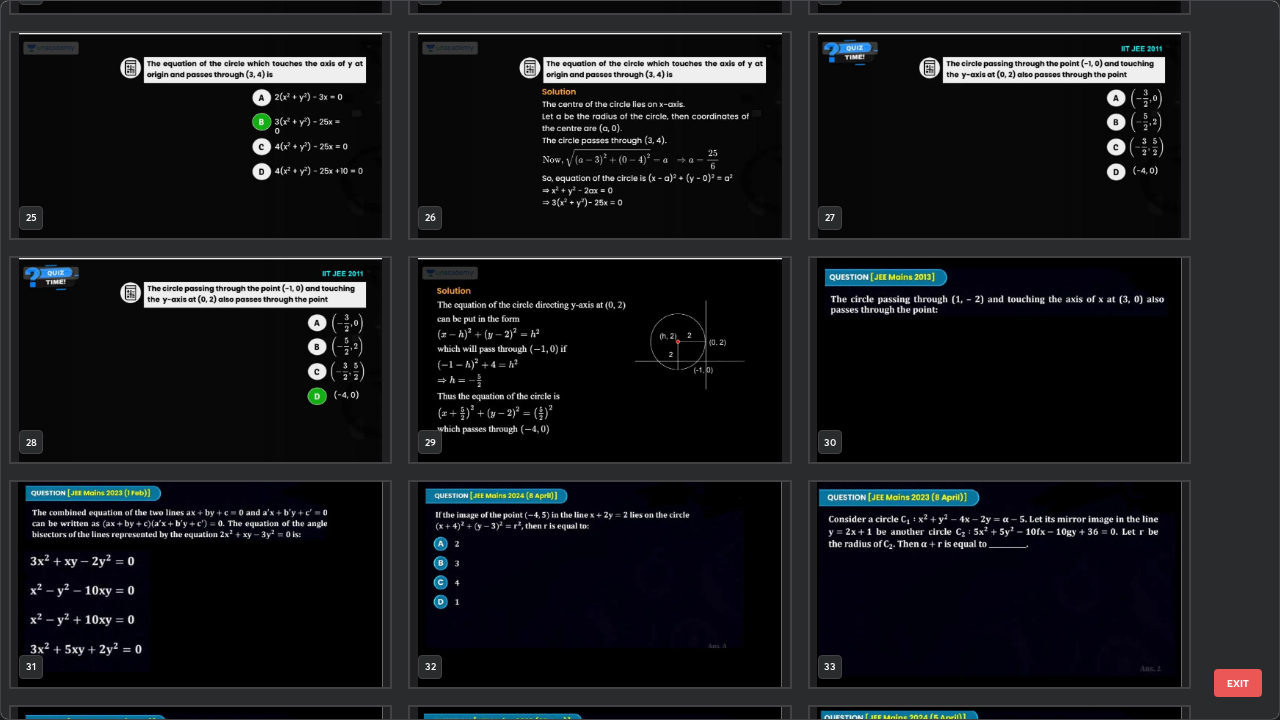 click at bounding box center (599, 584) 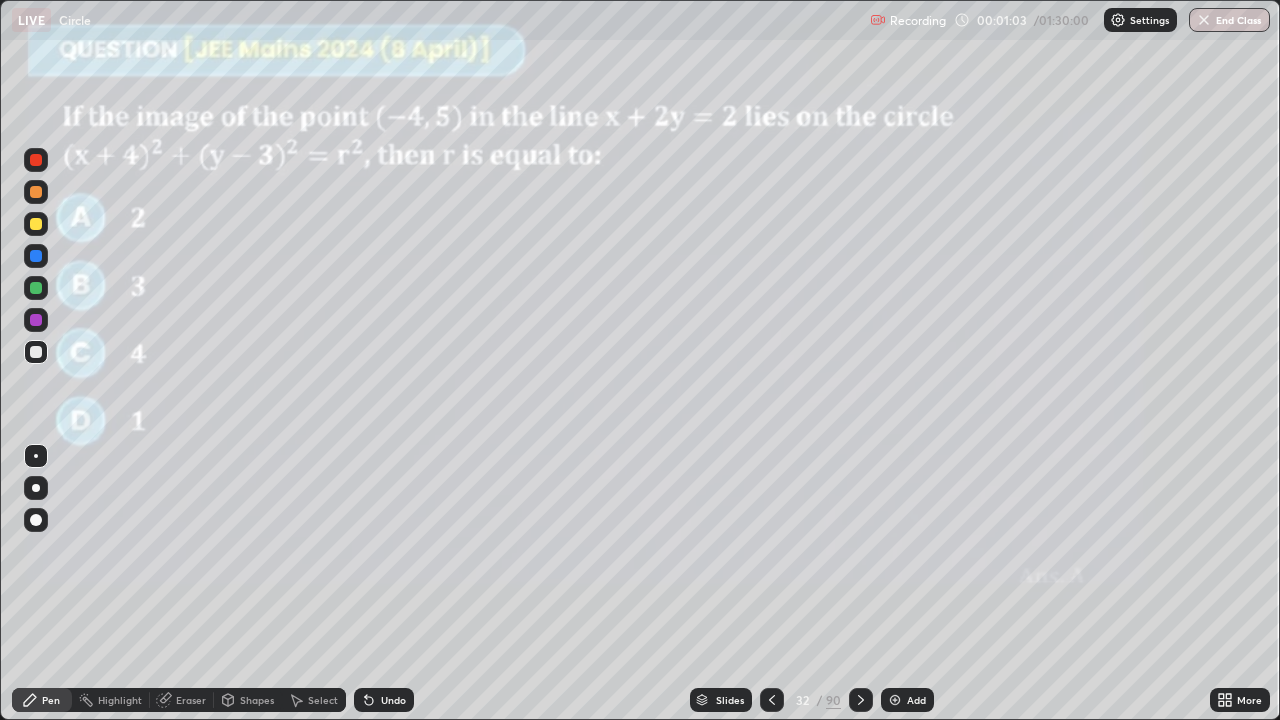 click at bounding box center [599, 584] 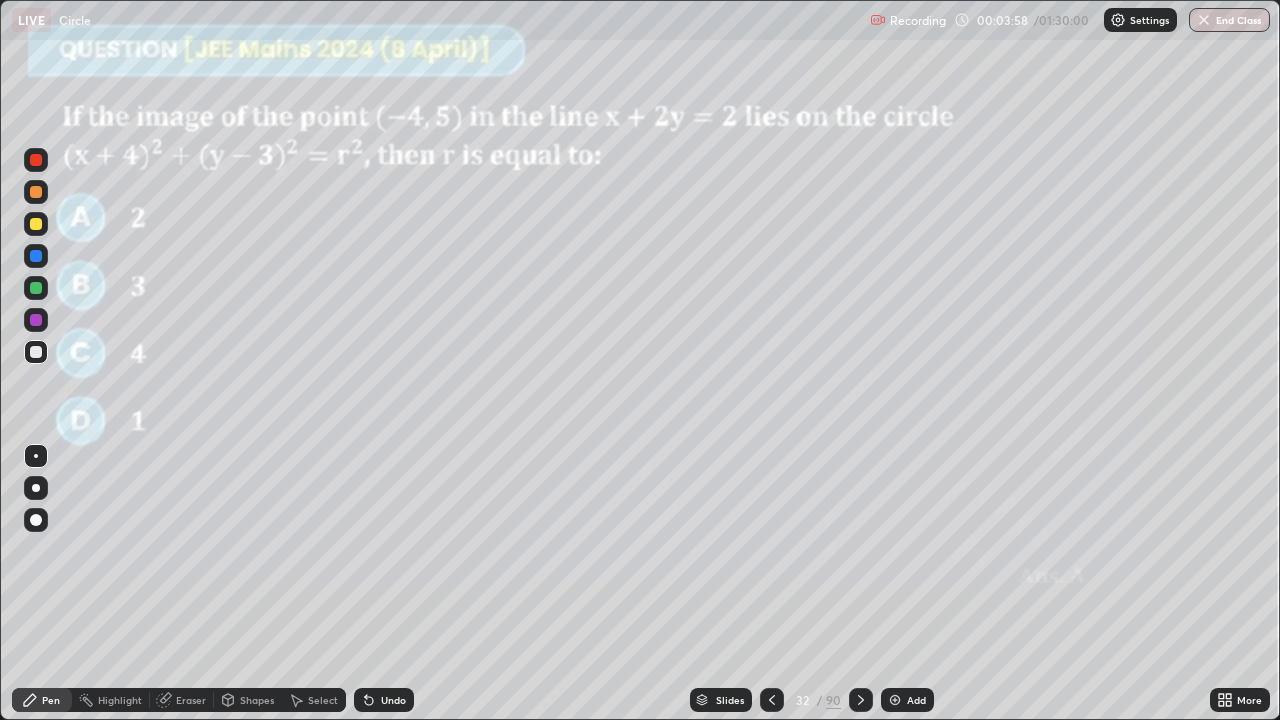 click at bounding box center [36, 288] 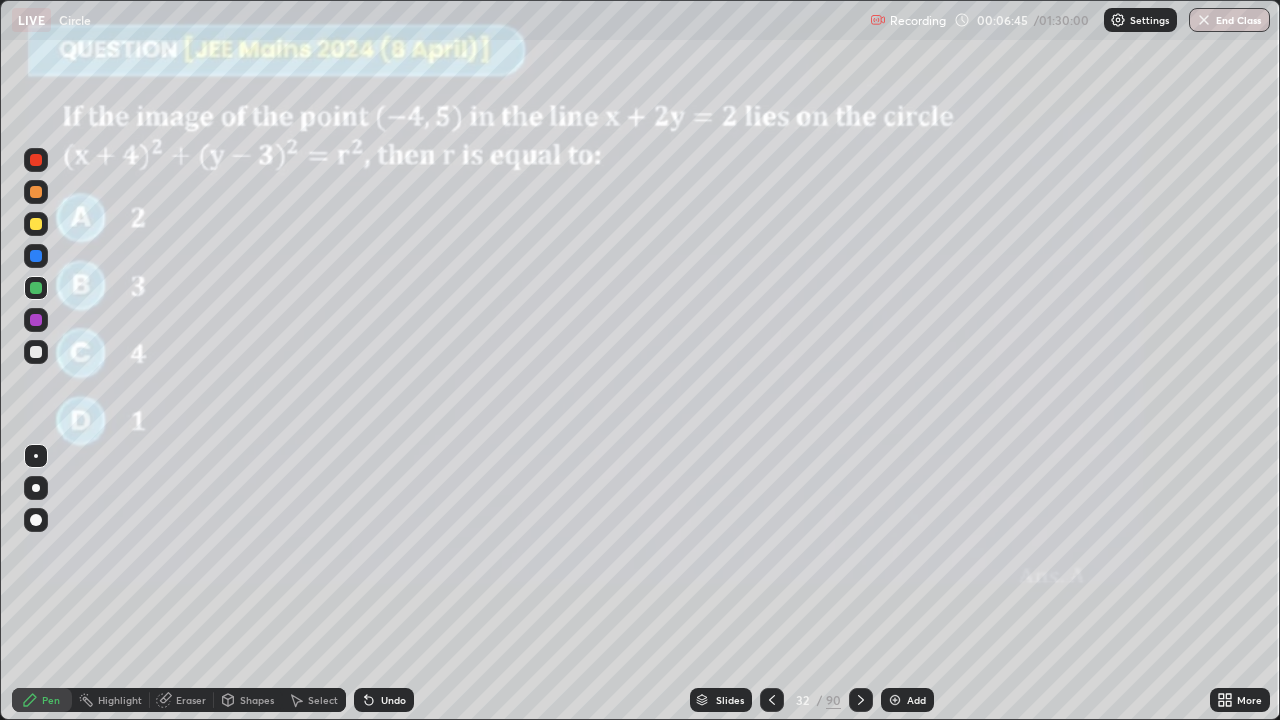 click on "Slides" at bounding box center (721, 700) 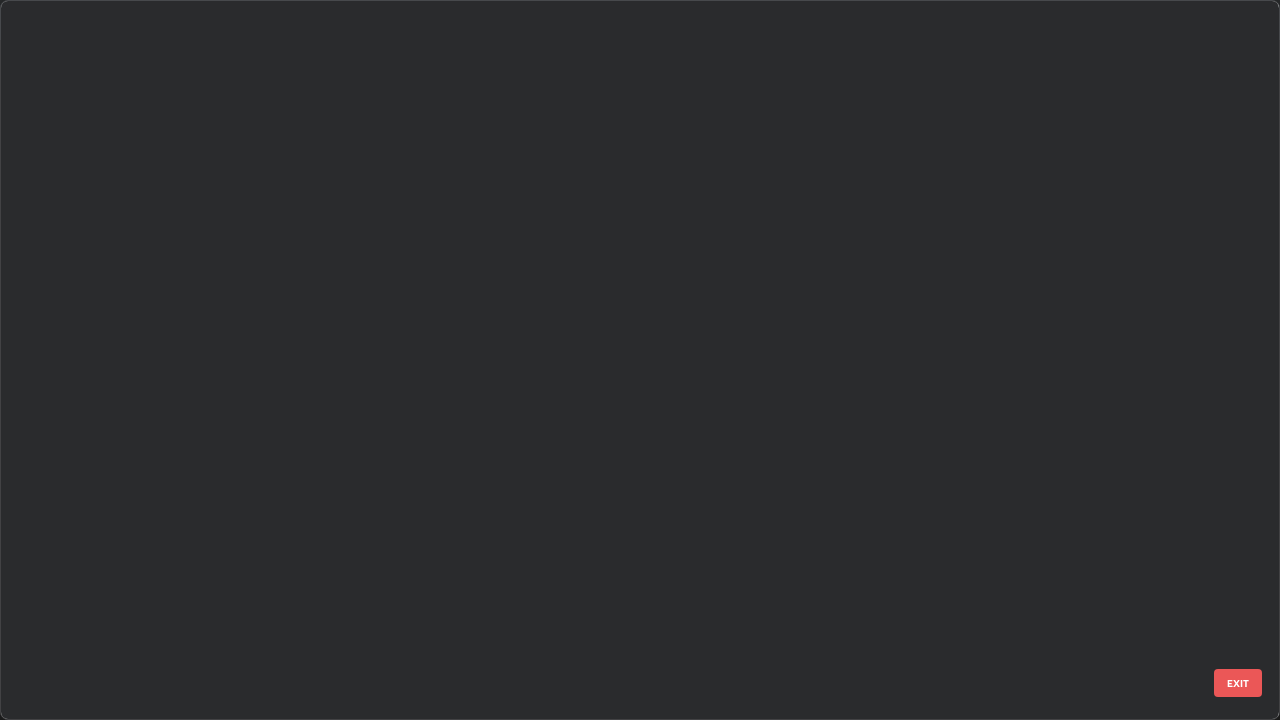 scroll, scrollTop: 1753, scrollLeft: 0, axis: vertical 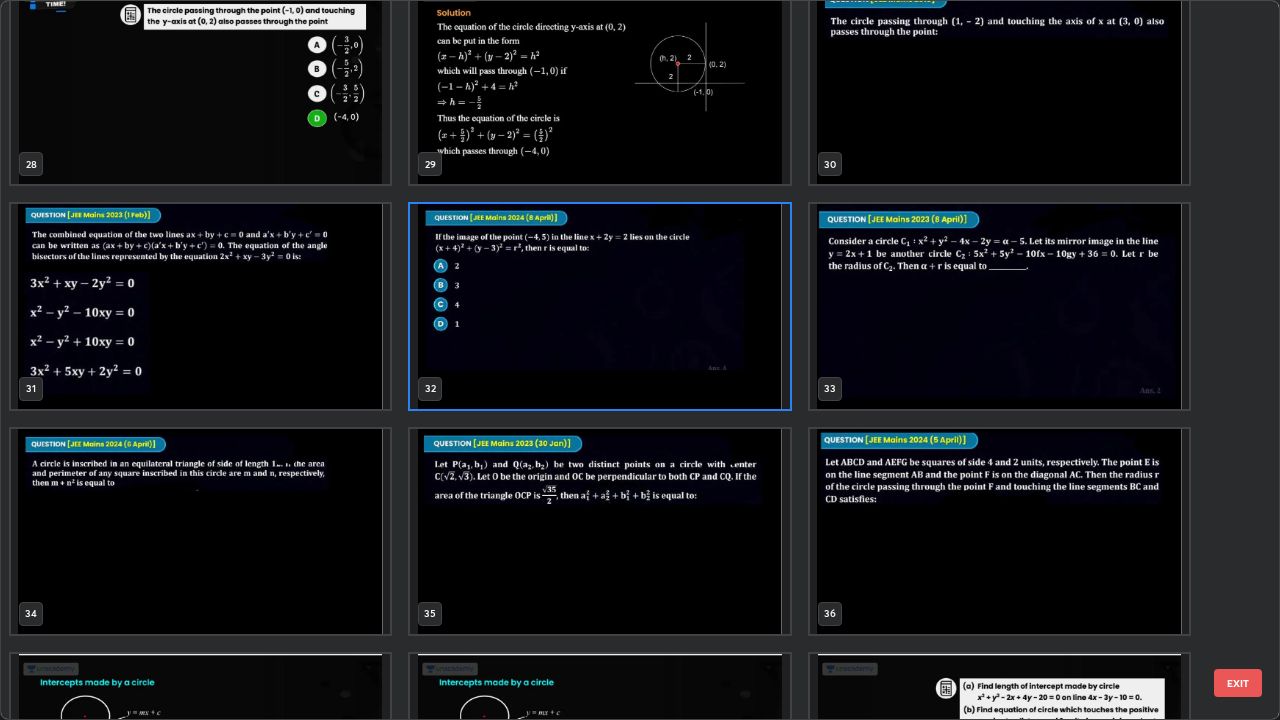 click at bounding box center [999, 531] 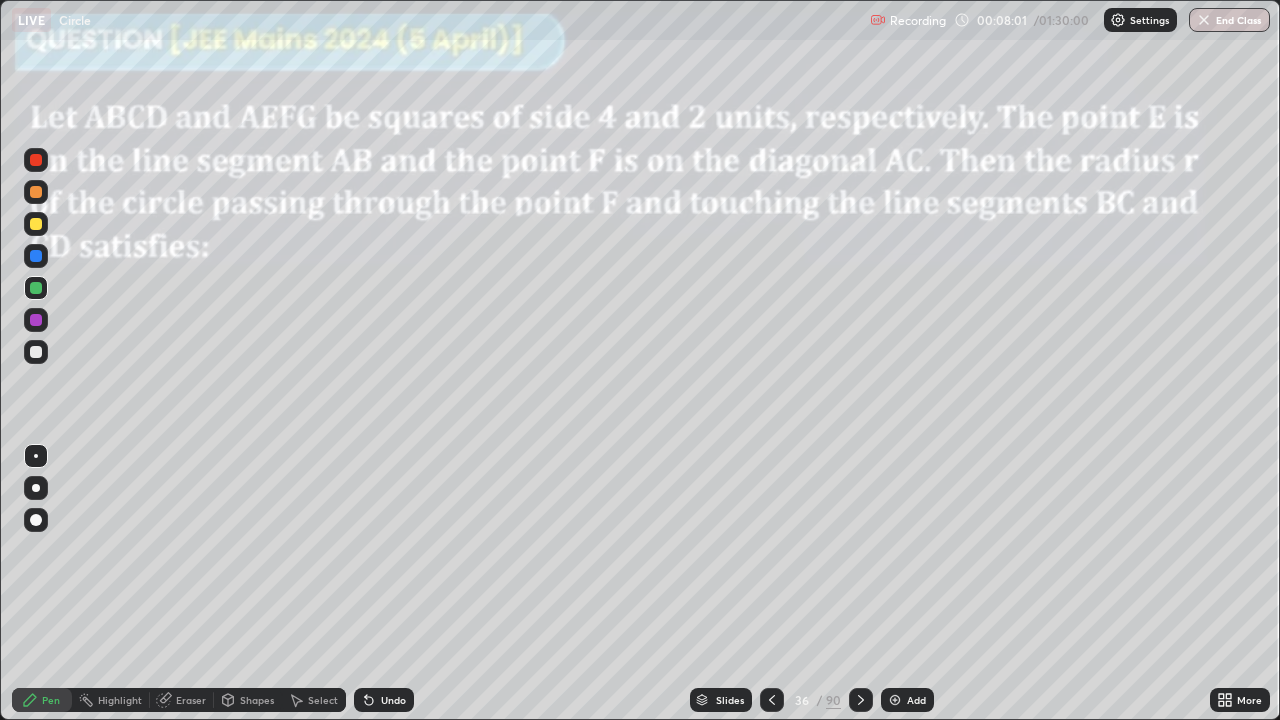 click 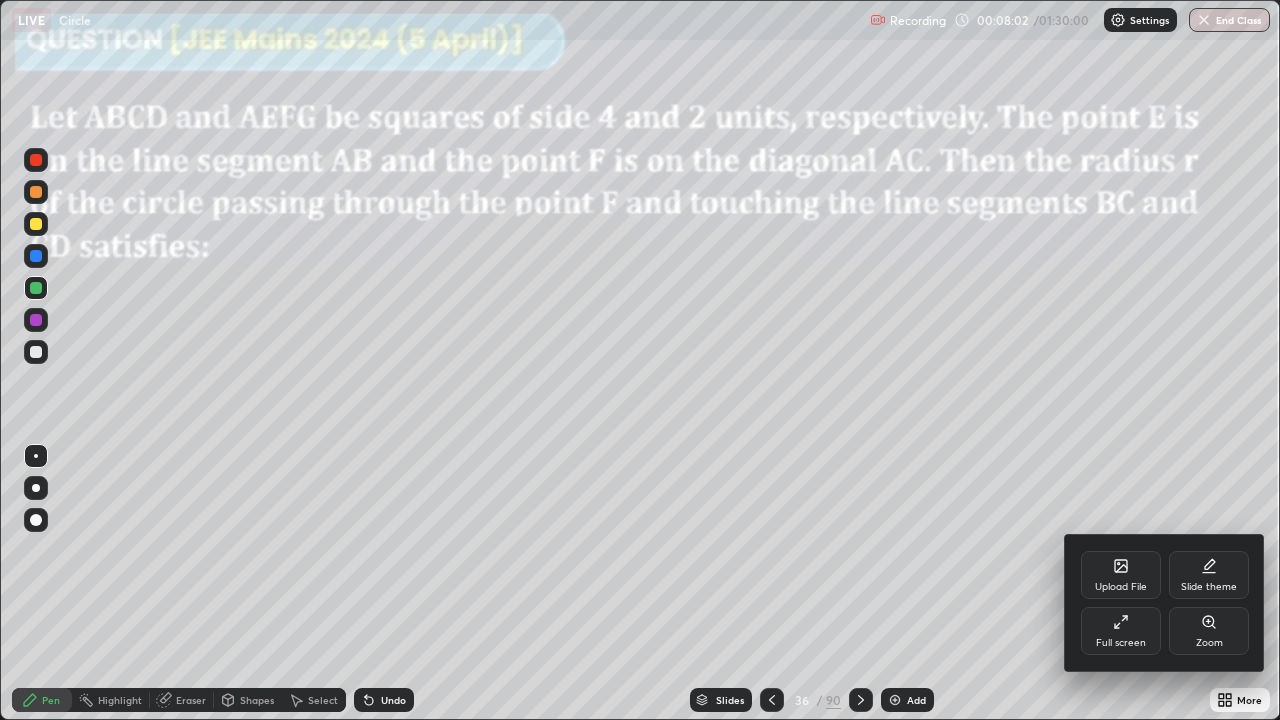 click 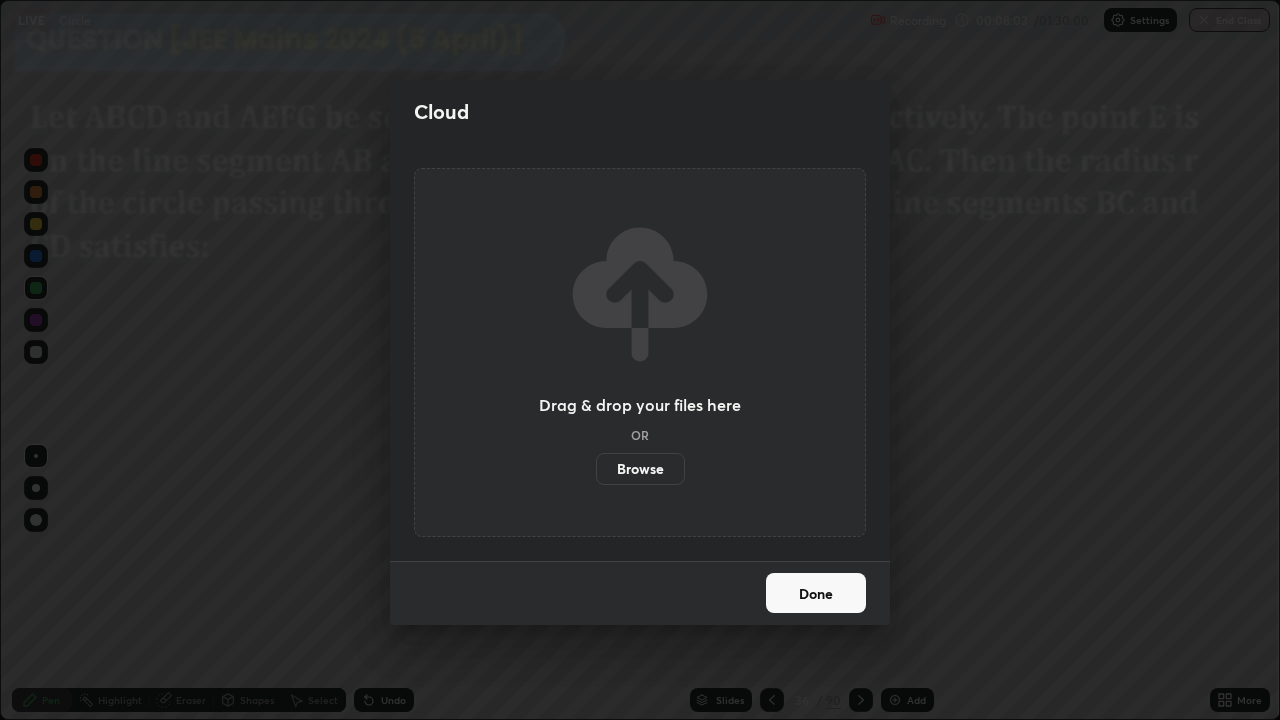 click on "Browse" at bounding box center [640, 469] 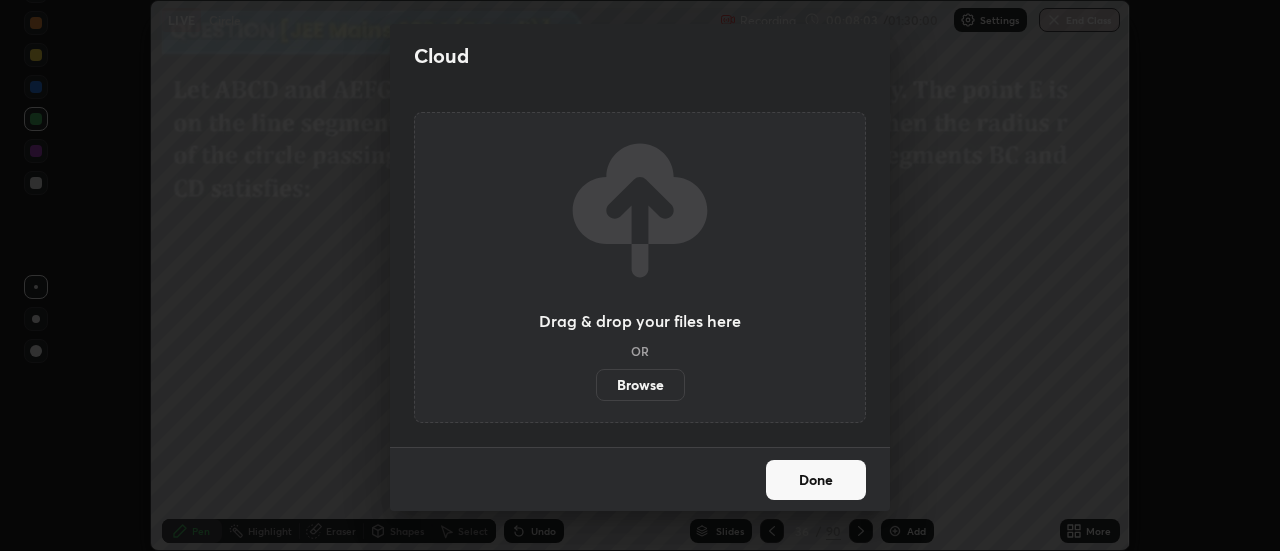 scroll, scrollTop: 551, scrollLeft: 1280, axis: both 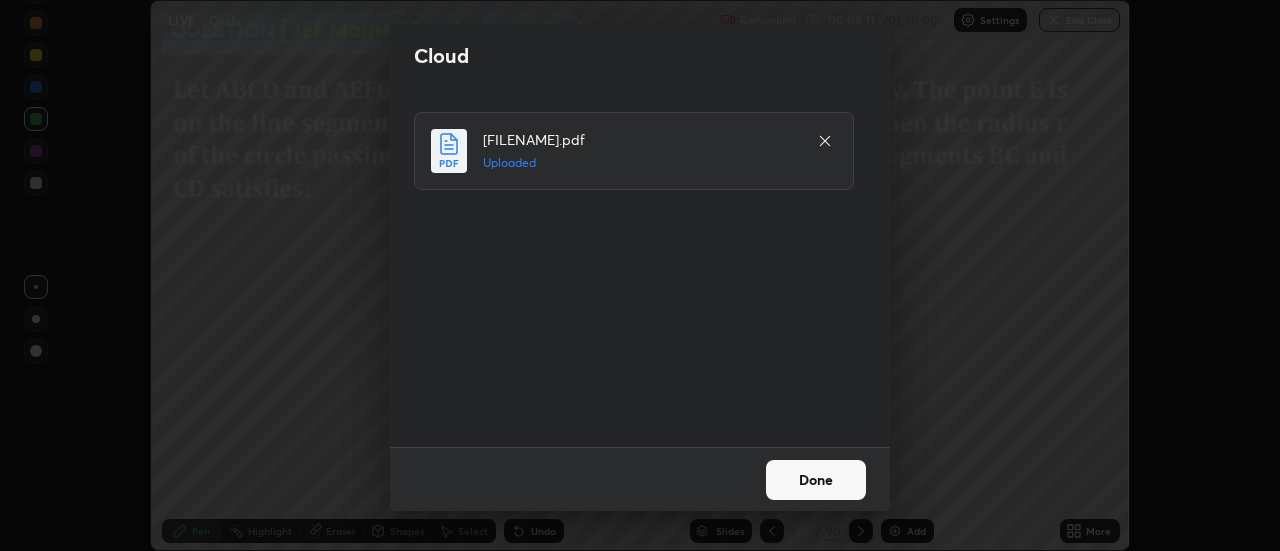 click on "Done" at bounding box center [816, 480] 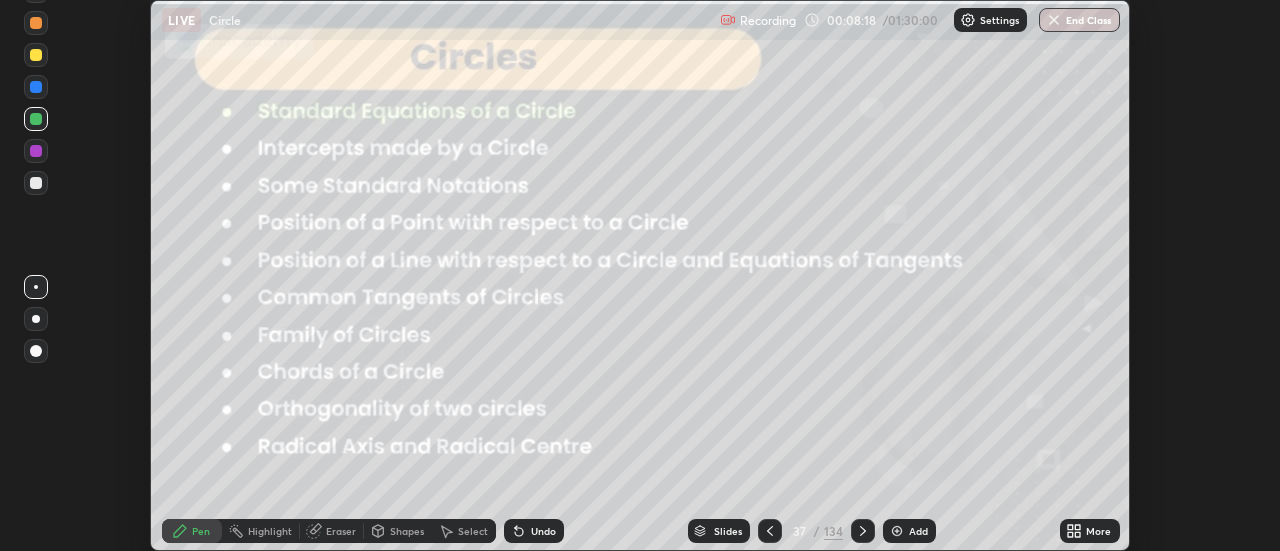 click on "Slides" at bounding box center (728, 531) 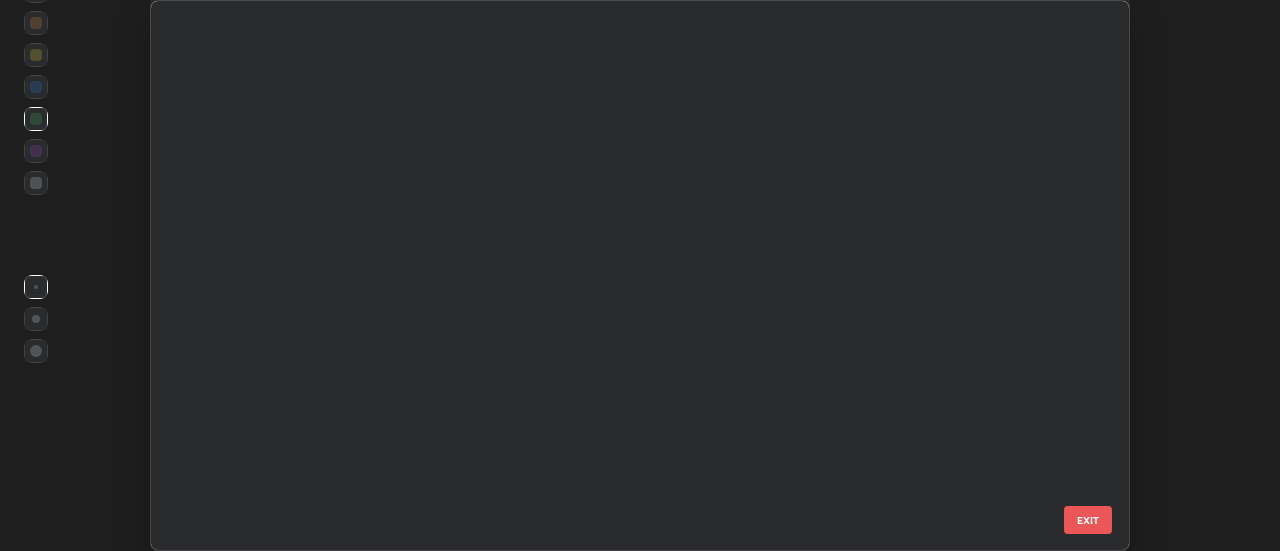 scroll, scrollTop: 1640, scrollLeft: 0, axis: vertical 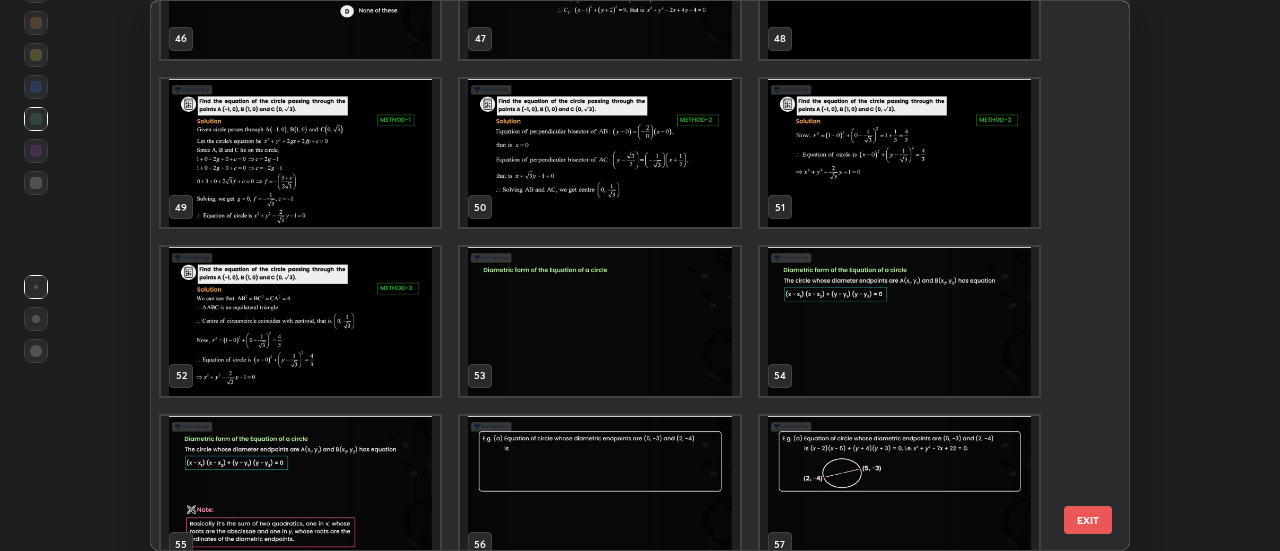 click at bounding box center [600, 490] 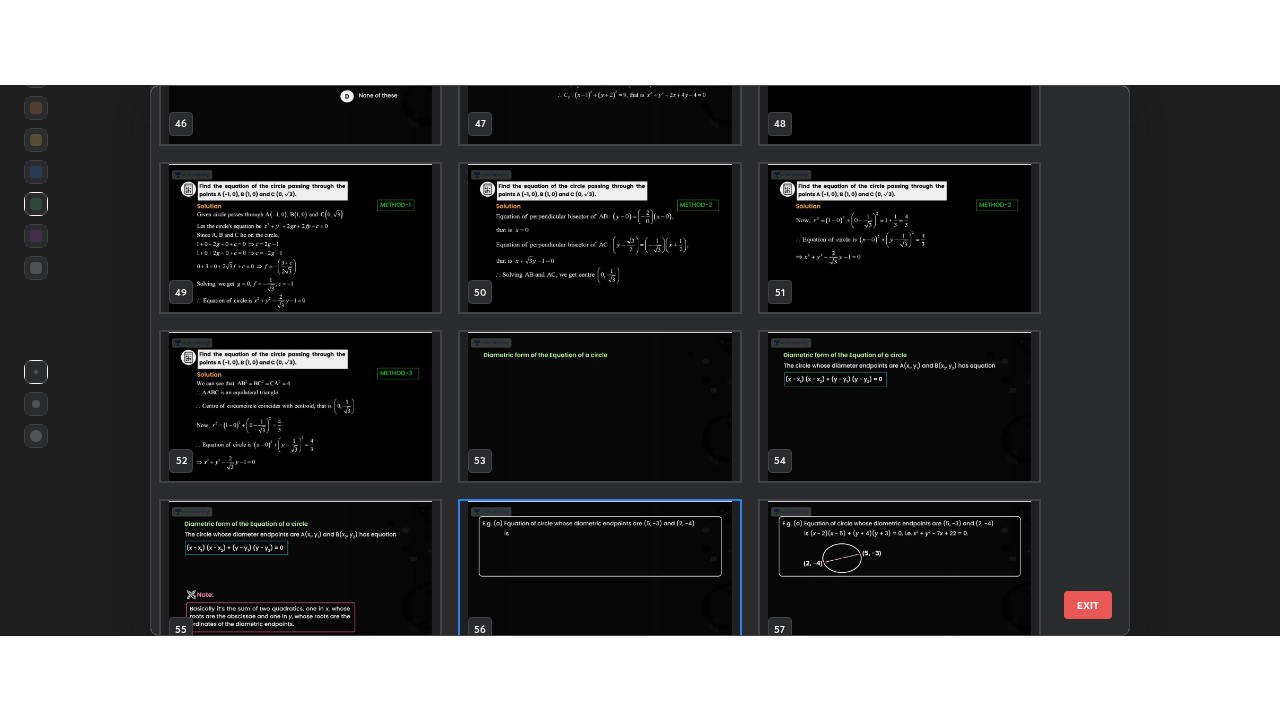 scroll, scrollTop: 2650, scrollLeft: 0, axis: vertical 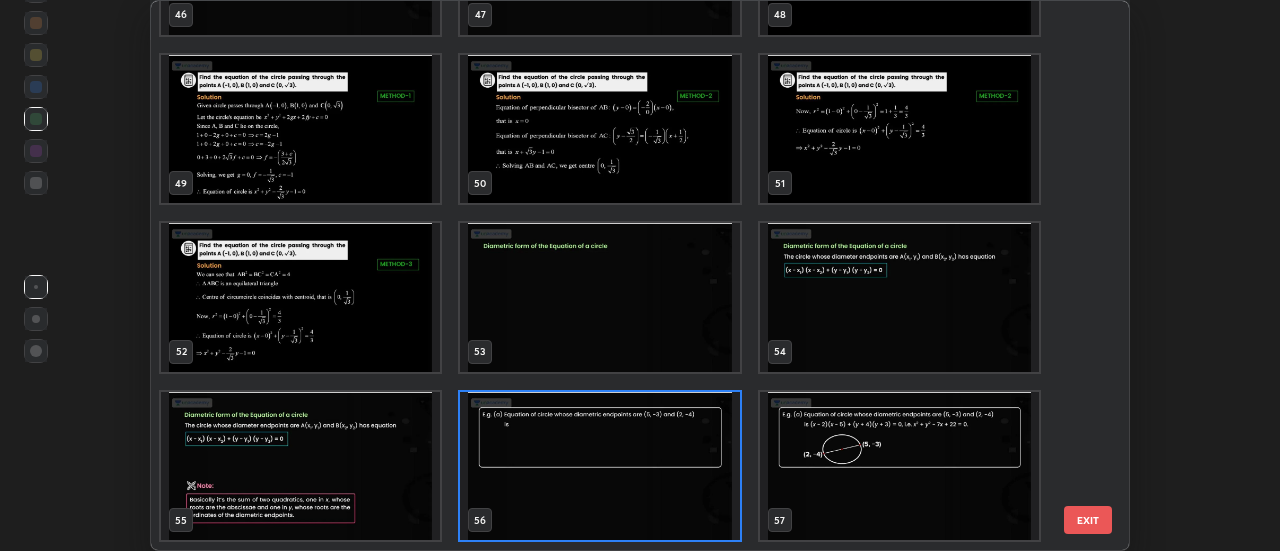 click at bounding box center [600, 466] 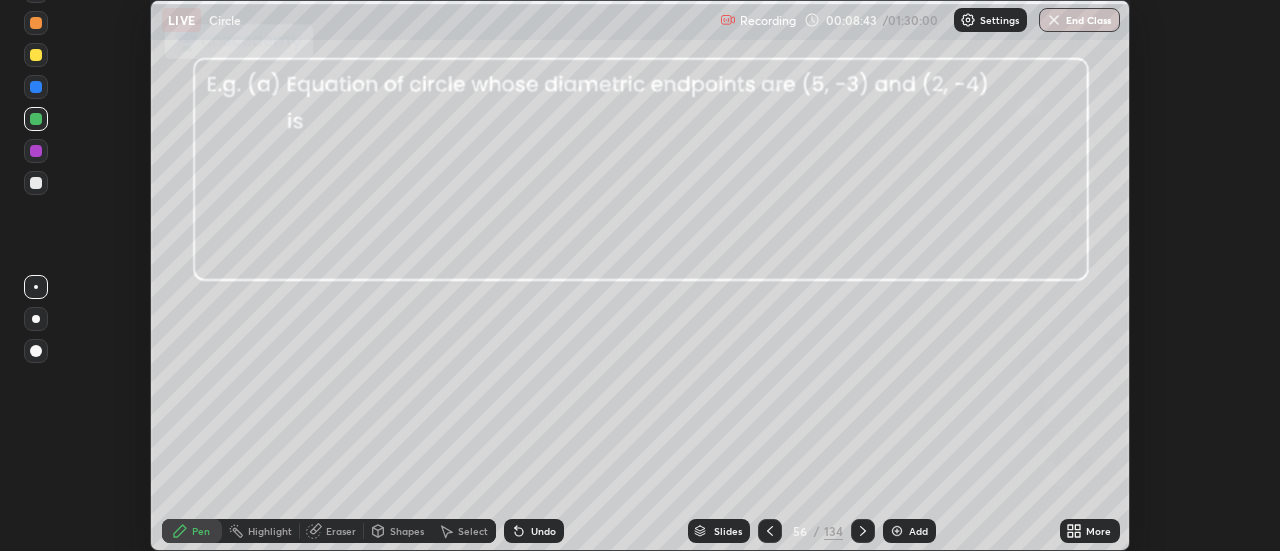 click 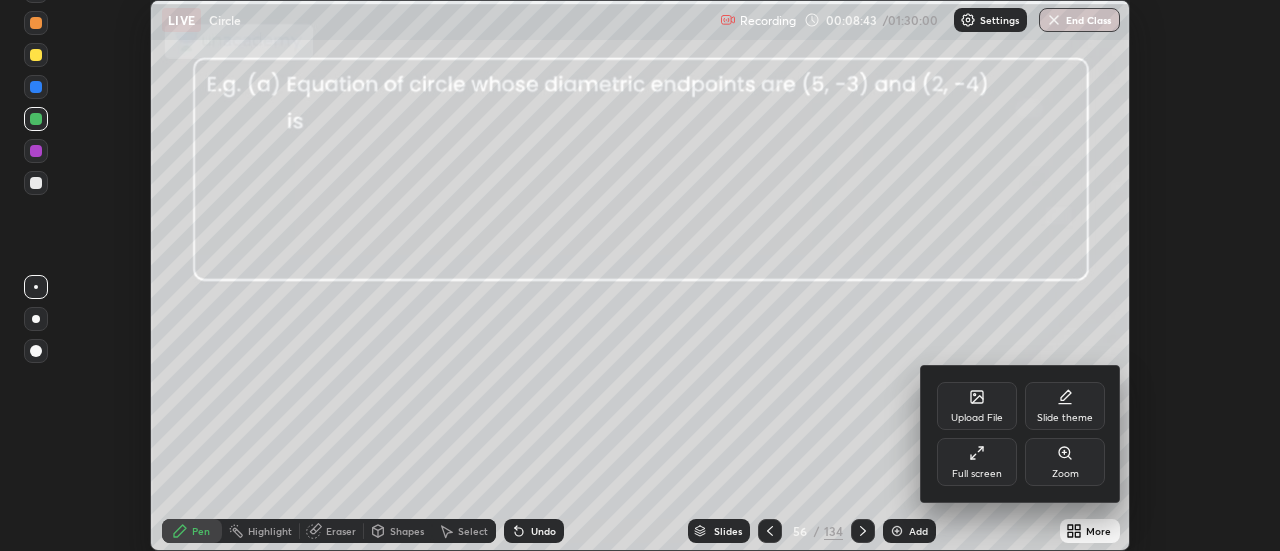 click on "Full screen" at bounding box center (977, 462) 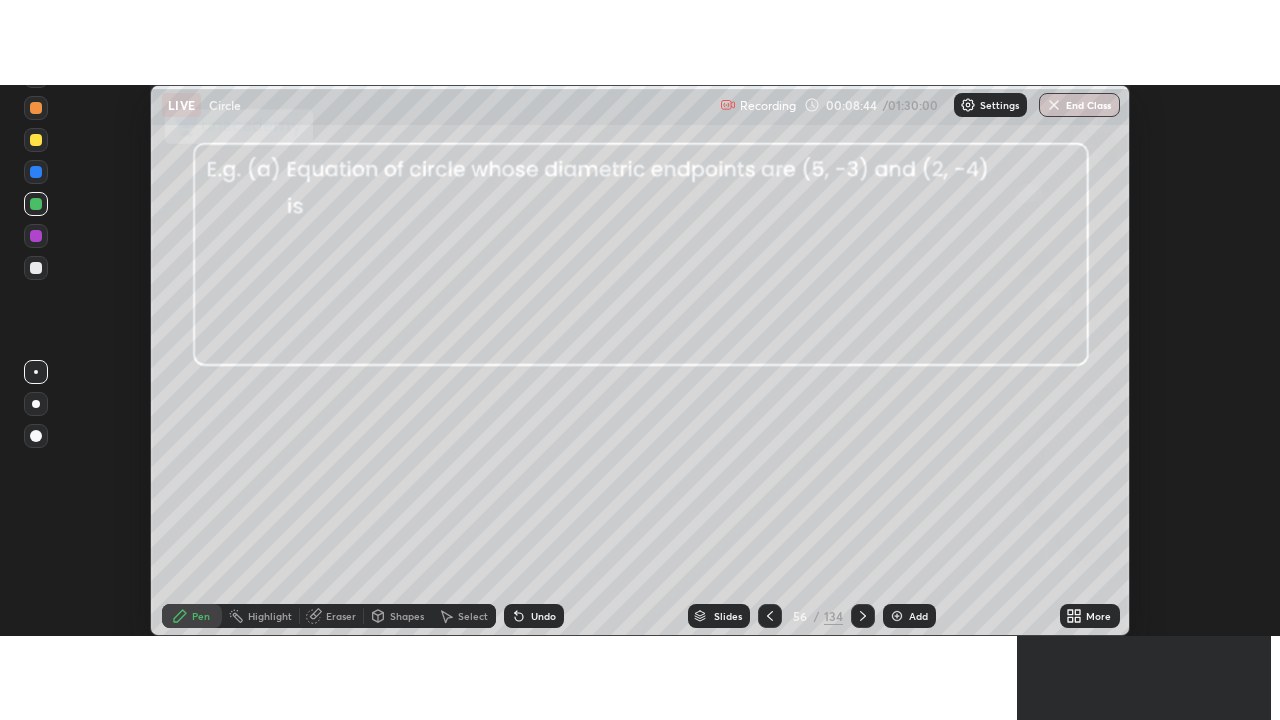 scroll, scrollTop: 99280, scrollLeft: 98720, axis: both 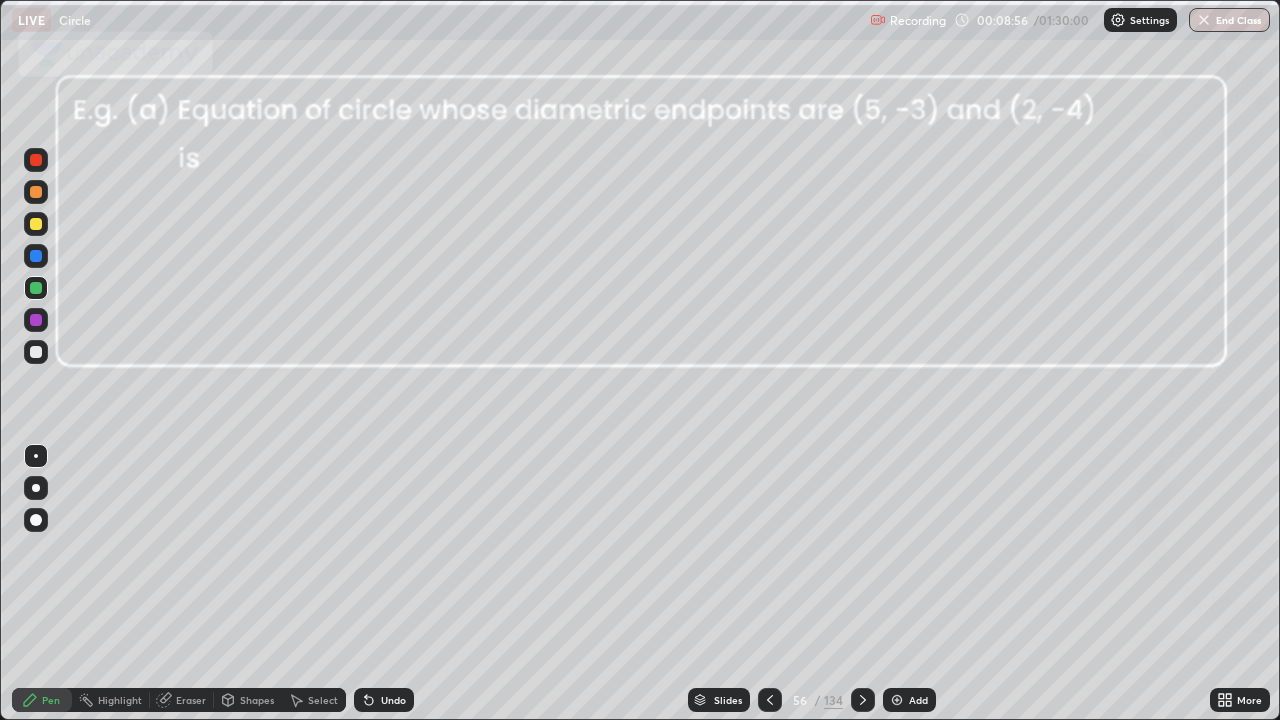 click at bounding box center (863, 700) 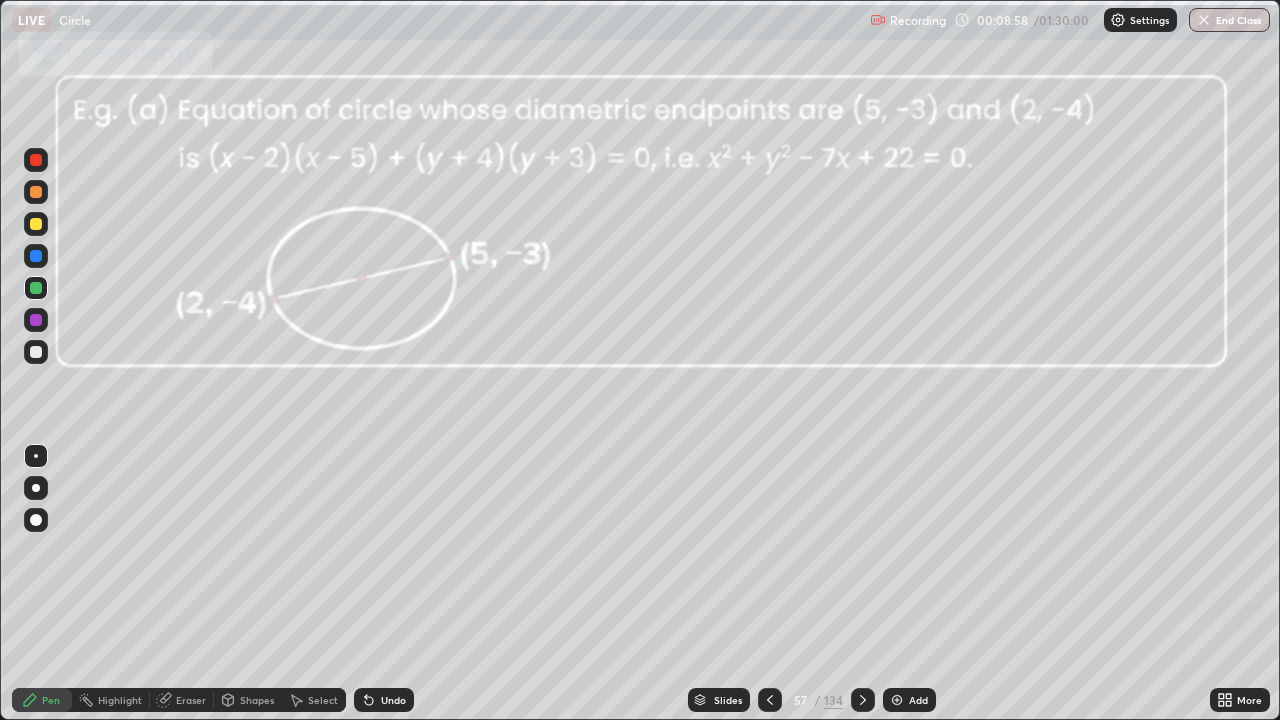 click at bounding box center [863, 700] 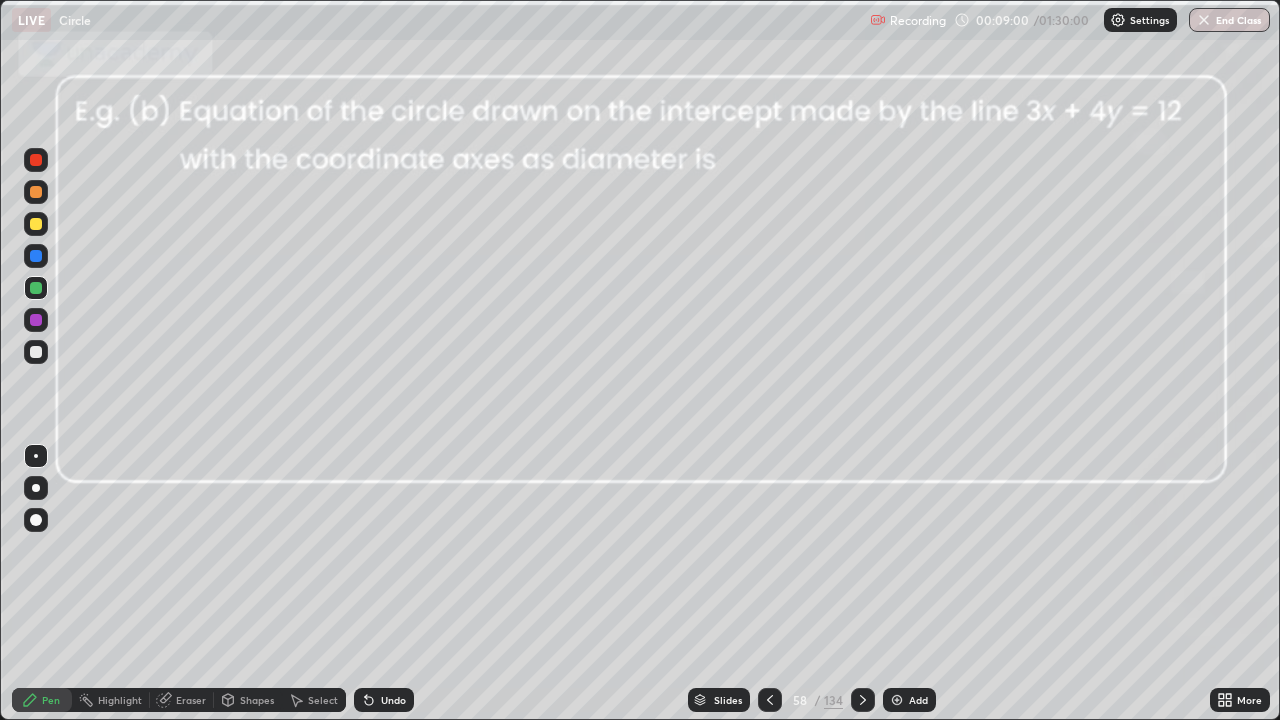 click at bounding box center (863, 700) 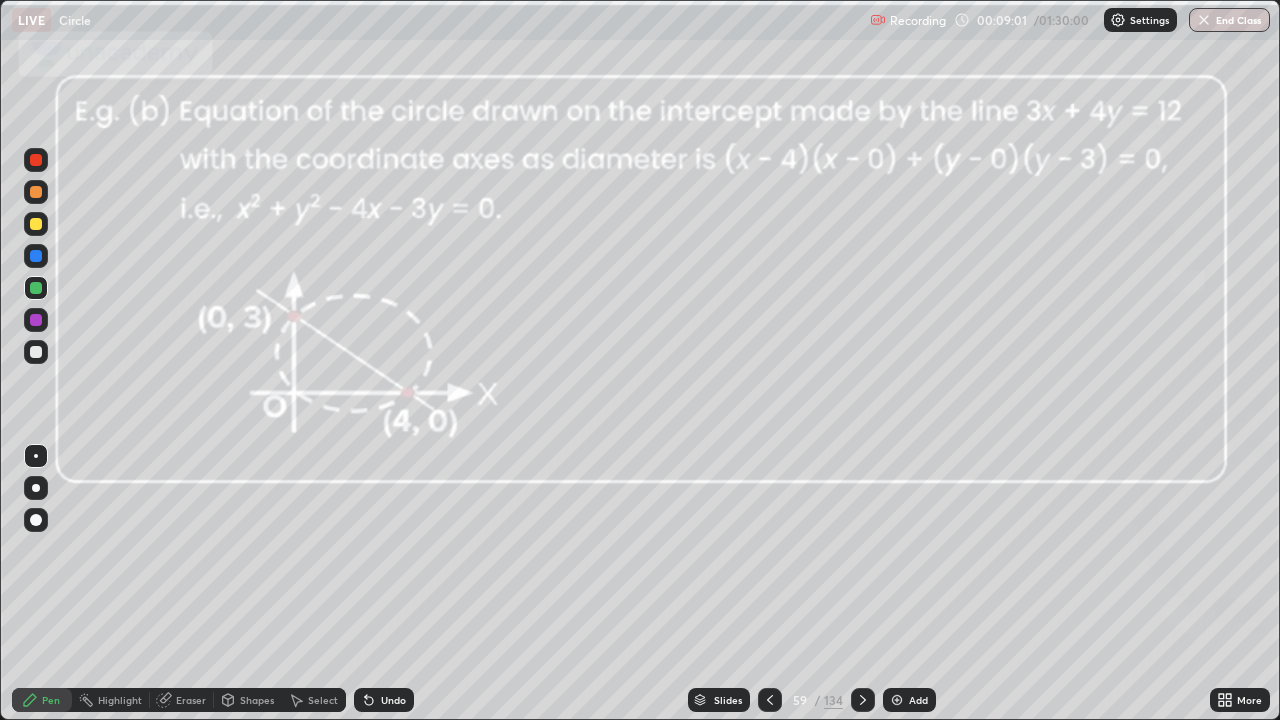 click at bounding box center [863, 700] 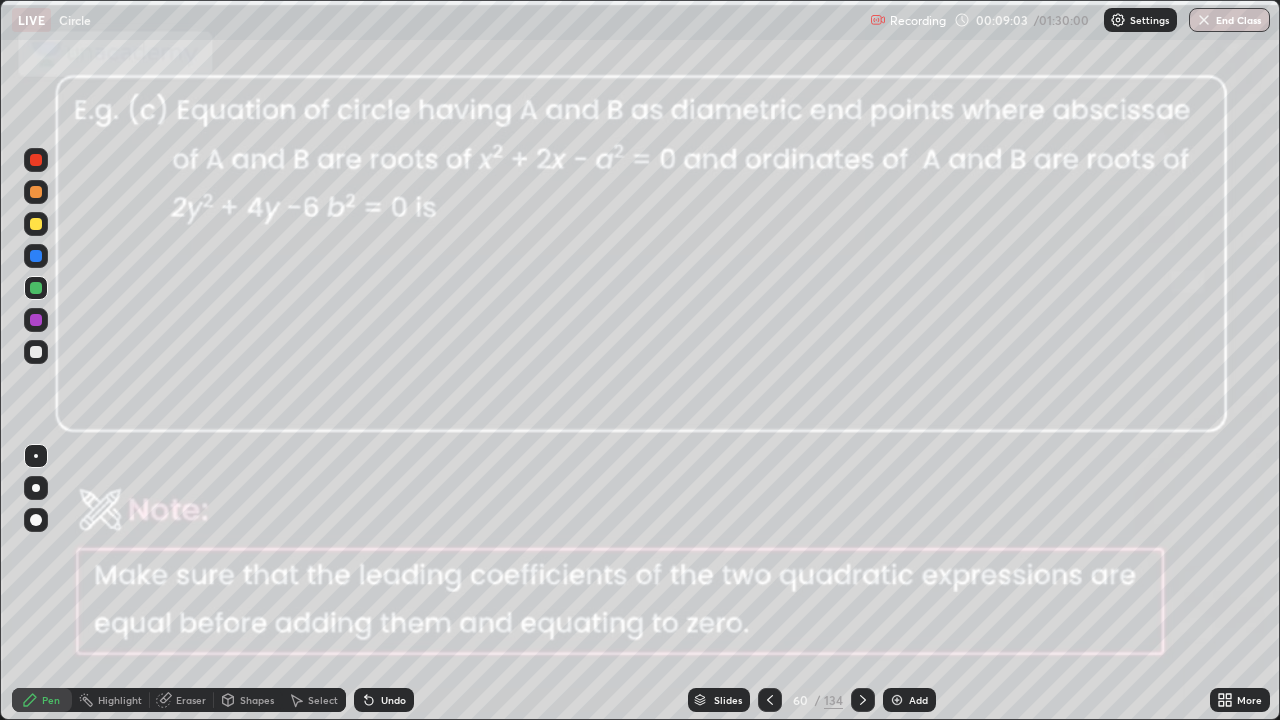 click 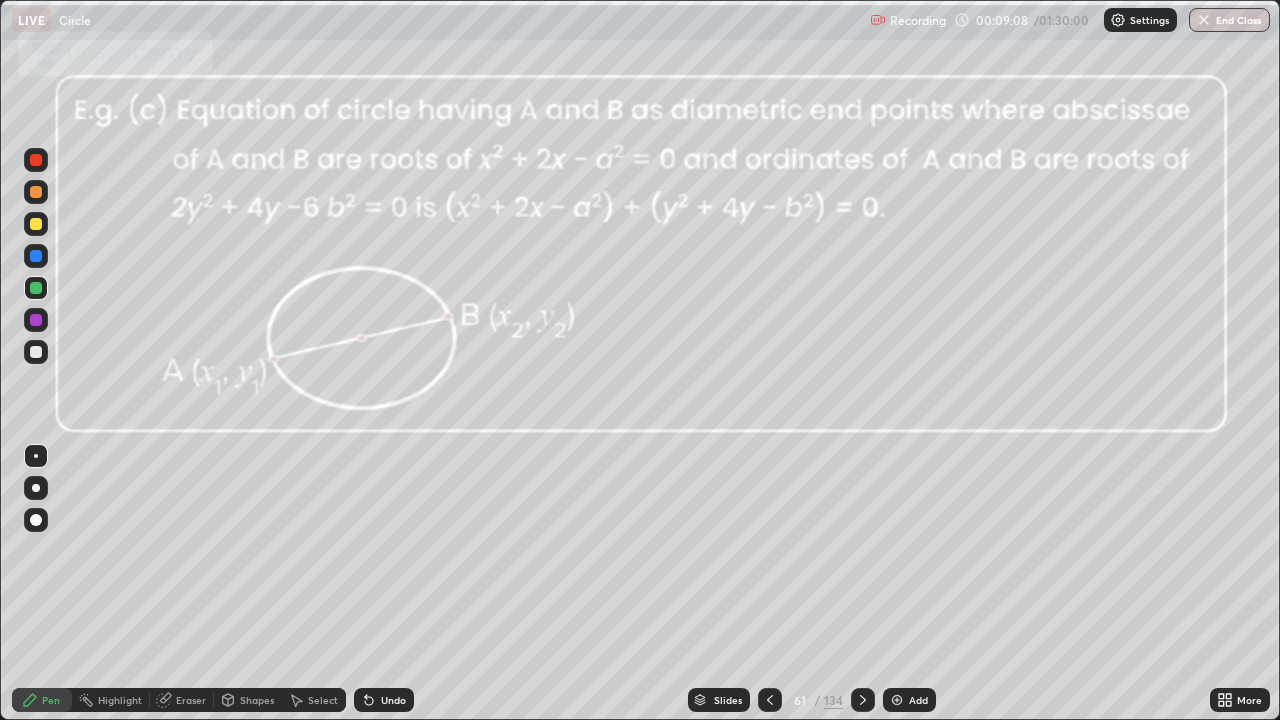 click at bounding box center (863, 700) 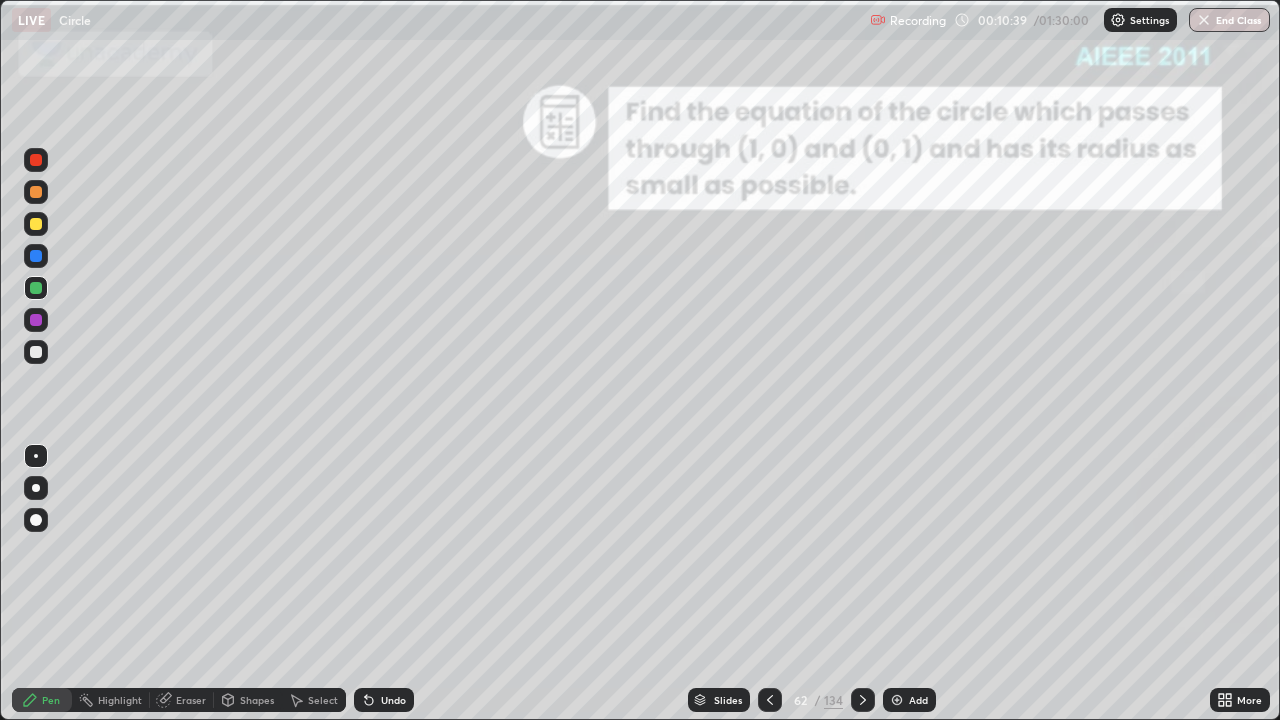 click on "Shapes" at bounding box center (257, 700) 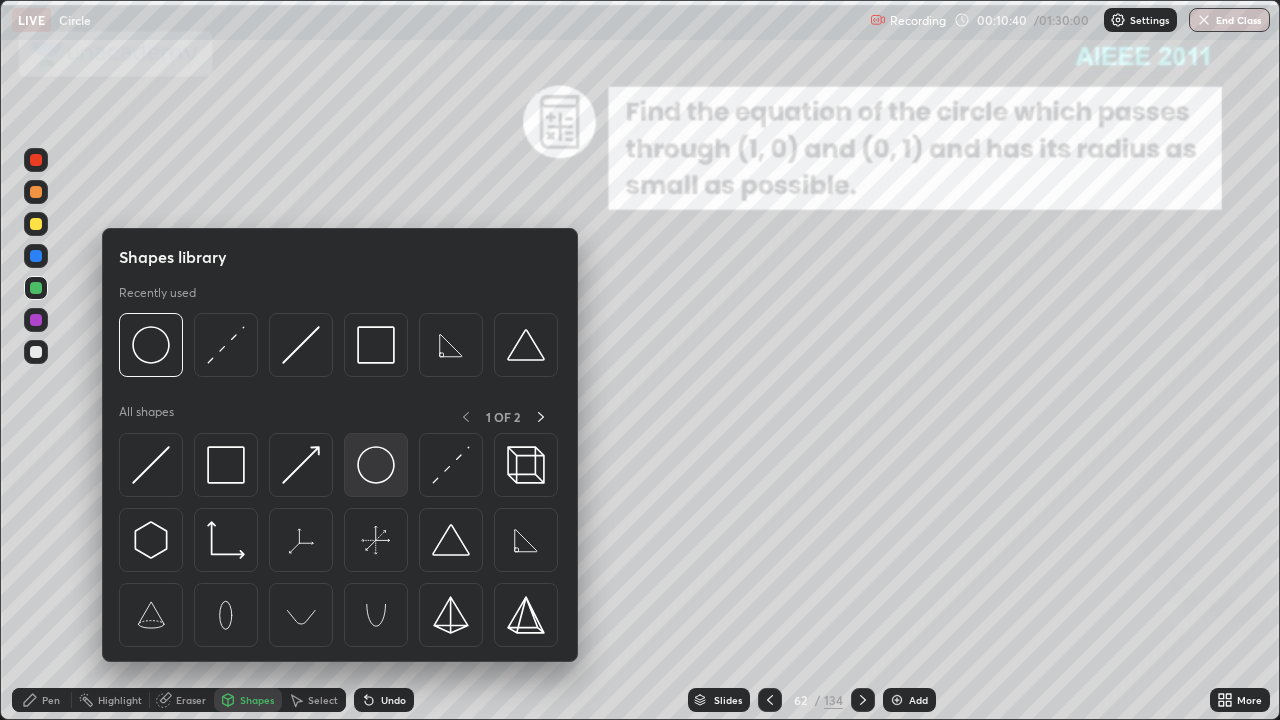 click at bounding box center [376, 465] 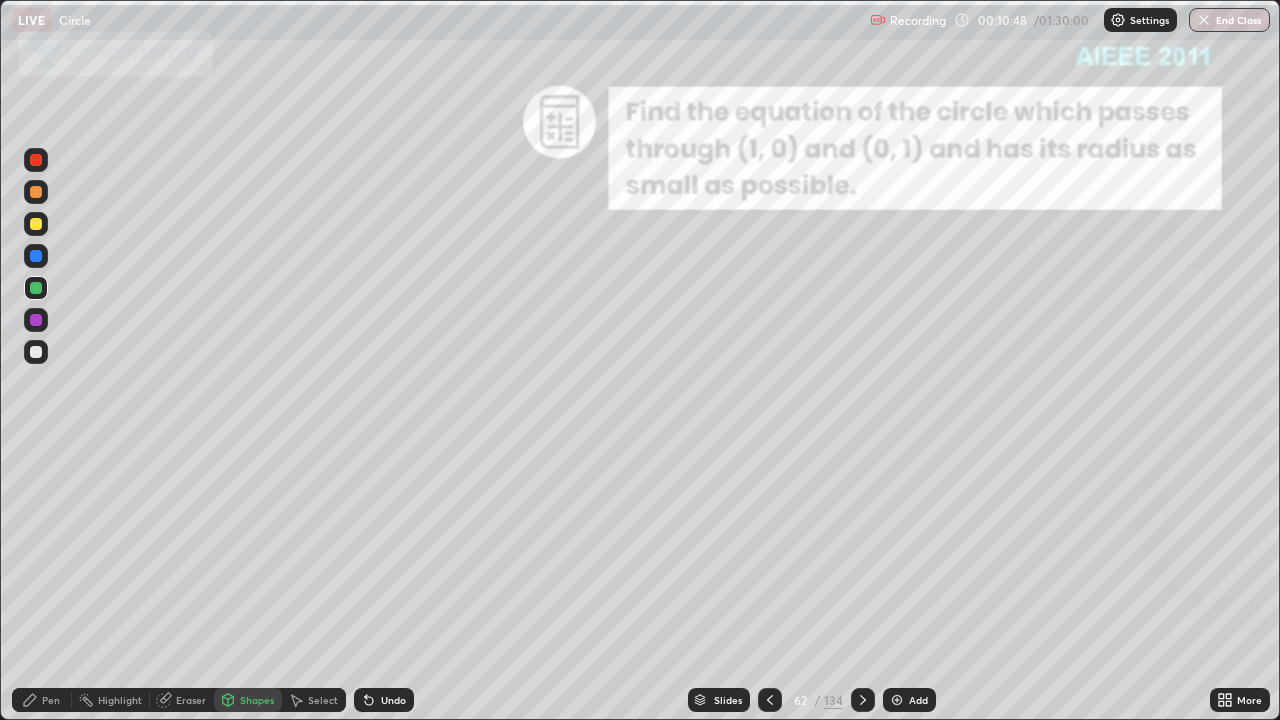 click at bounding box center [36, 288] 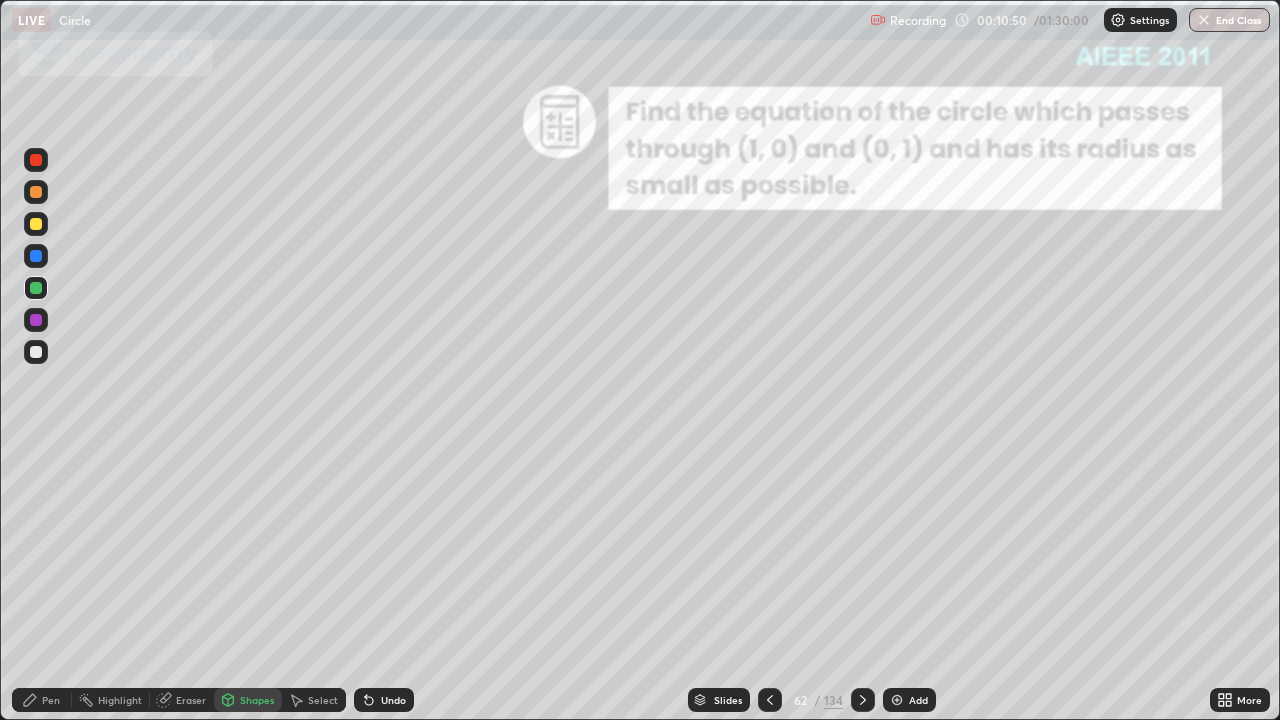 click at bounding box center [36, 288] 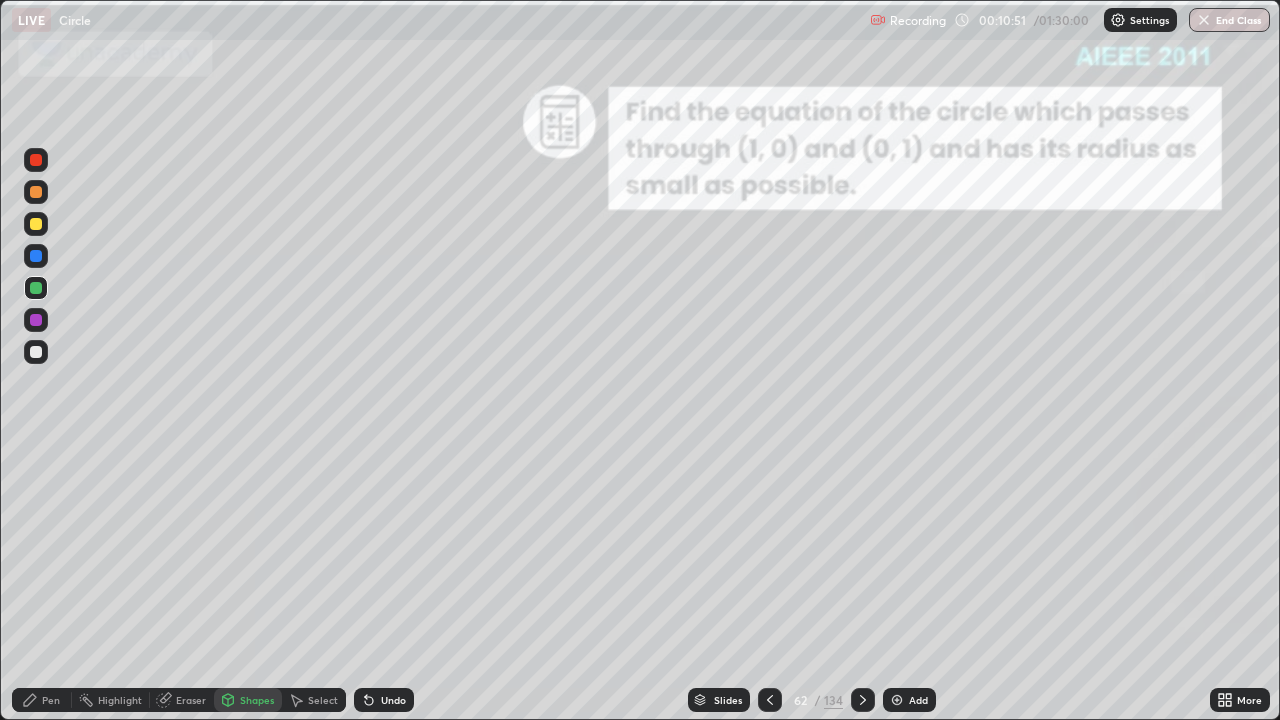 click at bounding box center [36, 256] 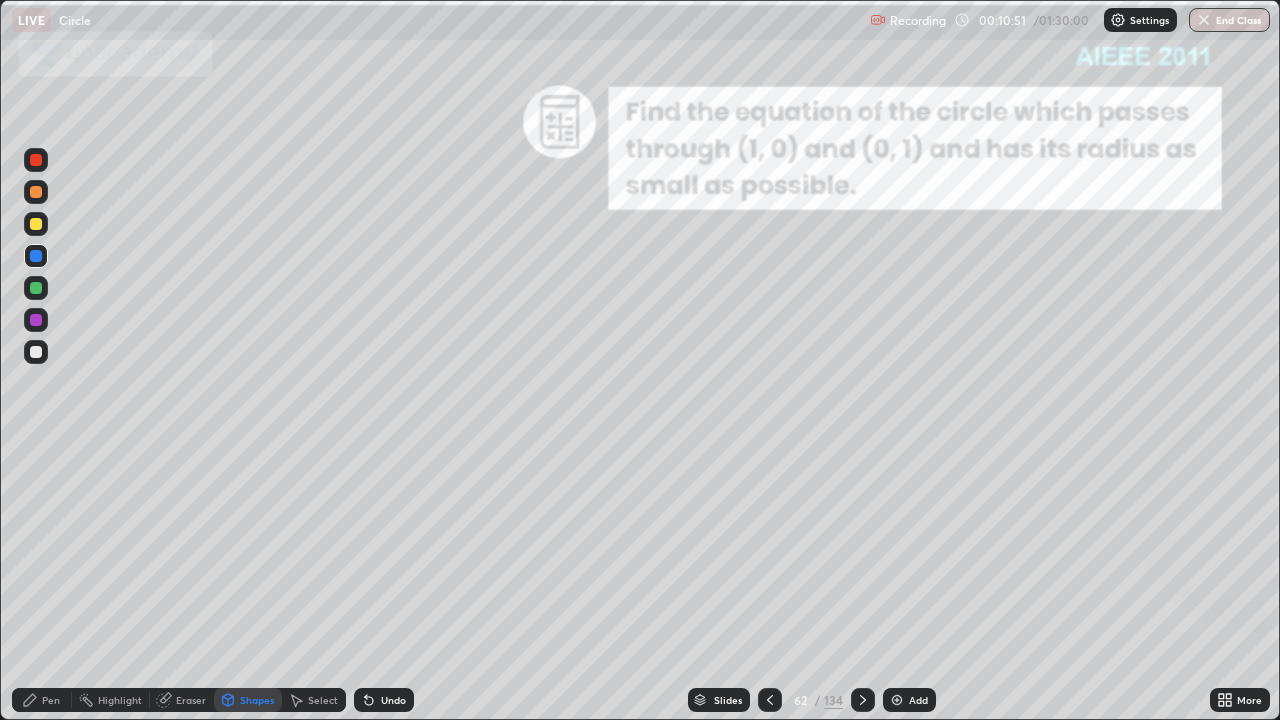click at bounding box center [36, 256] 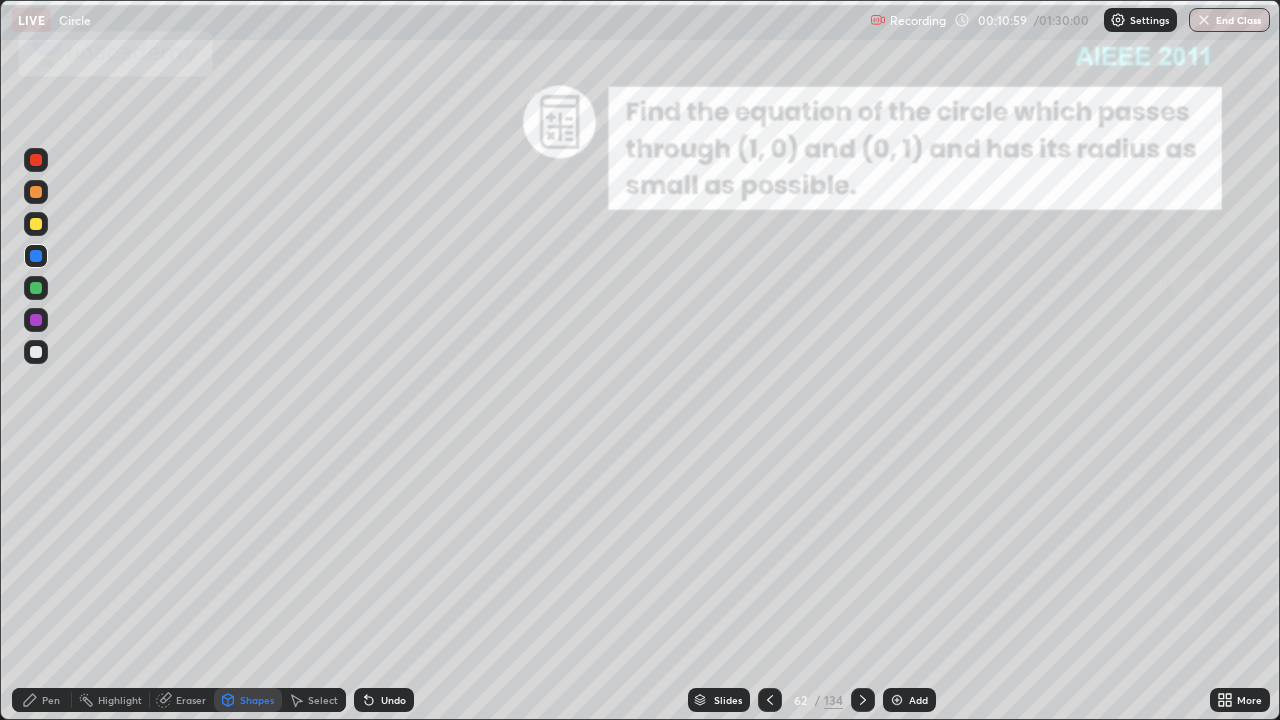 click on "Pen" at bounding box center (51, 700) 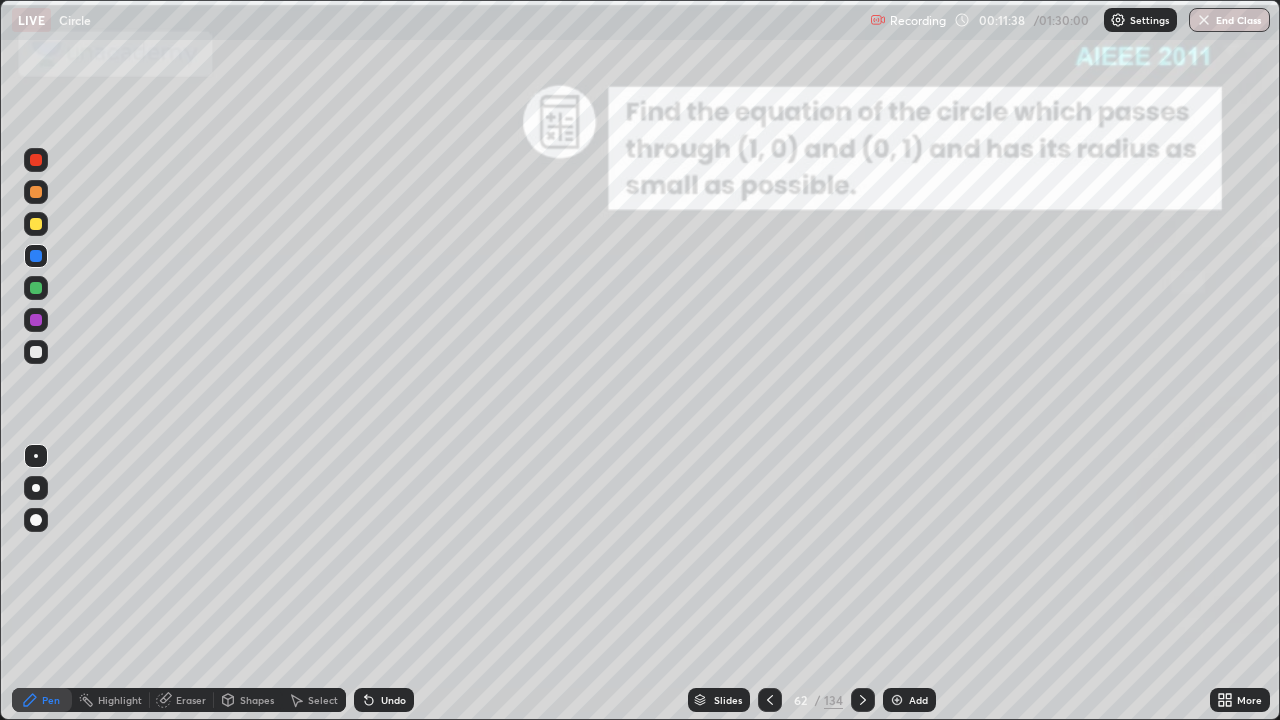 click 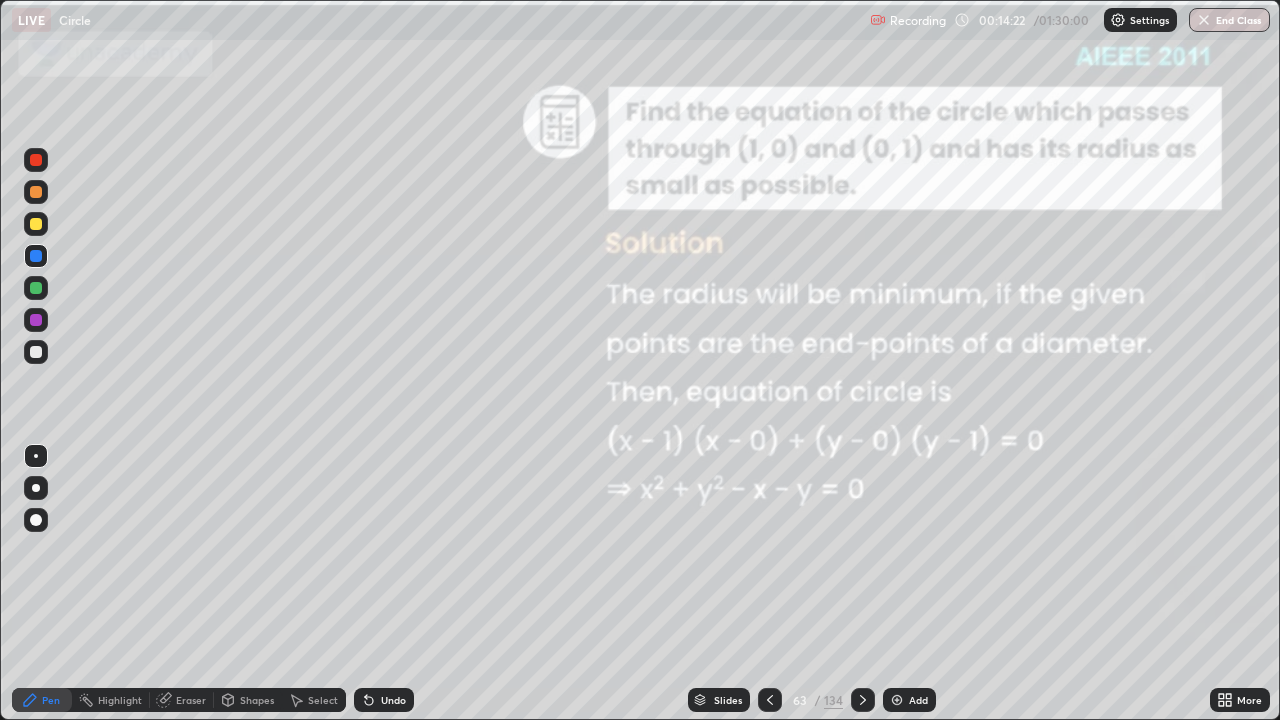 click at bounding box center (863, 700) 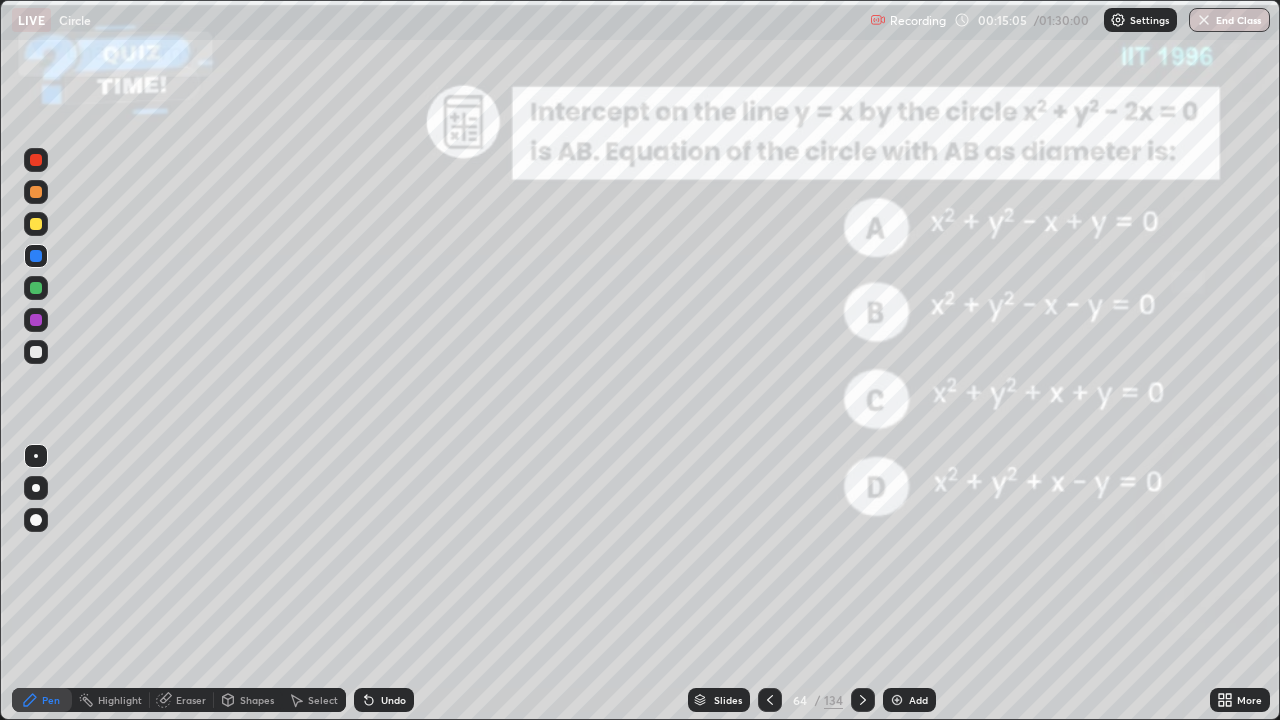 click on "Shapes" at bounding box center (257, 700) 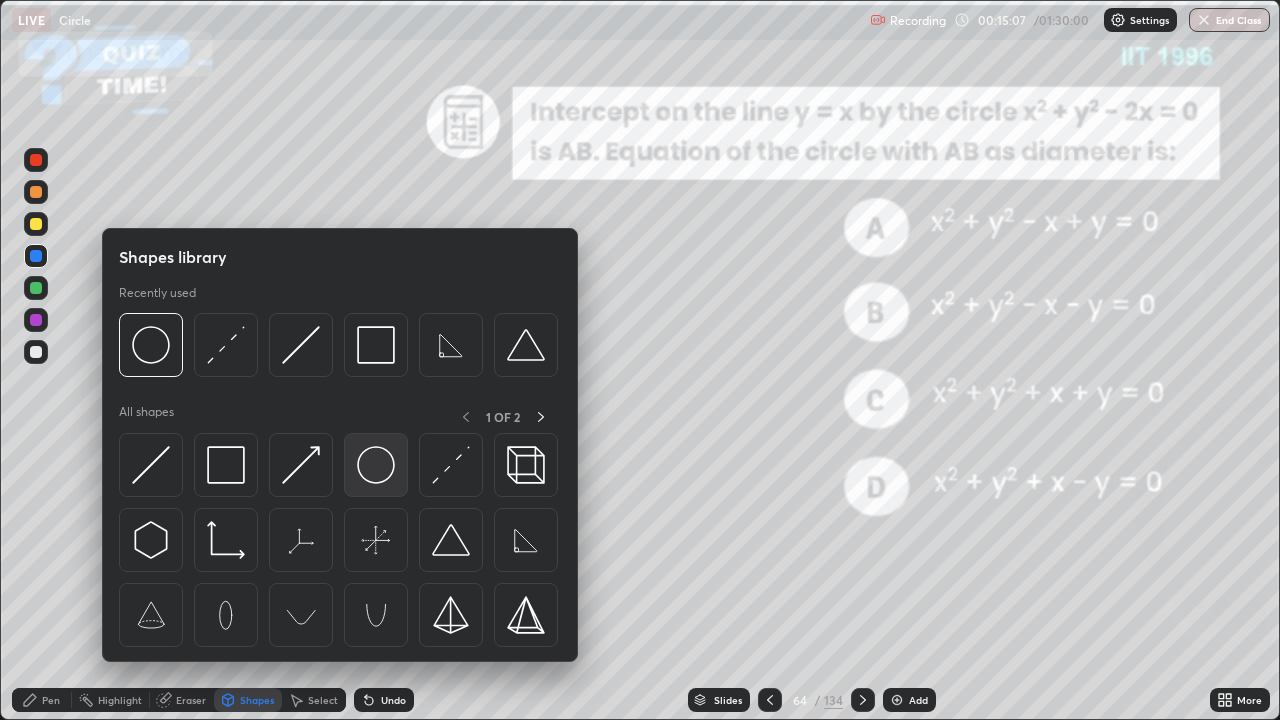click at bounding box center (376, 465) 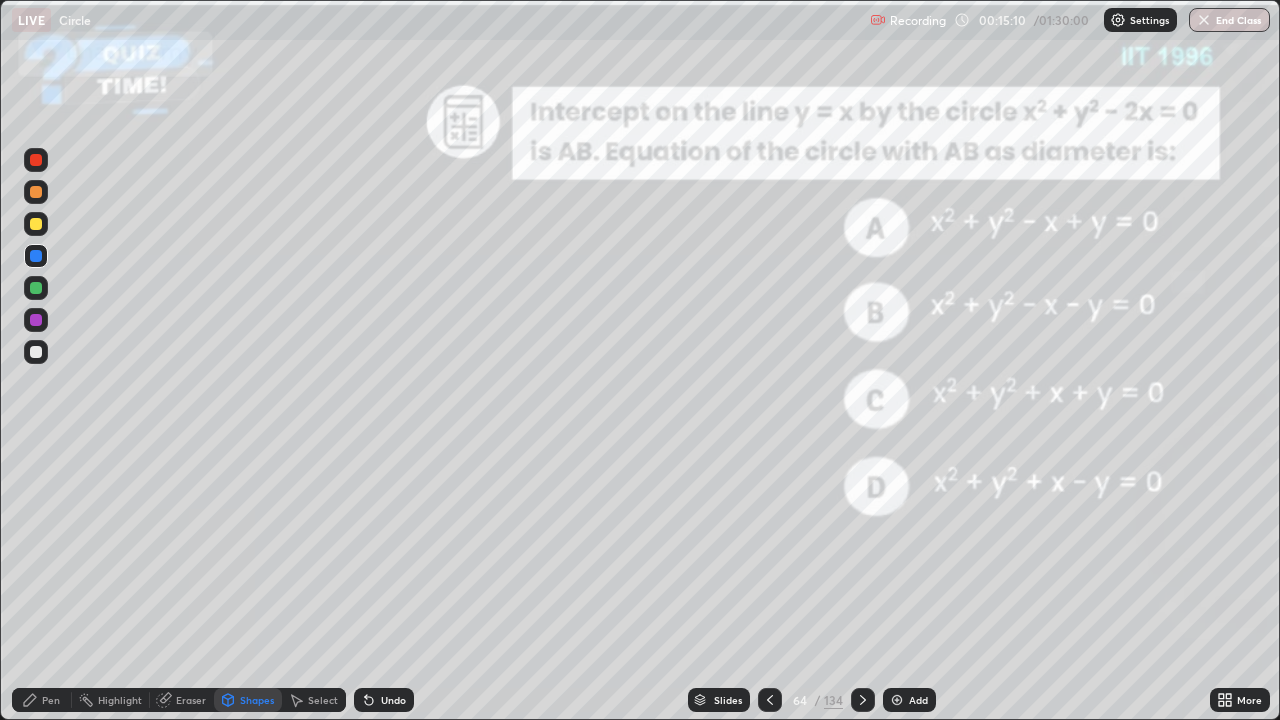 click on "Pen" at bounding box center [51, 700] 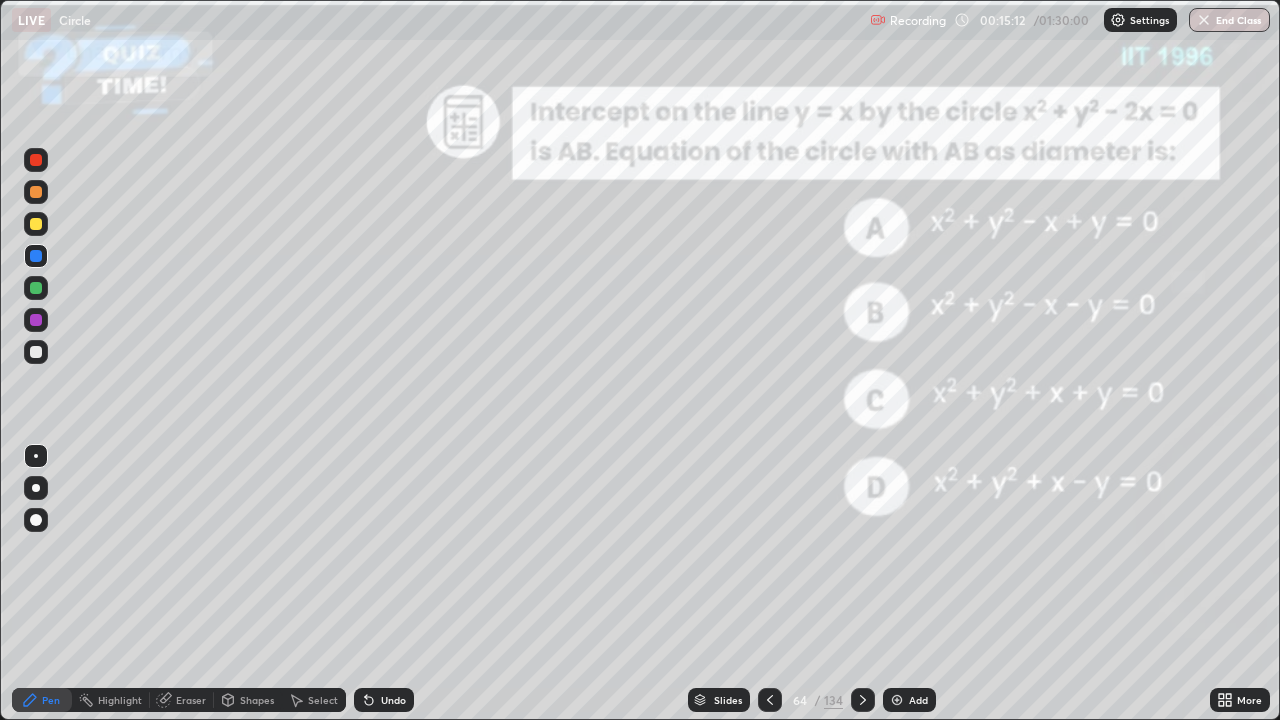click at bounding box center (36, 288) 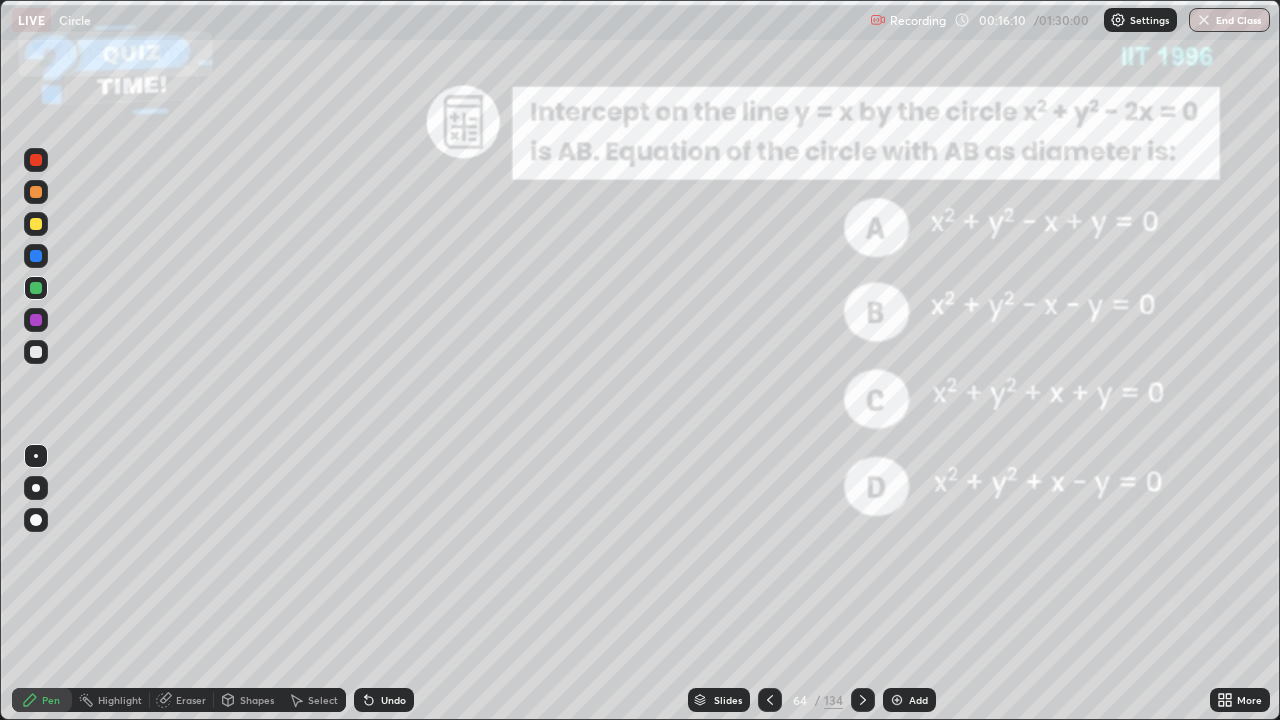 click 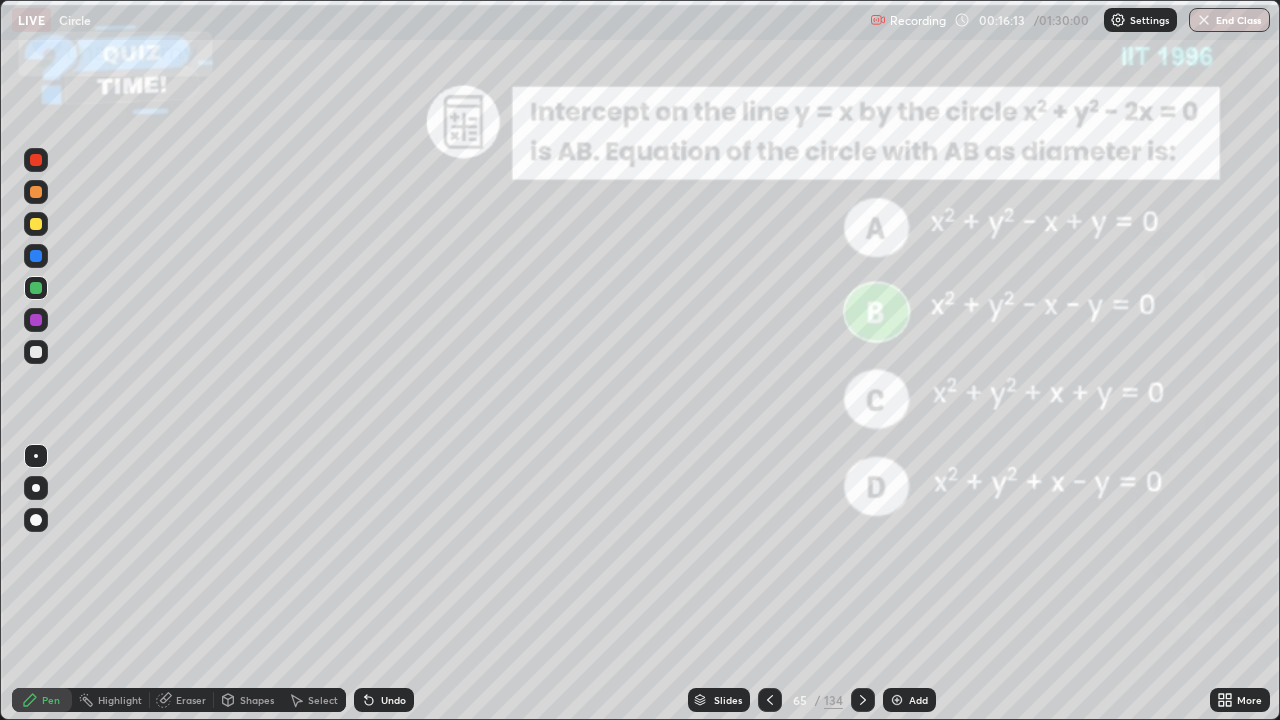 click 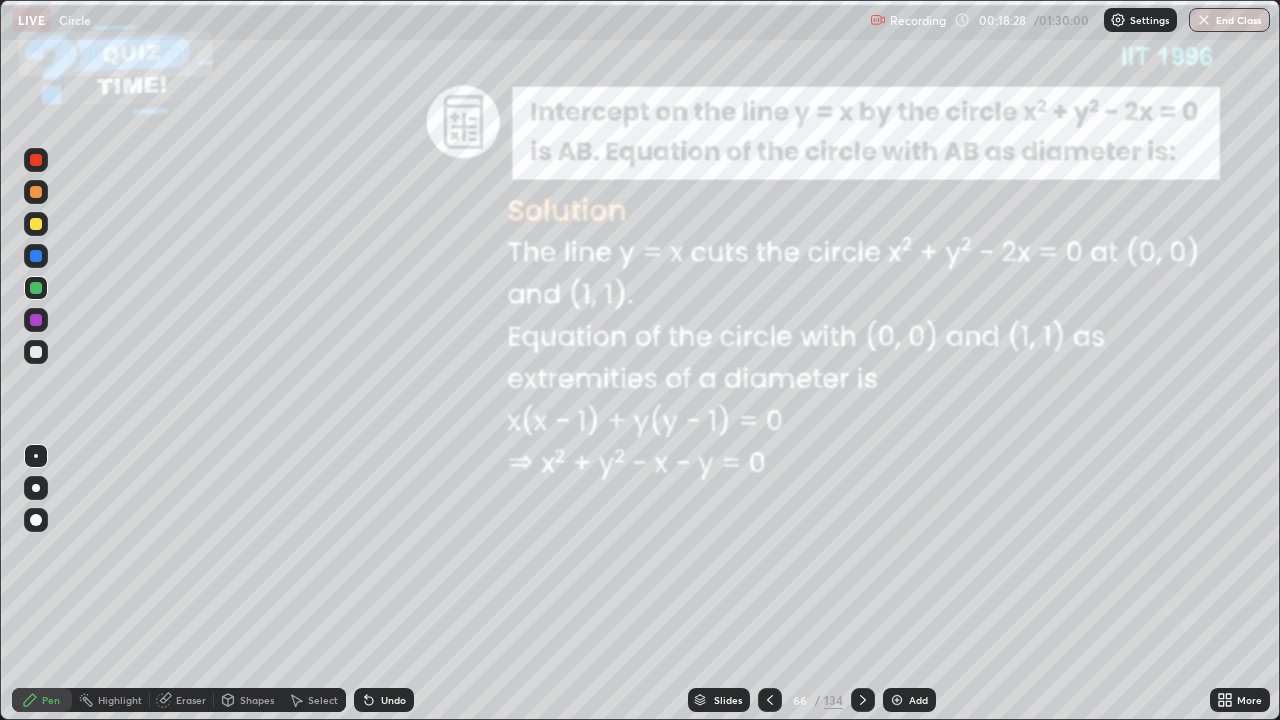 click 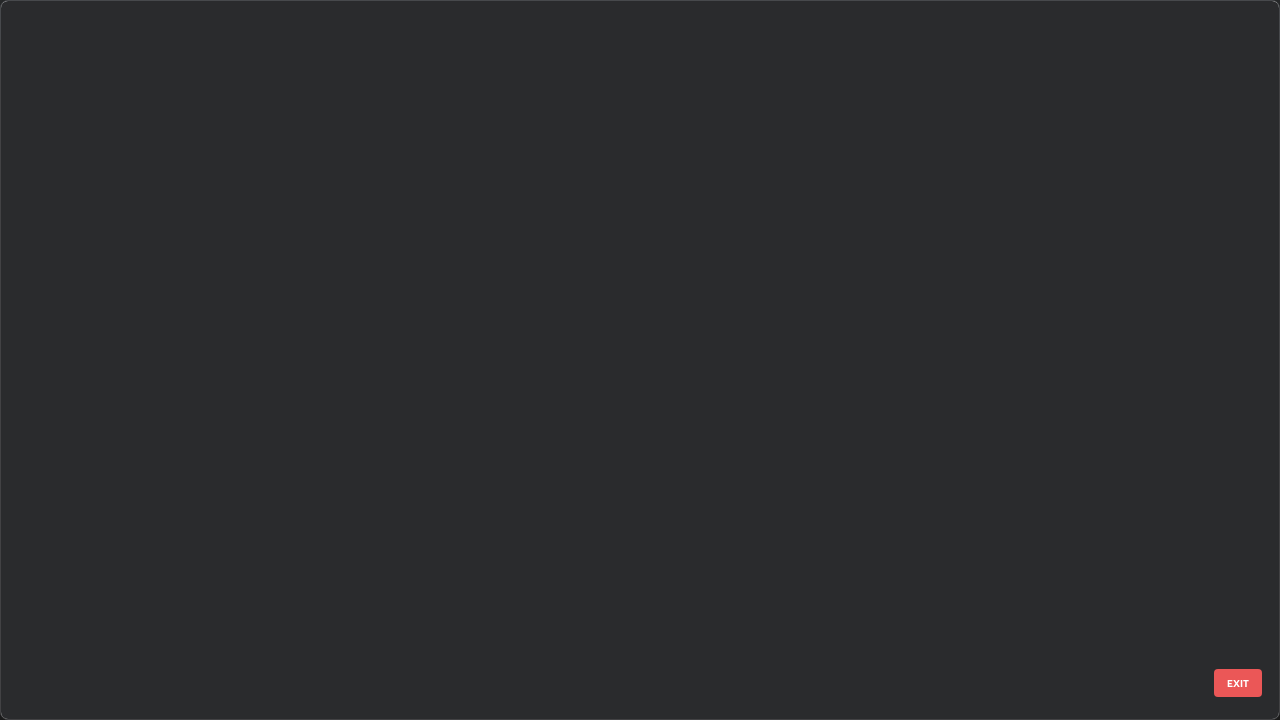 scroll, scrollTop: 4223, scrollLeft: 0, axis: vertical 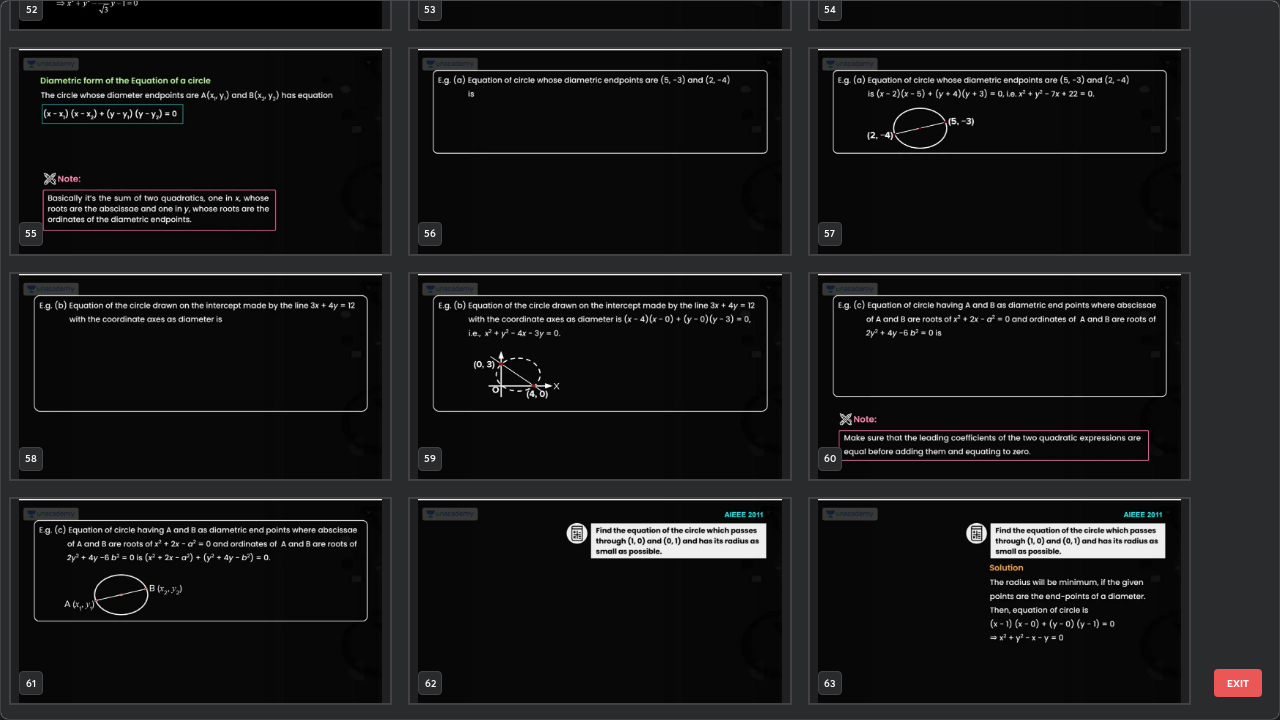 click at bounding box center (999, 601) 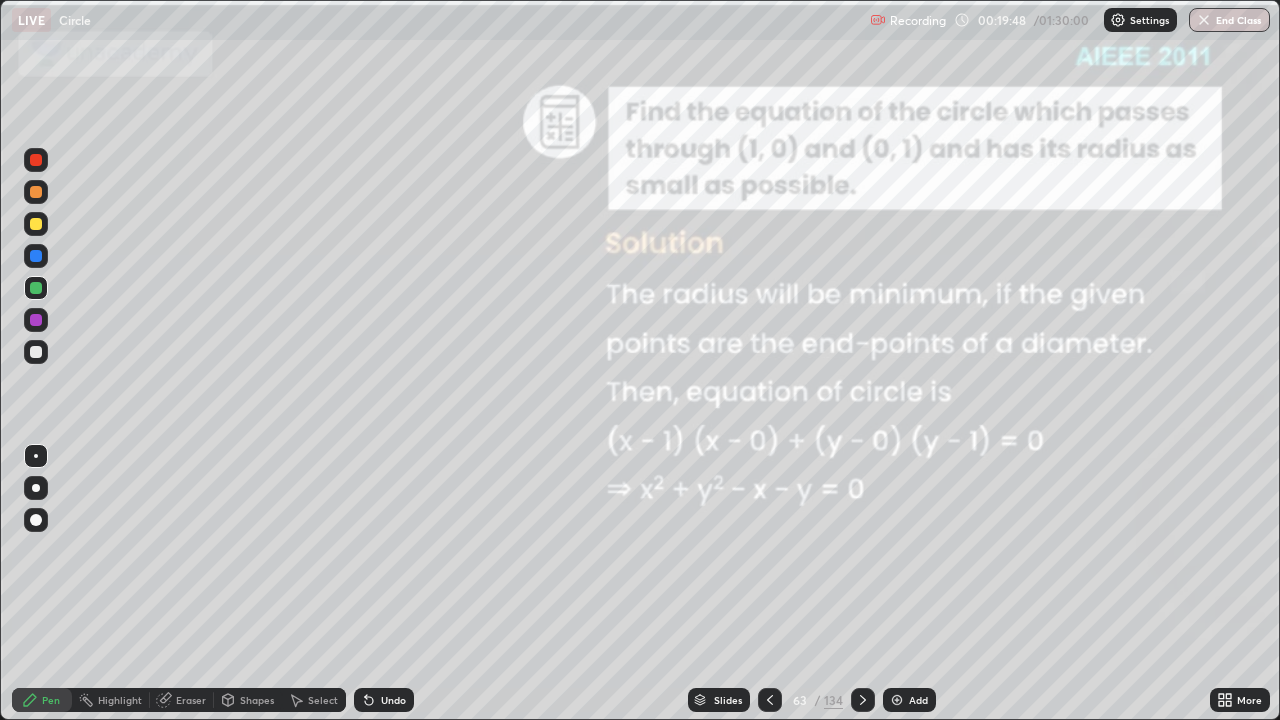 click on "Eraser" at bounding box center [182, 700] 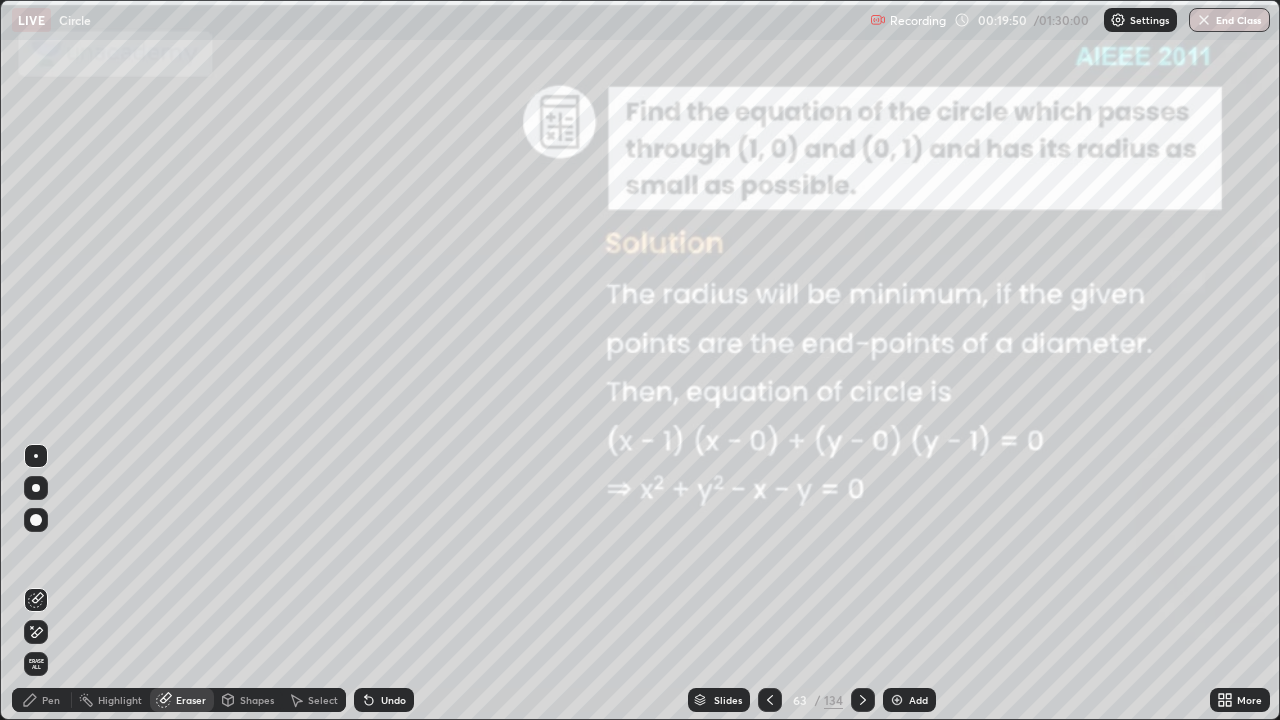 click 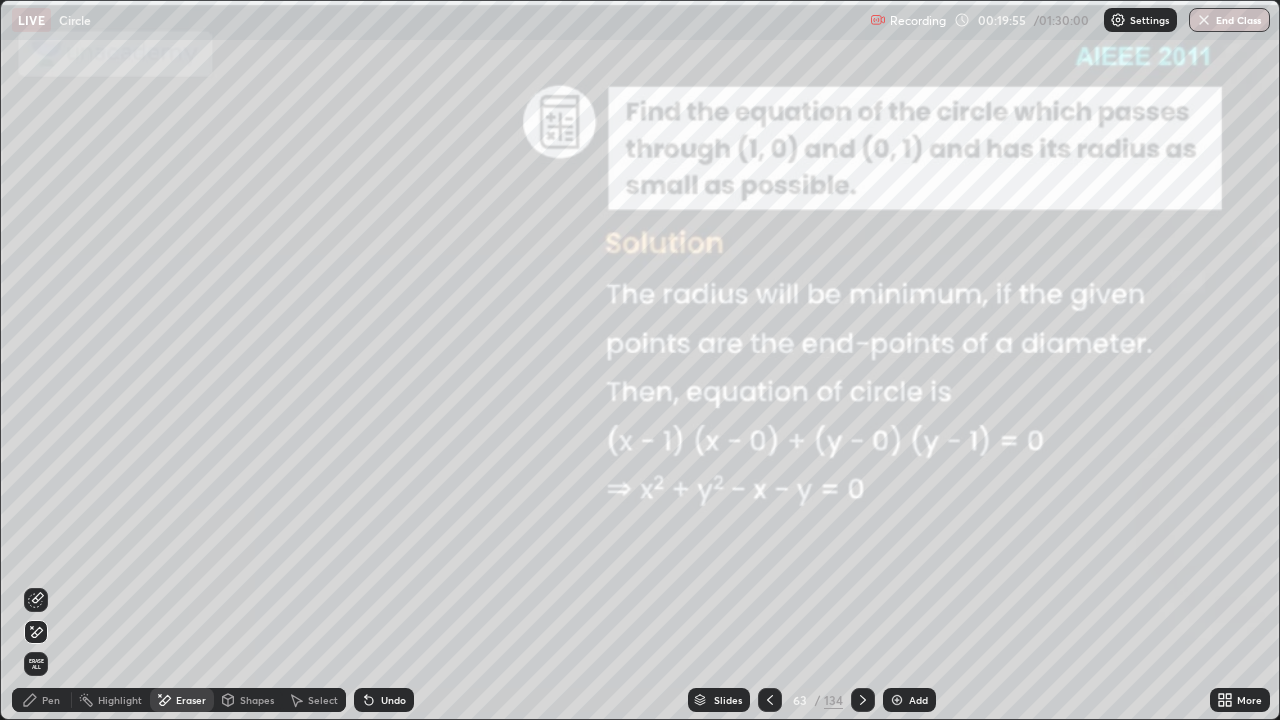 click on "Shapes" at bounding box center [257, 700] 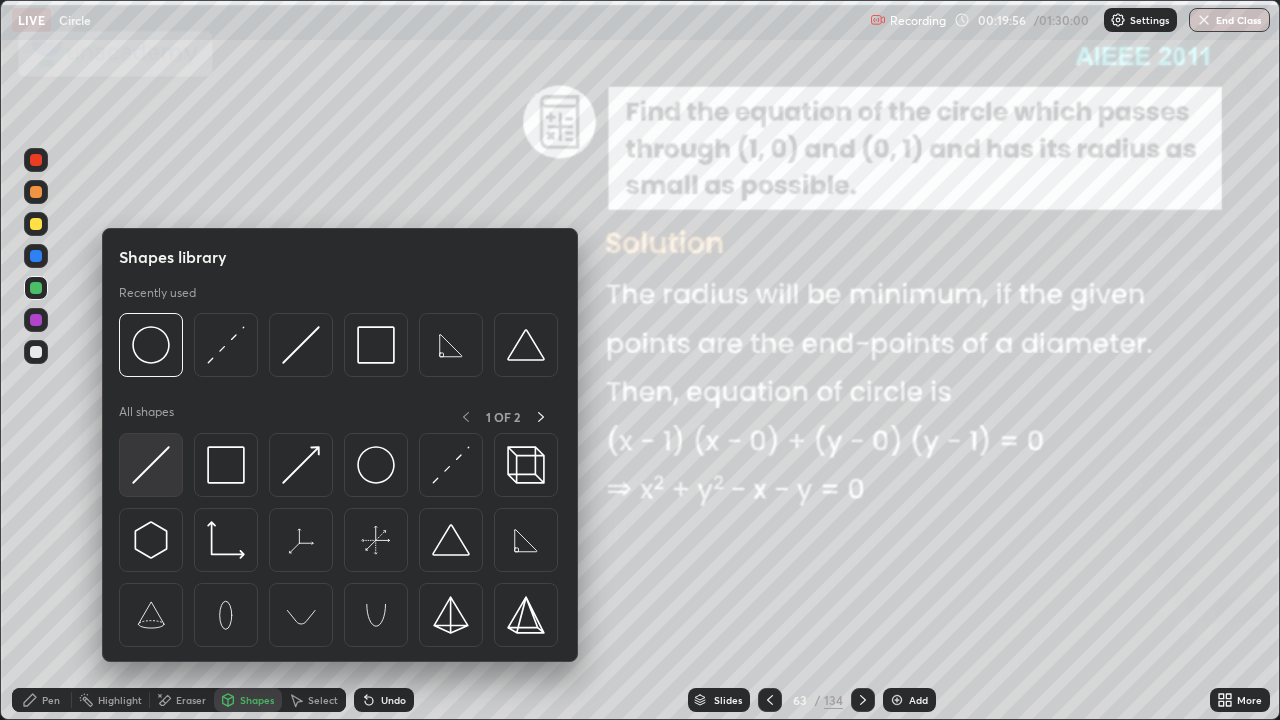 click at bounding box center [151, 465] 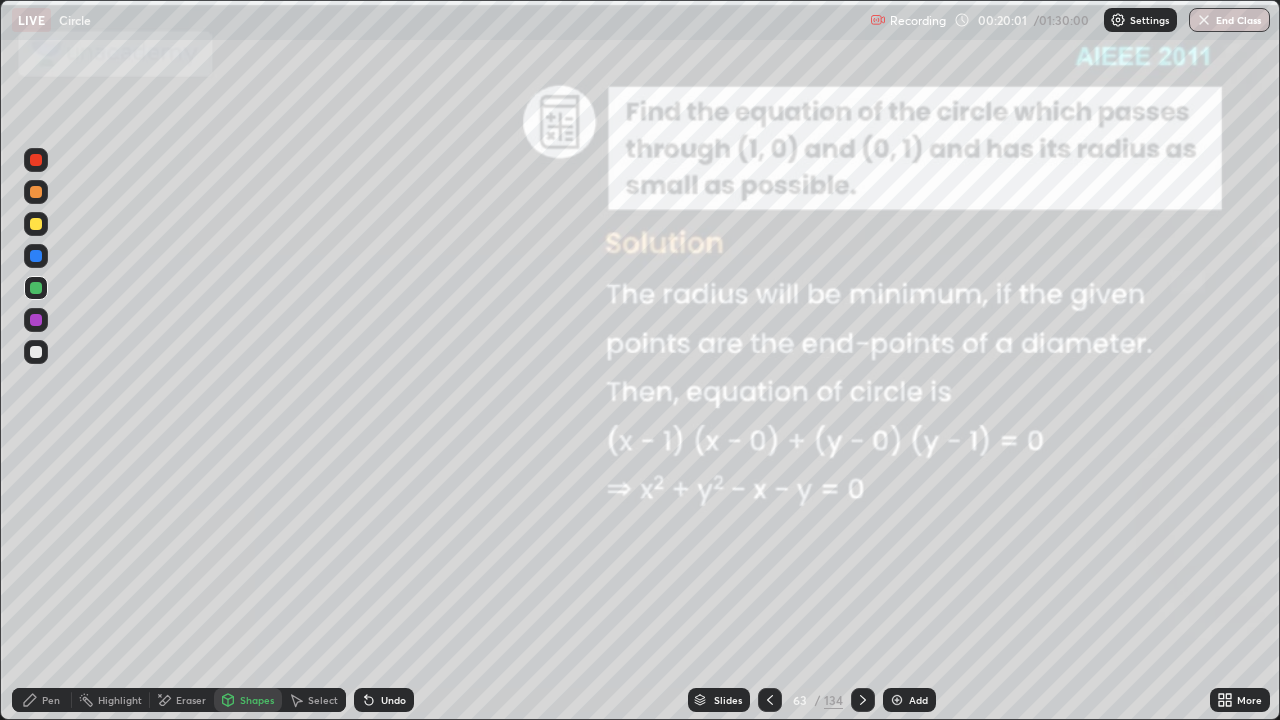 click on "Shapes" at bounding box center (257, 700) 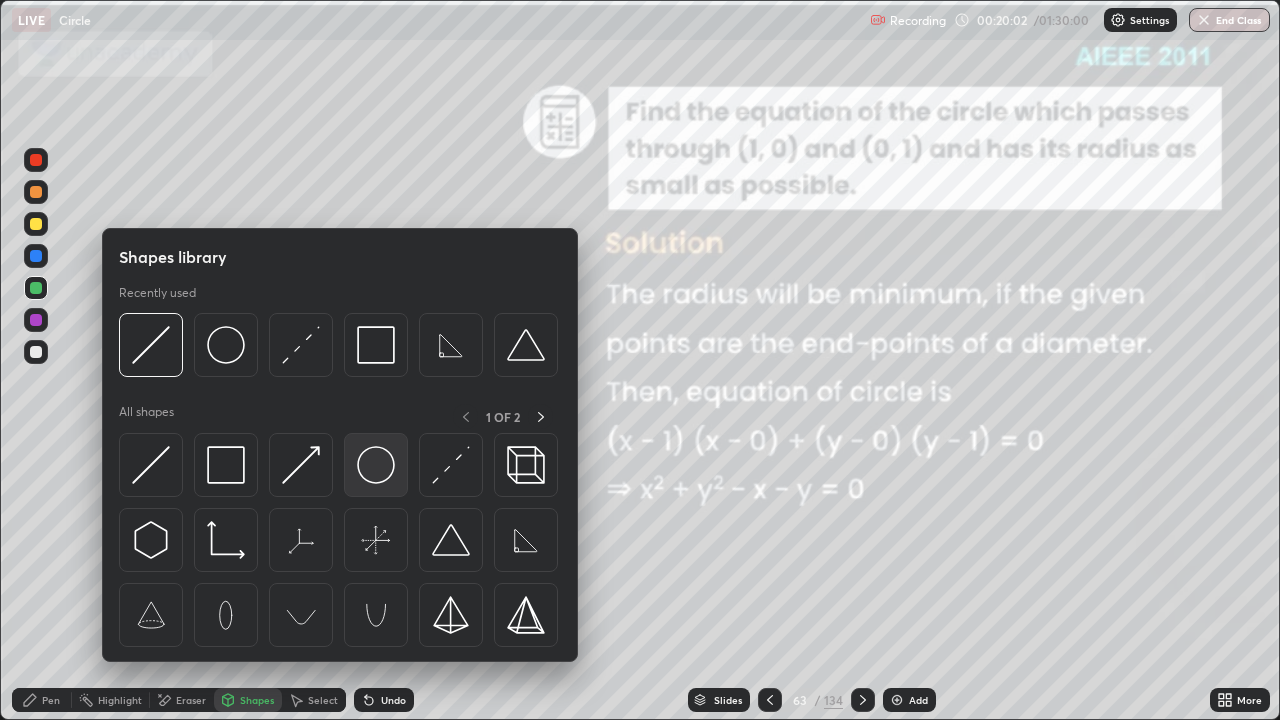click at bounding box center [376, 465] 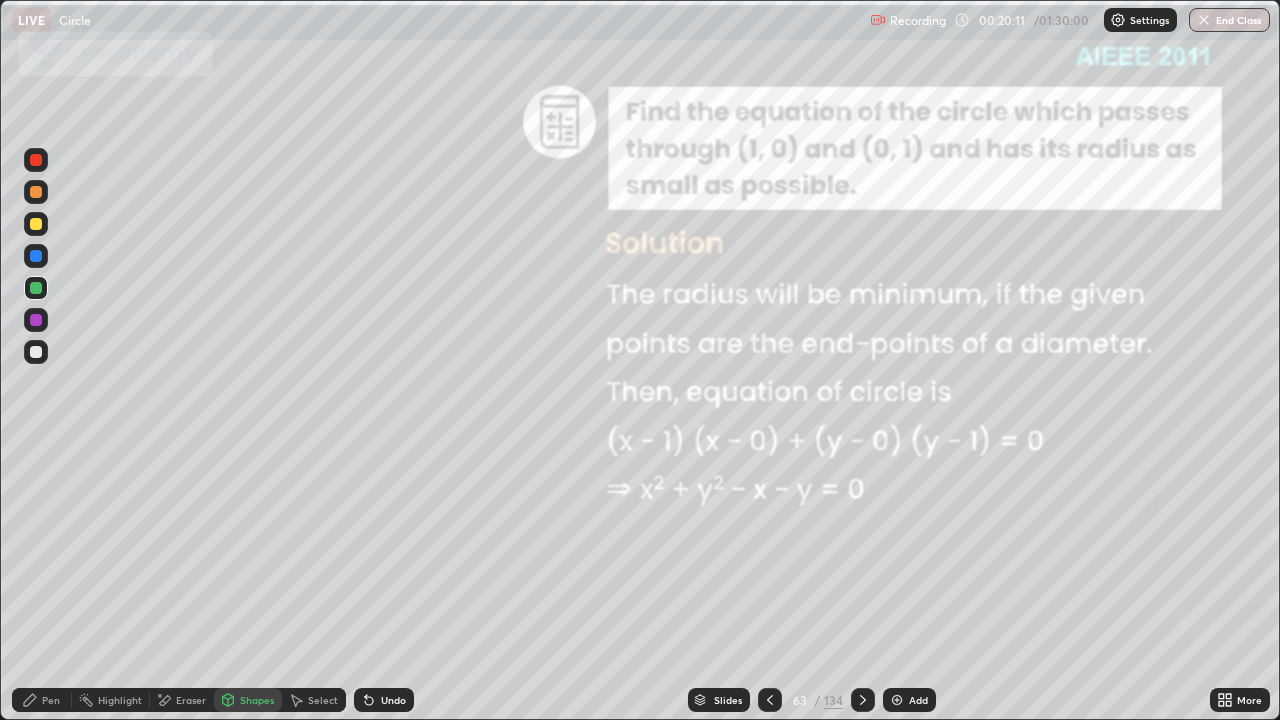 click on "Pen" at bounding box center (51, 700) 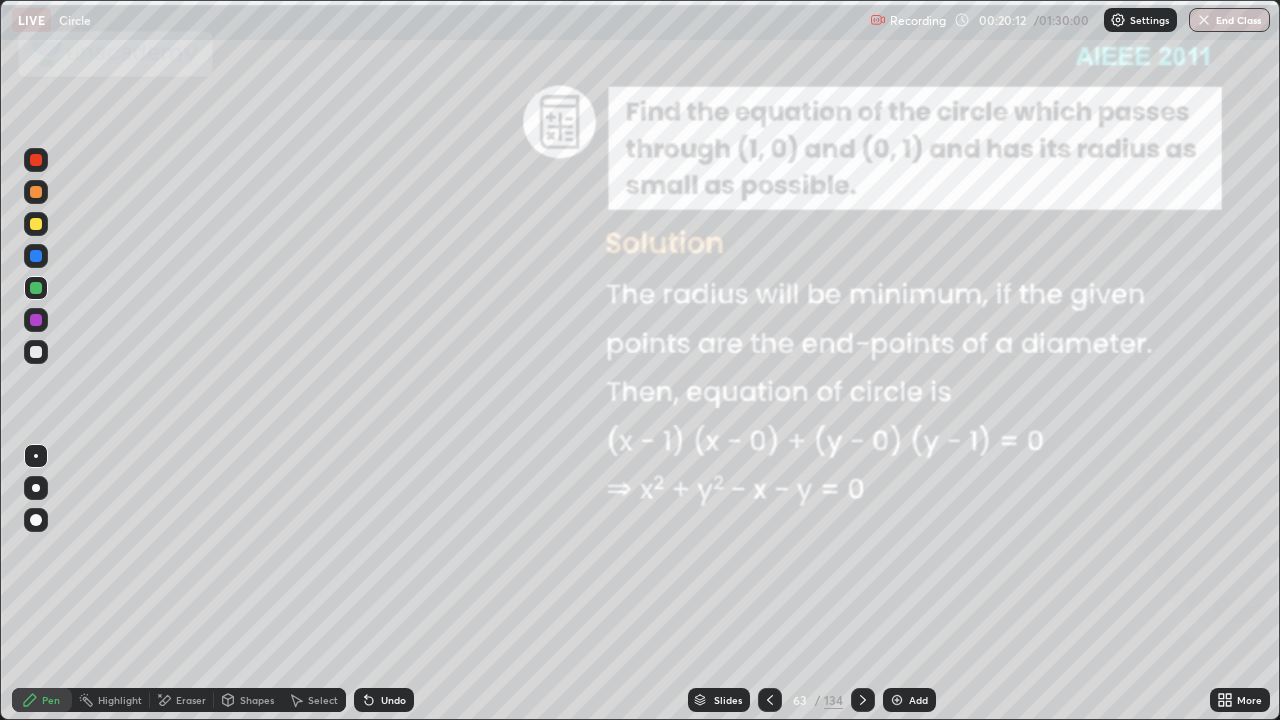 click at bounding box center (36, 224) 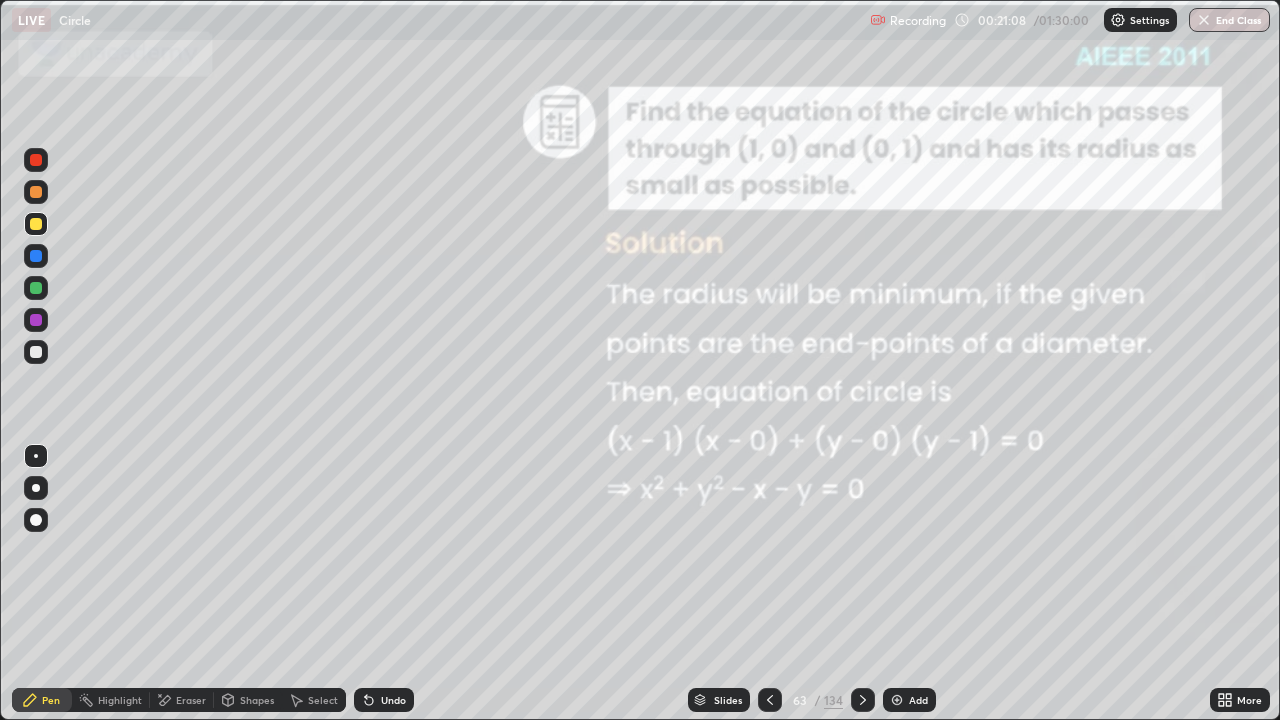 click on "Slides" at bounding box center [728, 700] 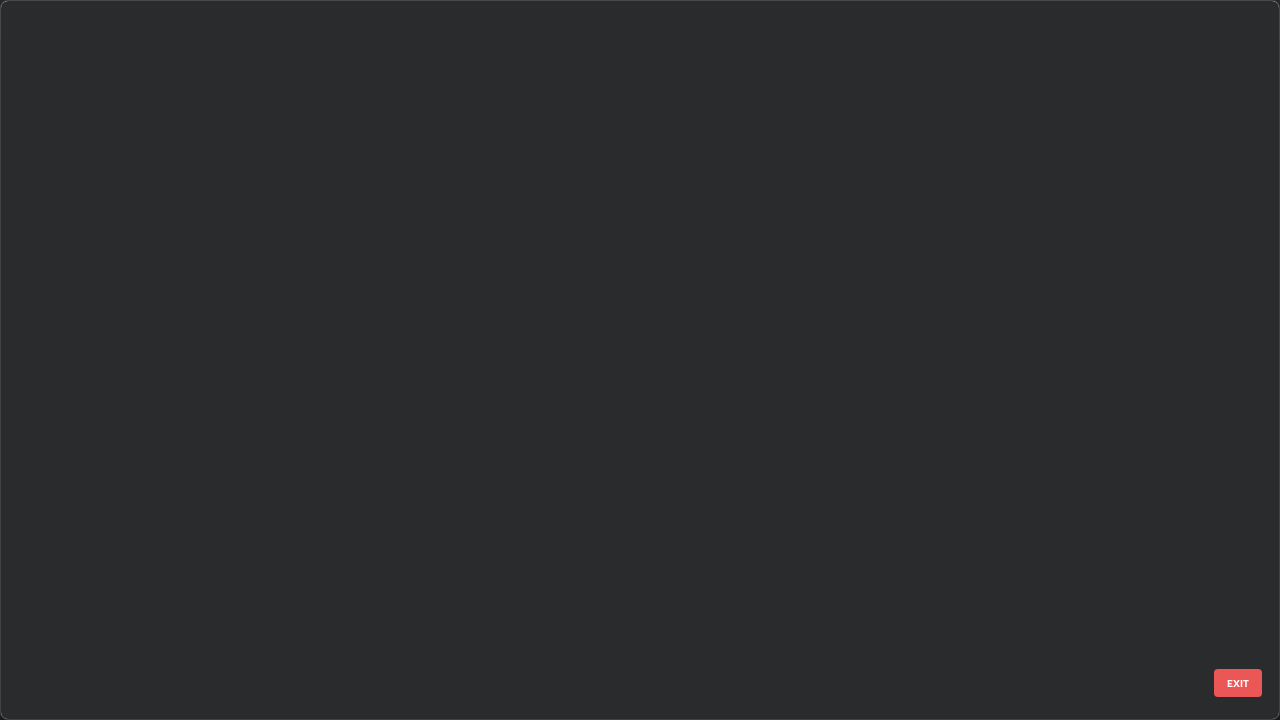 scroll, scrollTop: 3999, scrollLeft: 0, axis: vertical 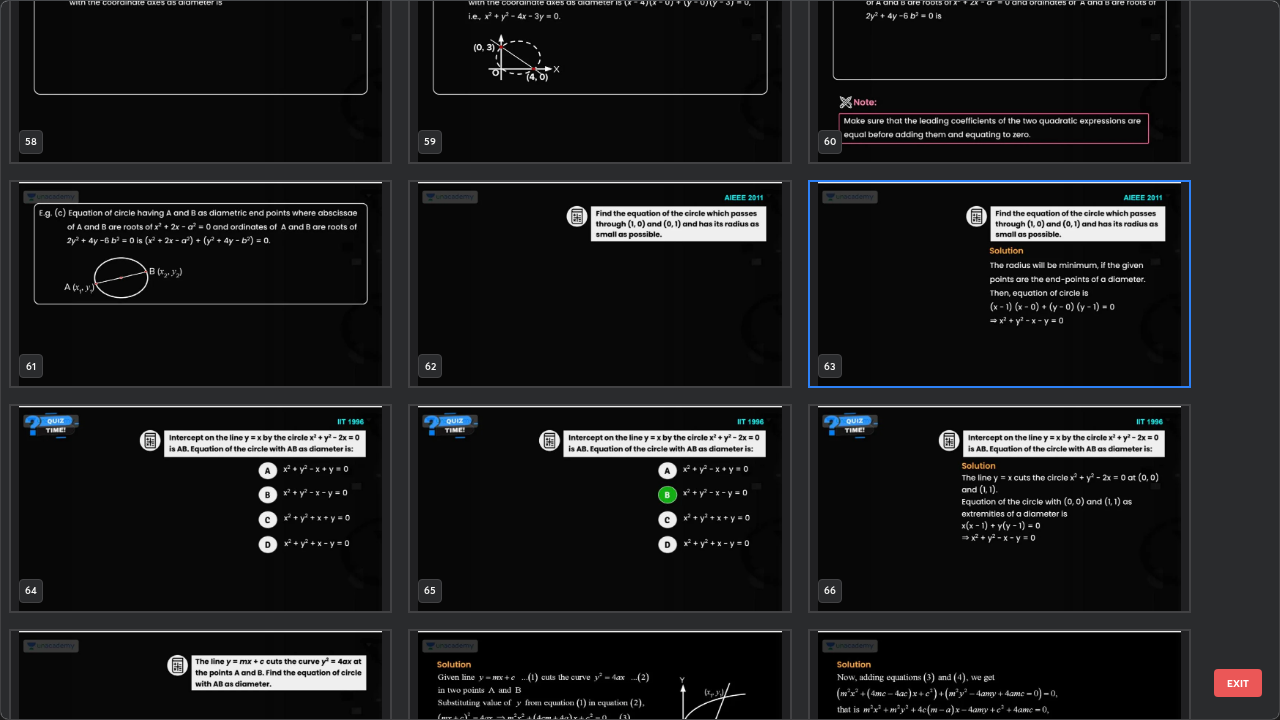 click at bounding box center [200, 508] 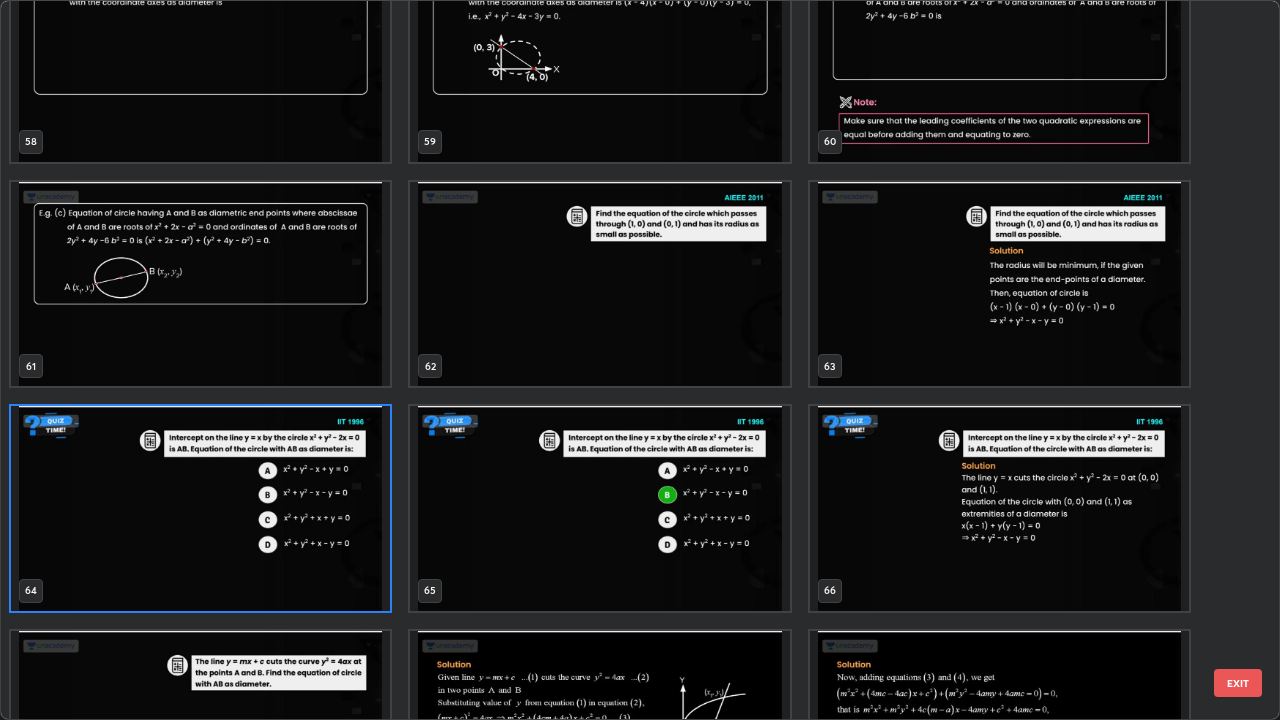 click at bounding box center (200, 508) 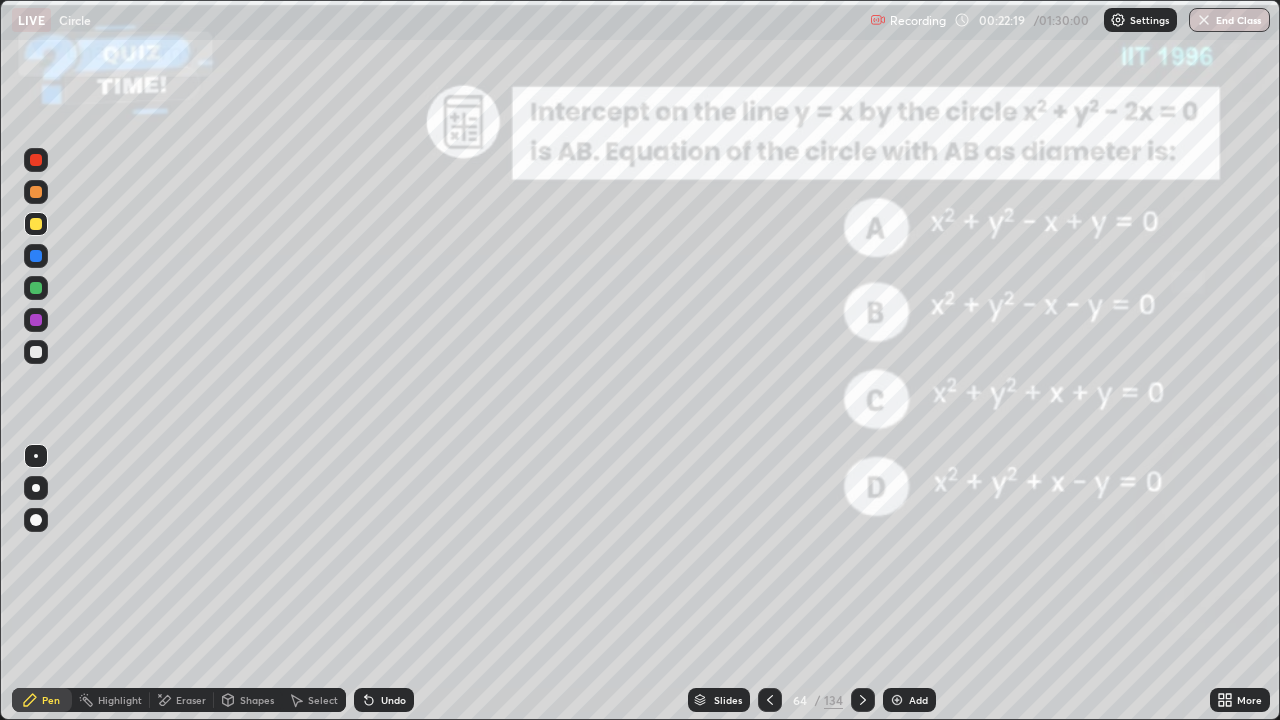 click 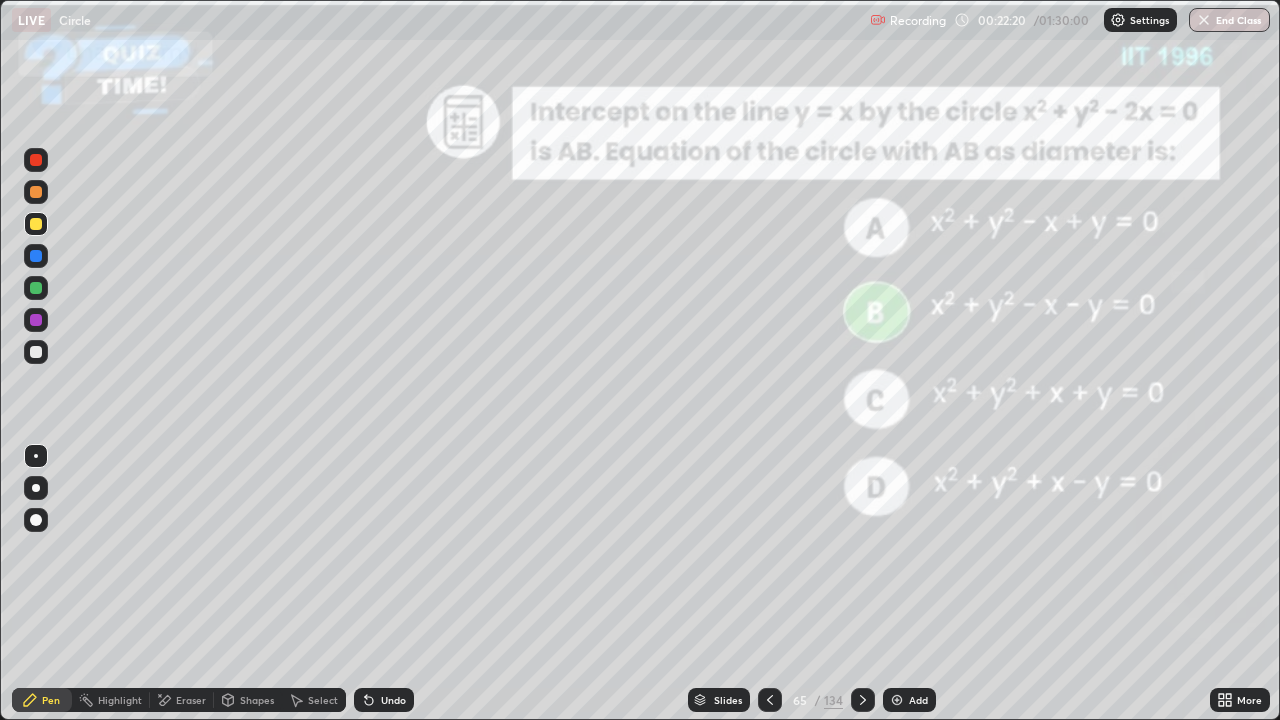 click 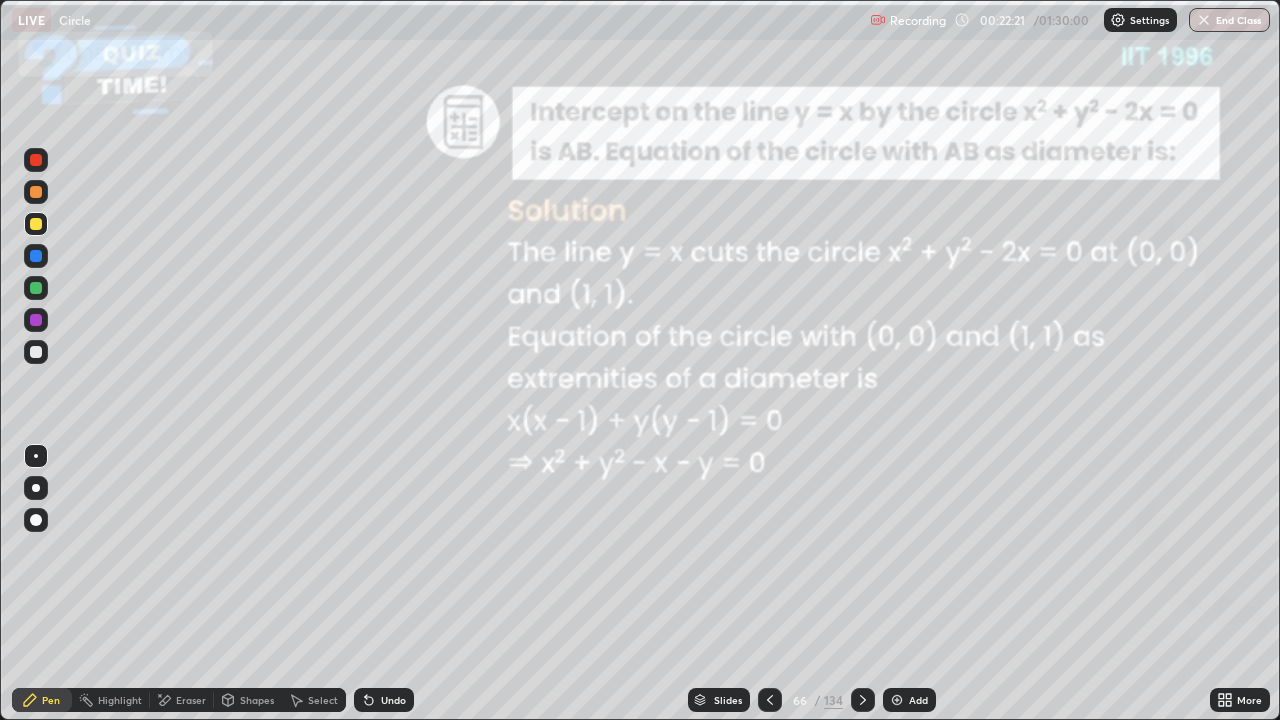 click 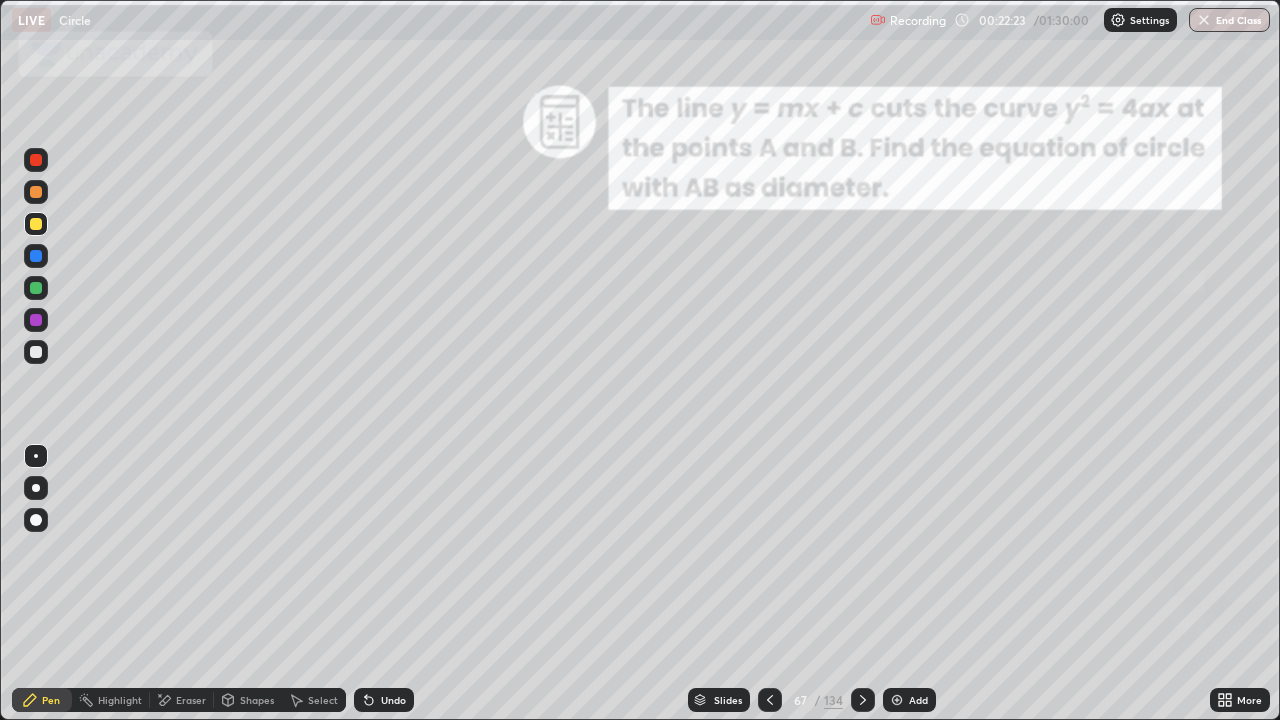 click 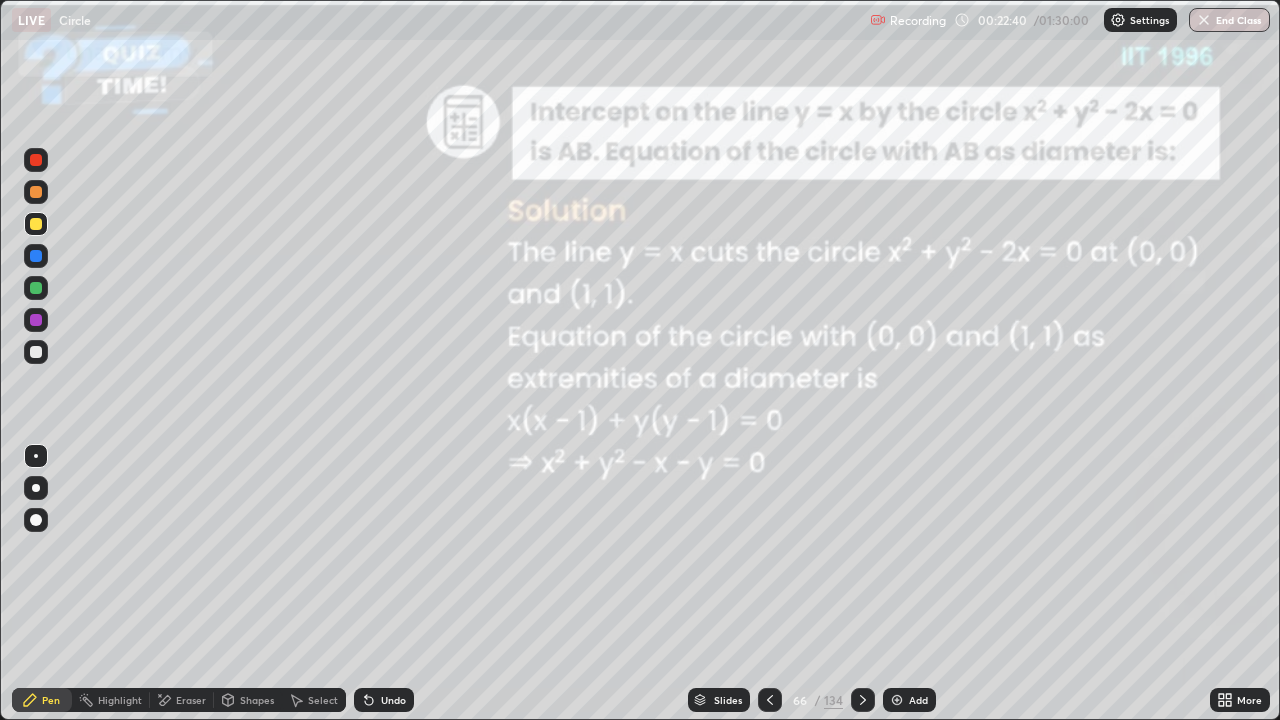 click on "Slides" at bounding box center [728, 700] 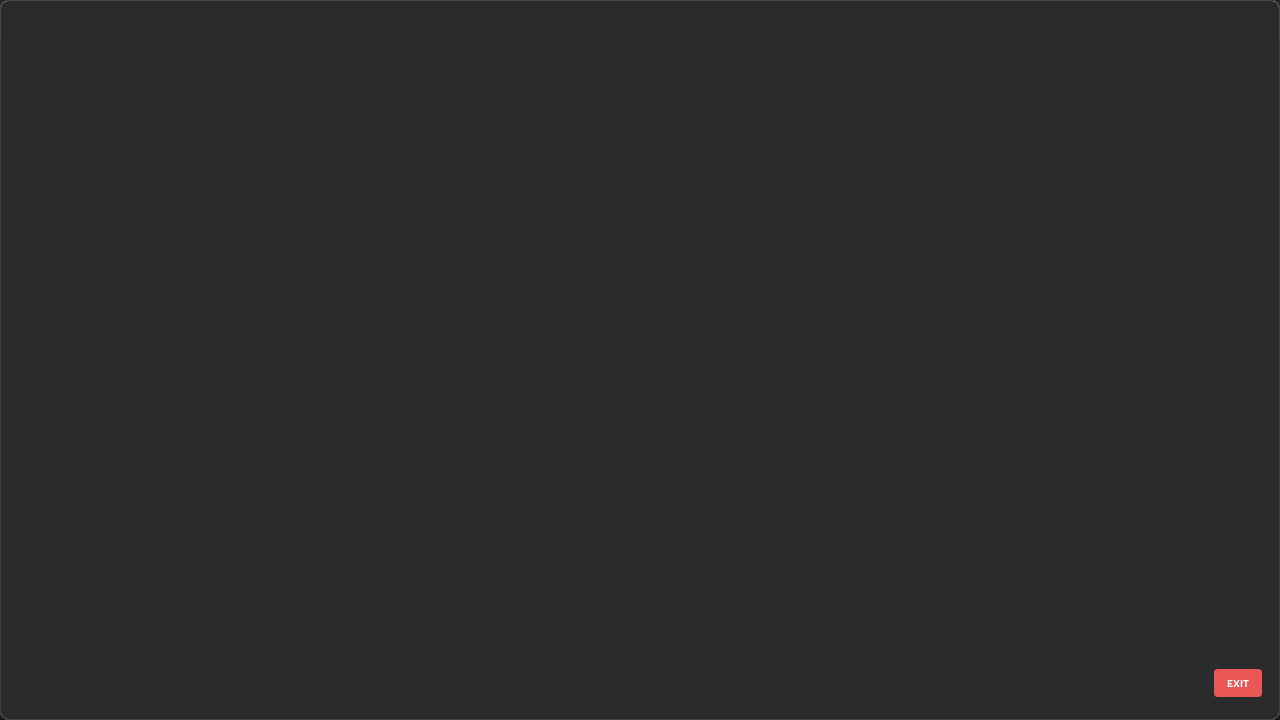 scroll, scrollTop: 4223, scrollLeft: 0, axis: vertical 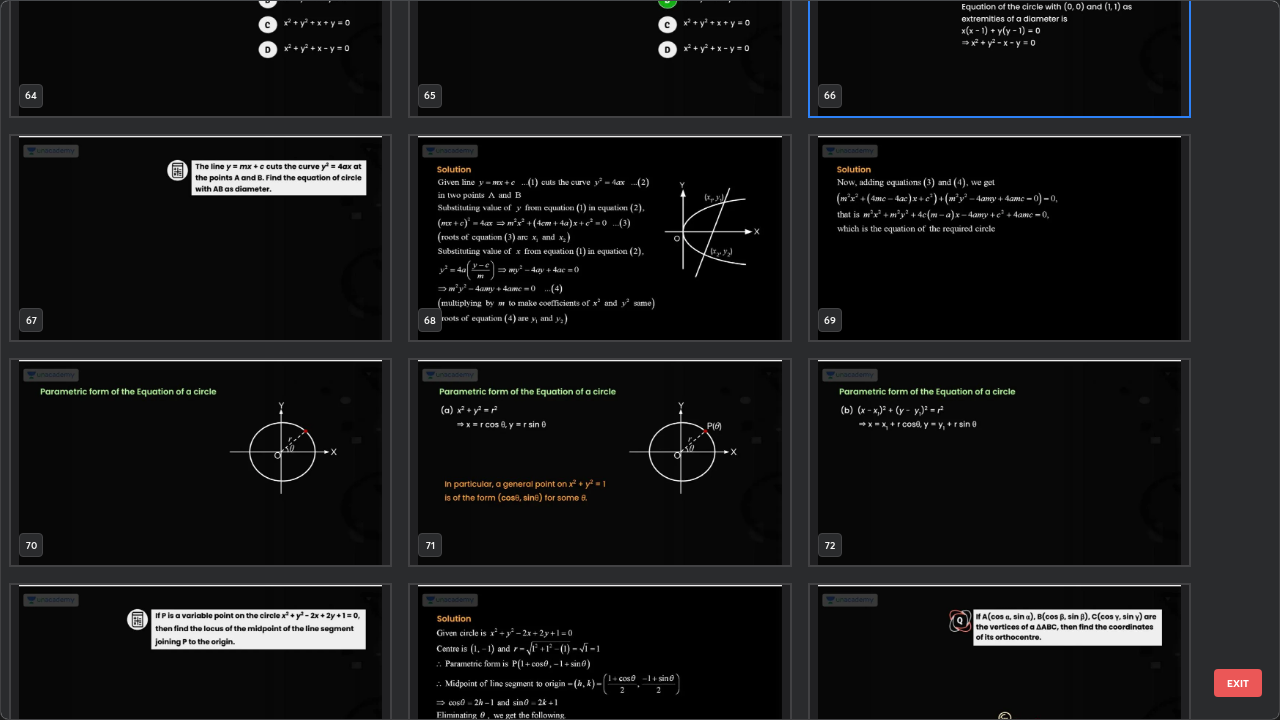 click at bounding box center [200, 462] 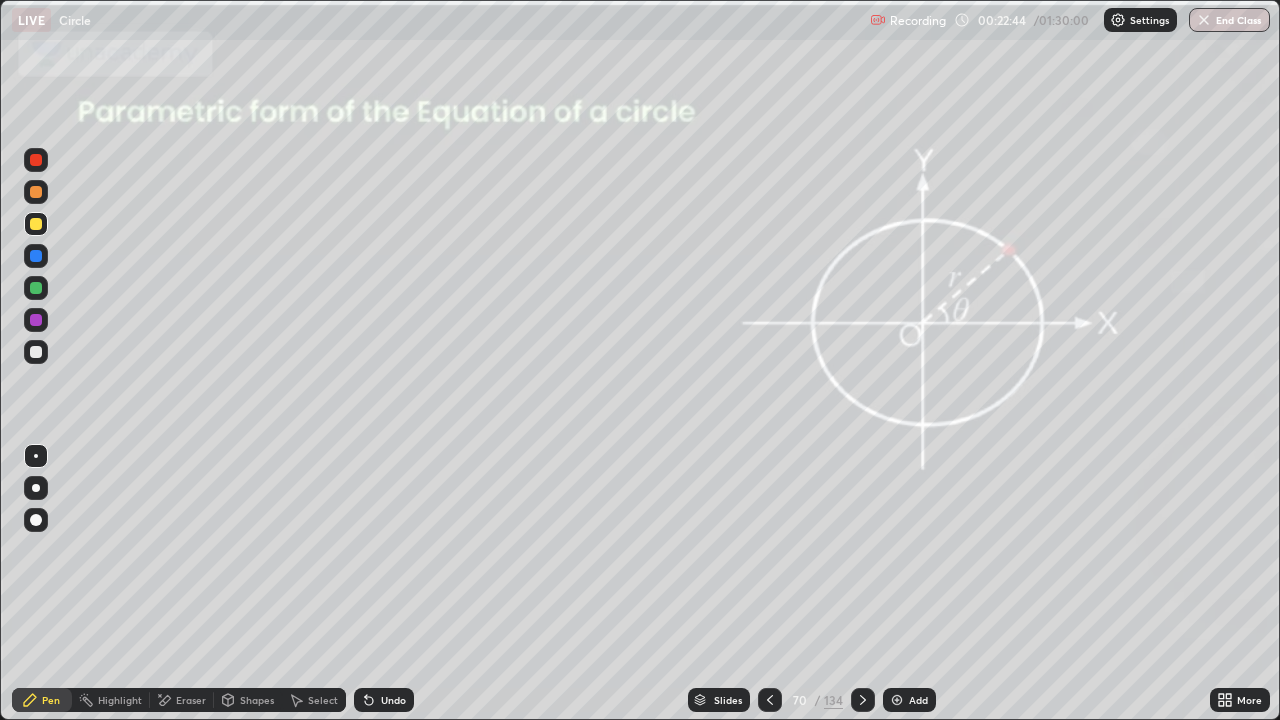 click at bounding box center (200, 462) 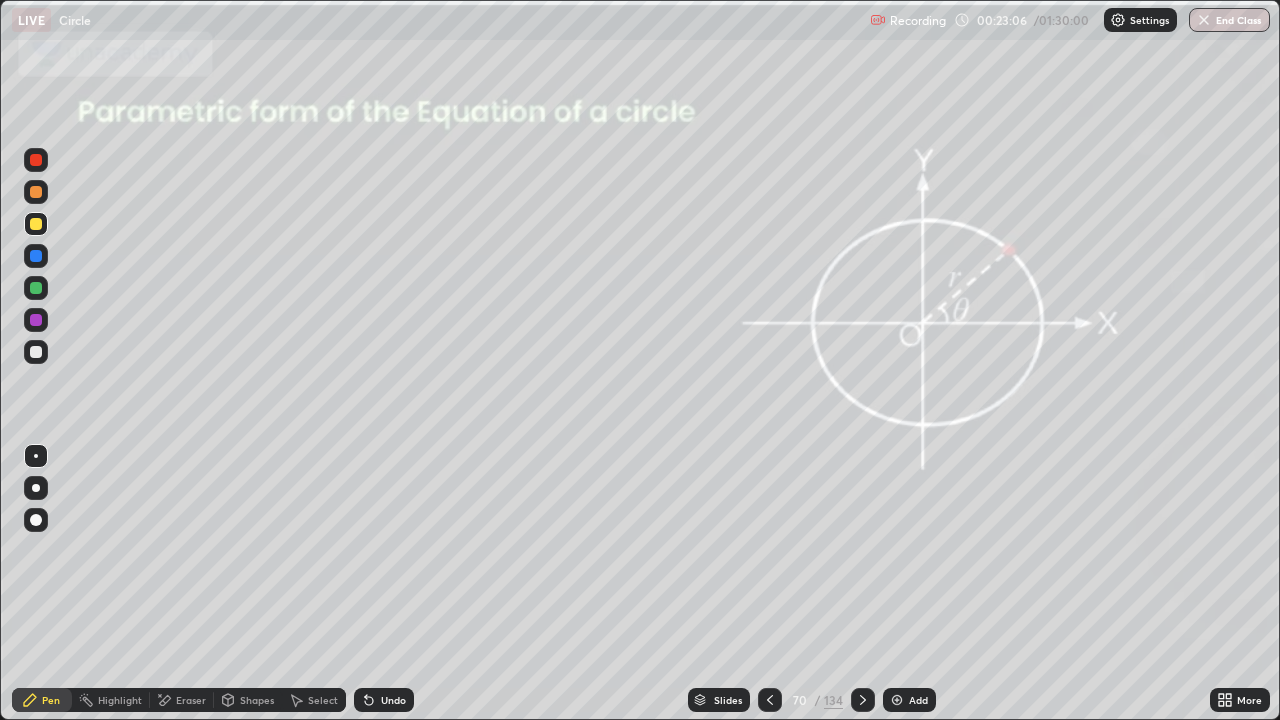 click at bounding box center (36, 288) 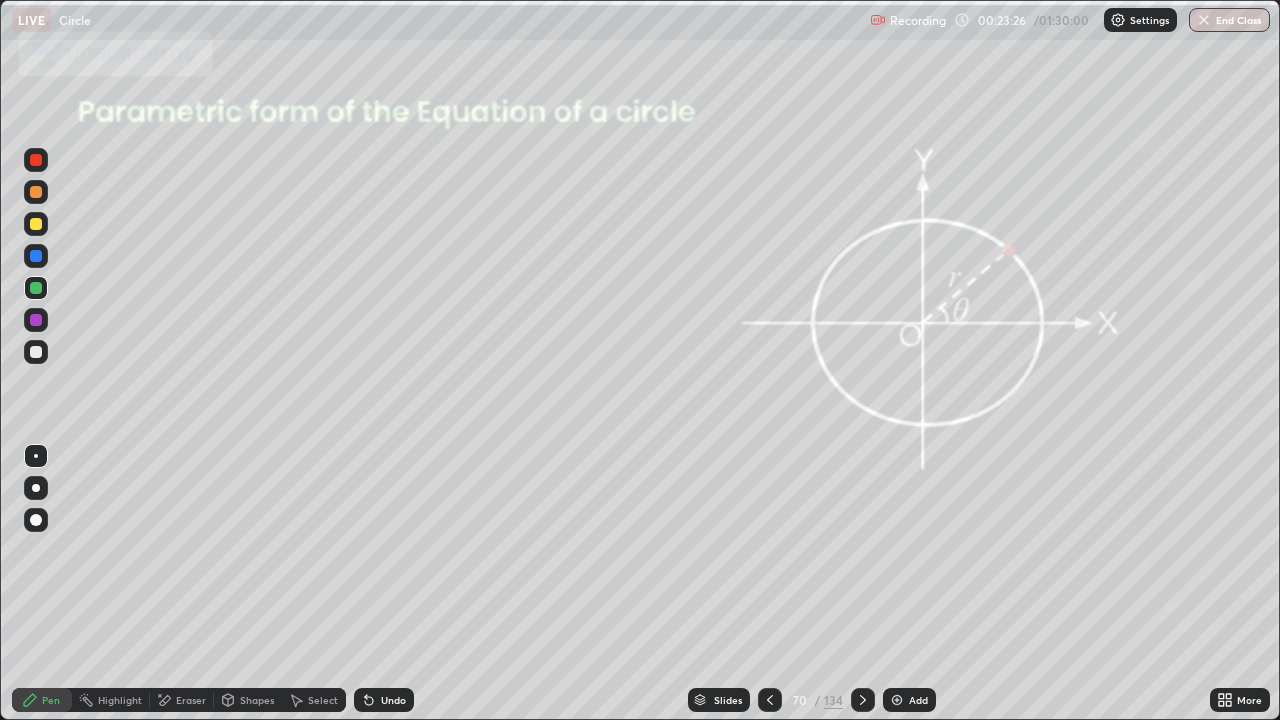click 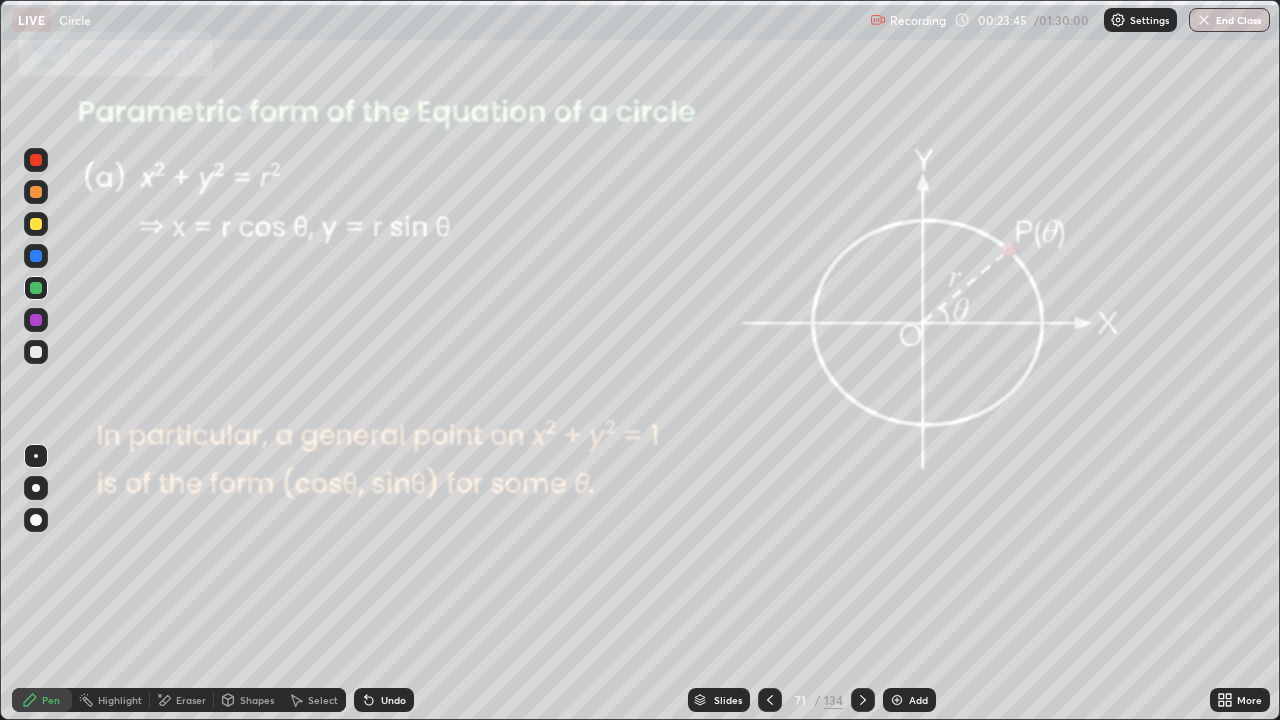 click at bounding box center [863, 700] 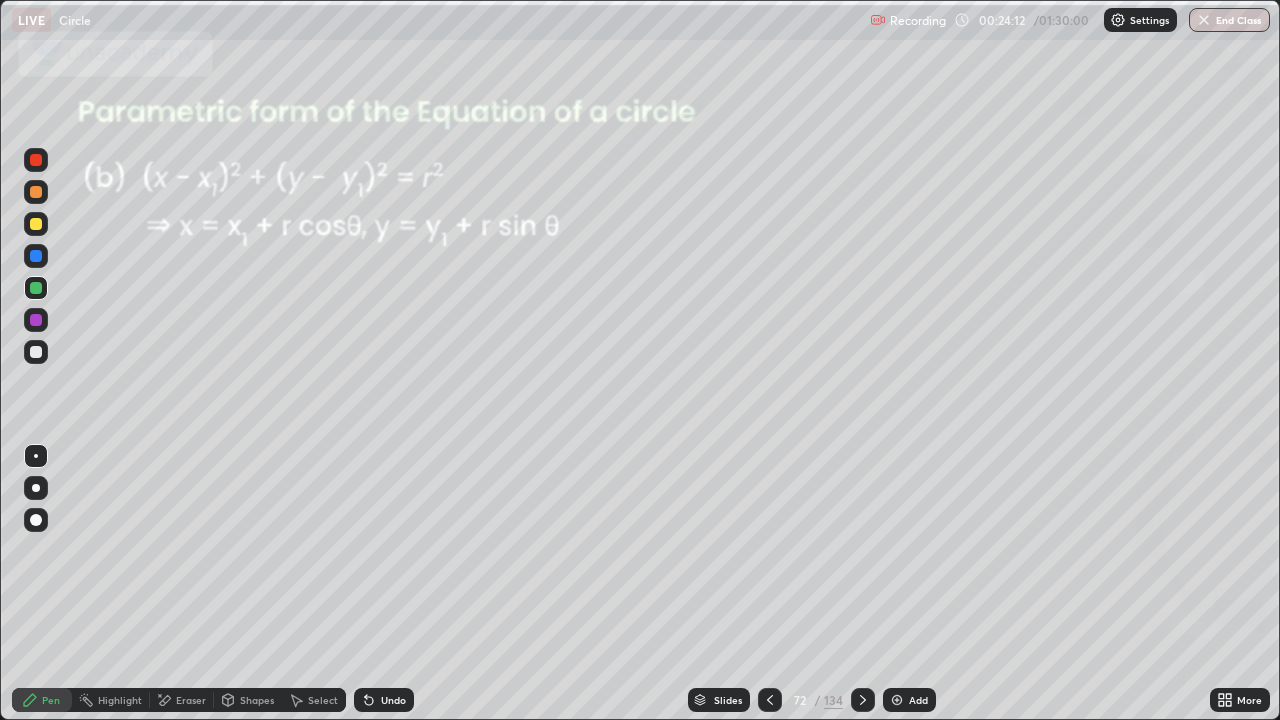 click at bounding box center (770, 700) 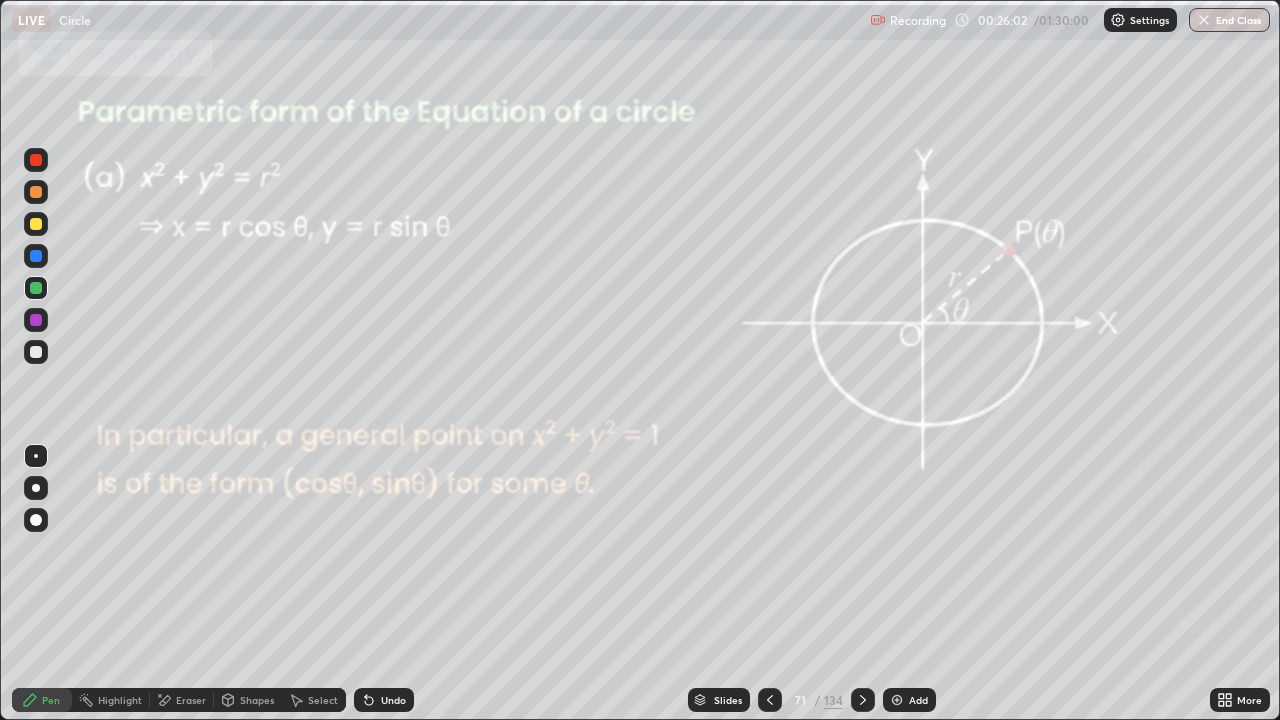 click at bounding box center [863, 700] 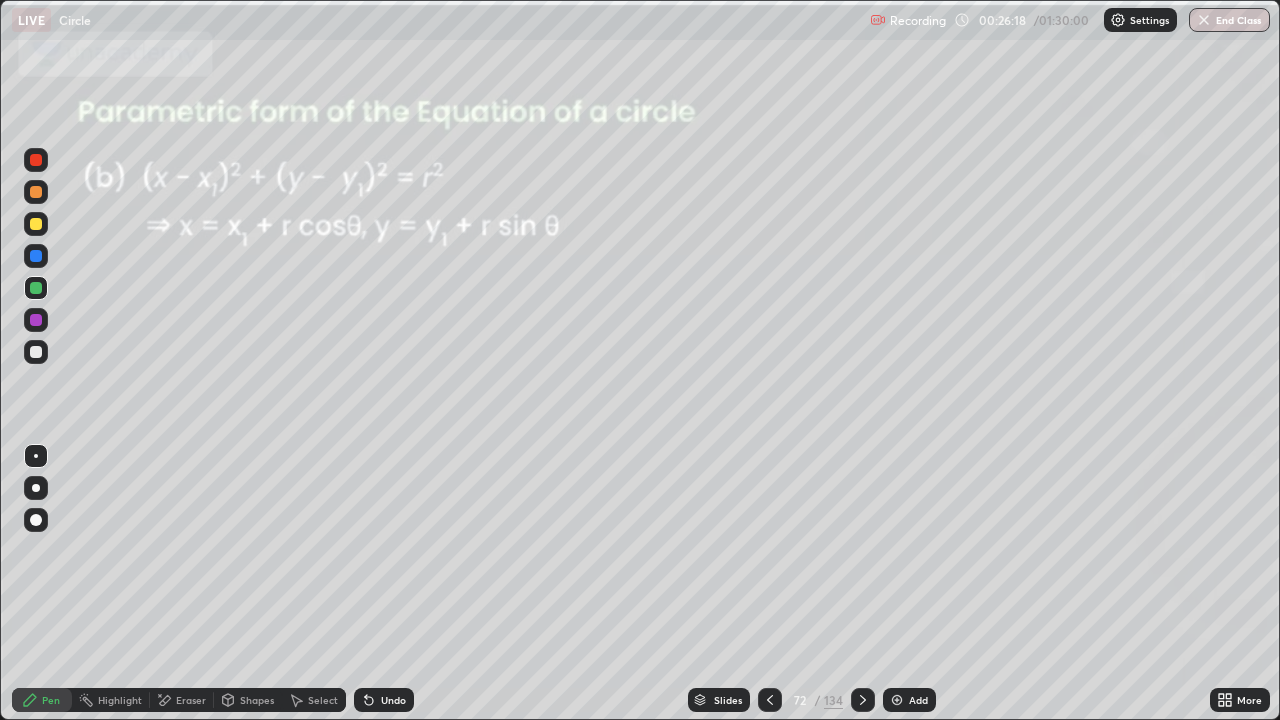 click at bounding box center (770, 700) 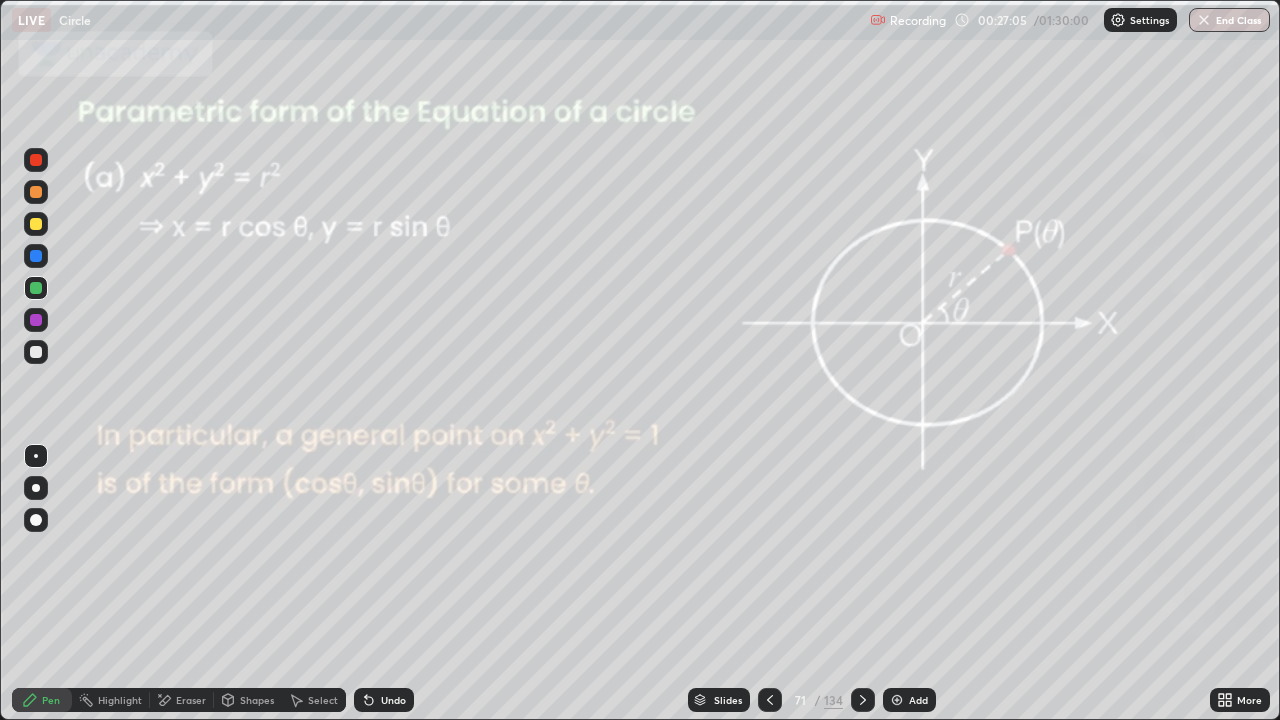 click at bounding box center (863, 700) 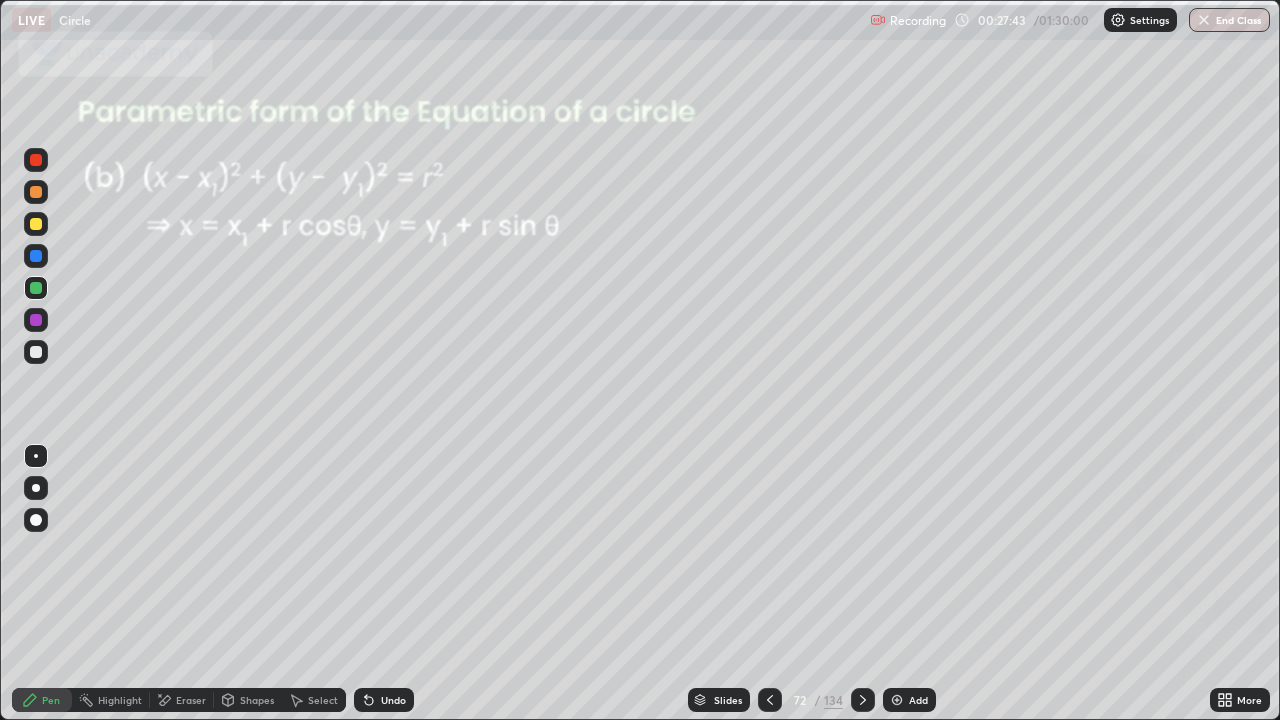 click 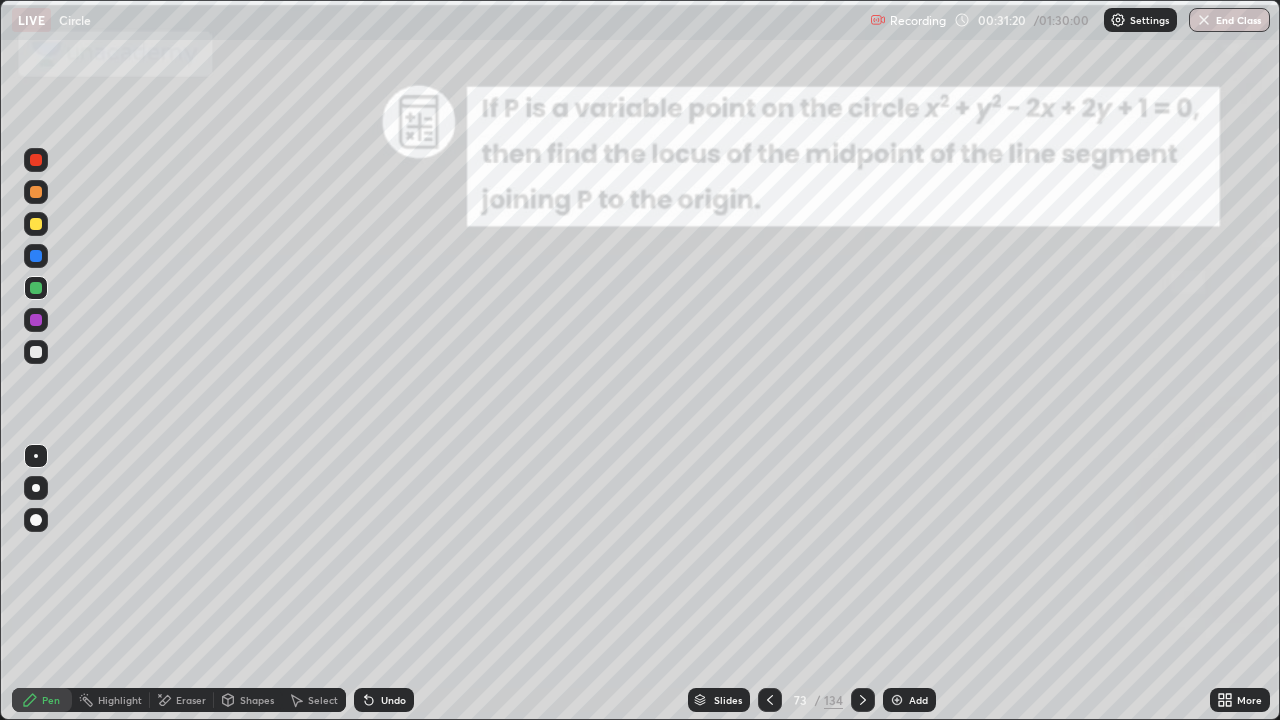 click on "Shapes" at bounding box center [257, 700] 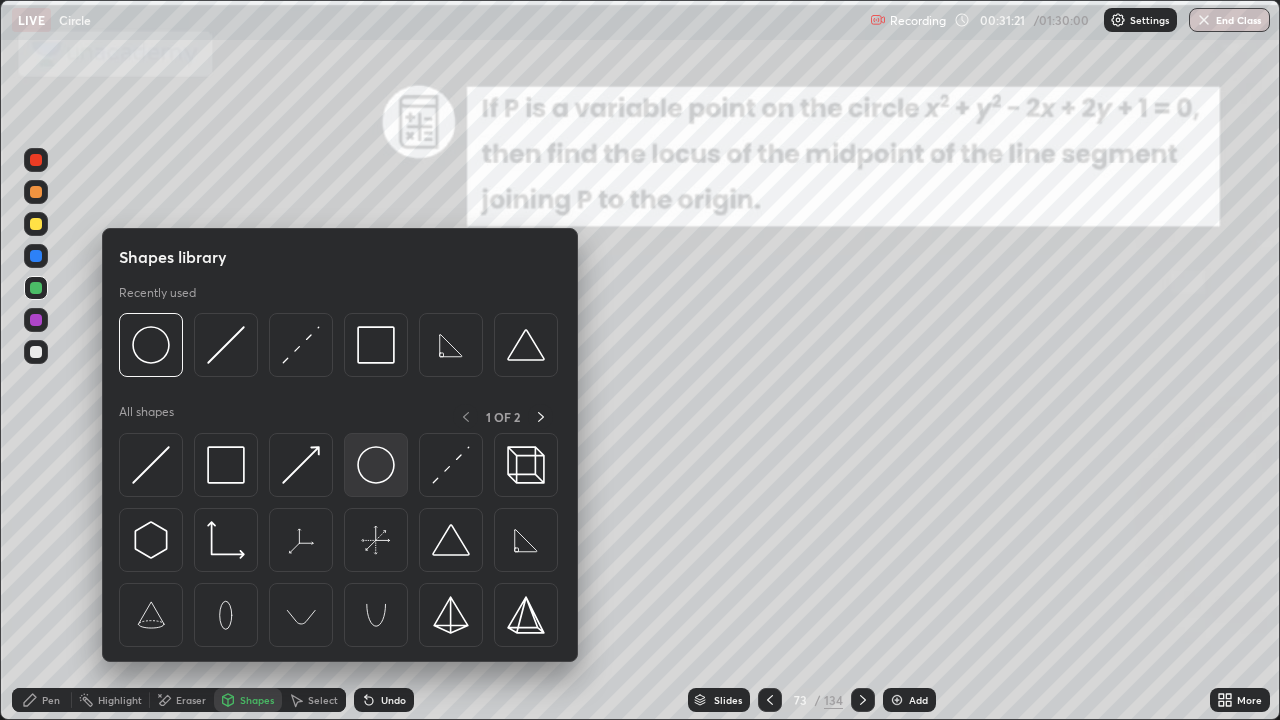 click at bounding box center [376, 465] 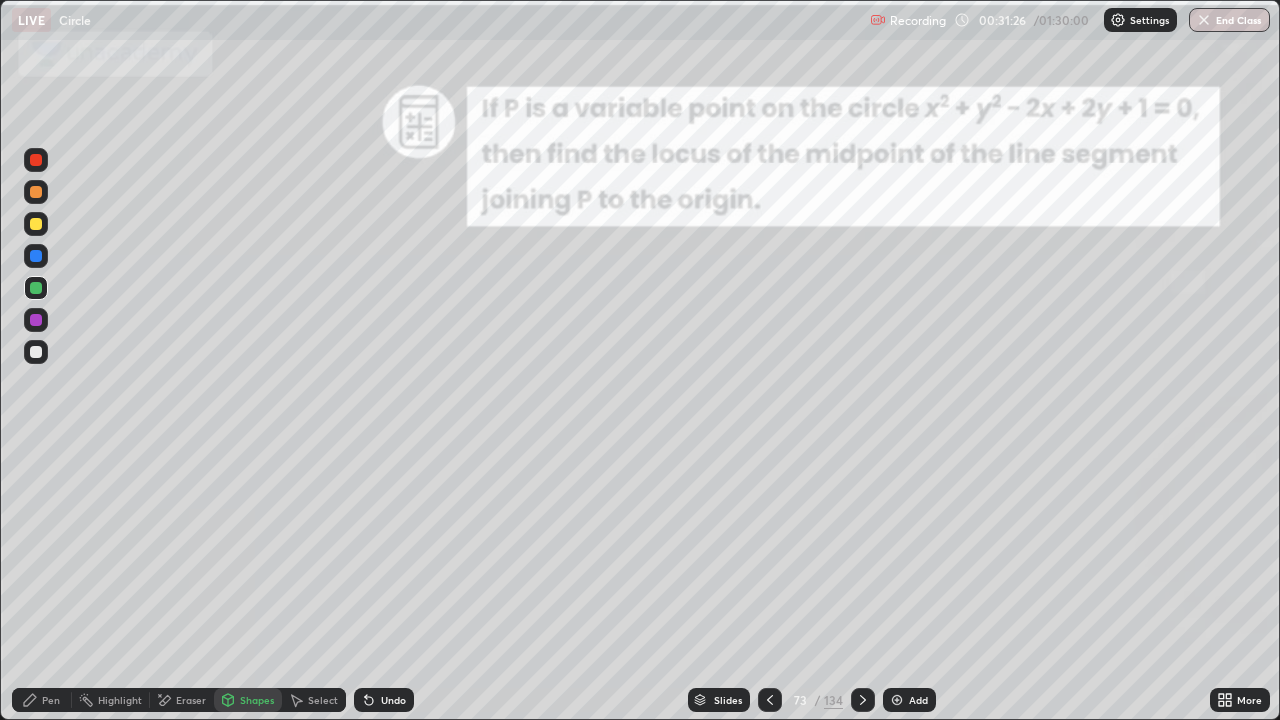 click on "Shapes" at bounding box center (257, 700) 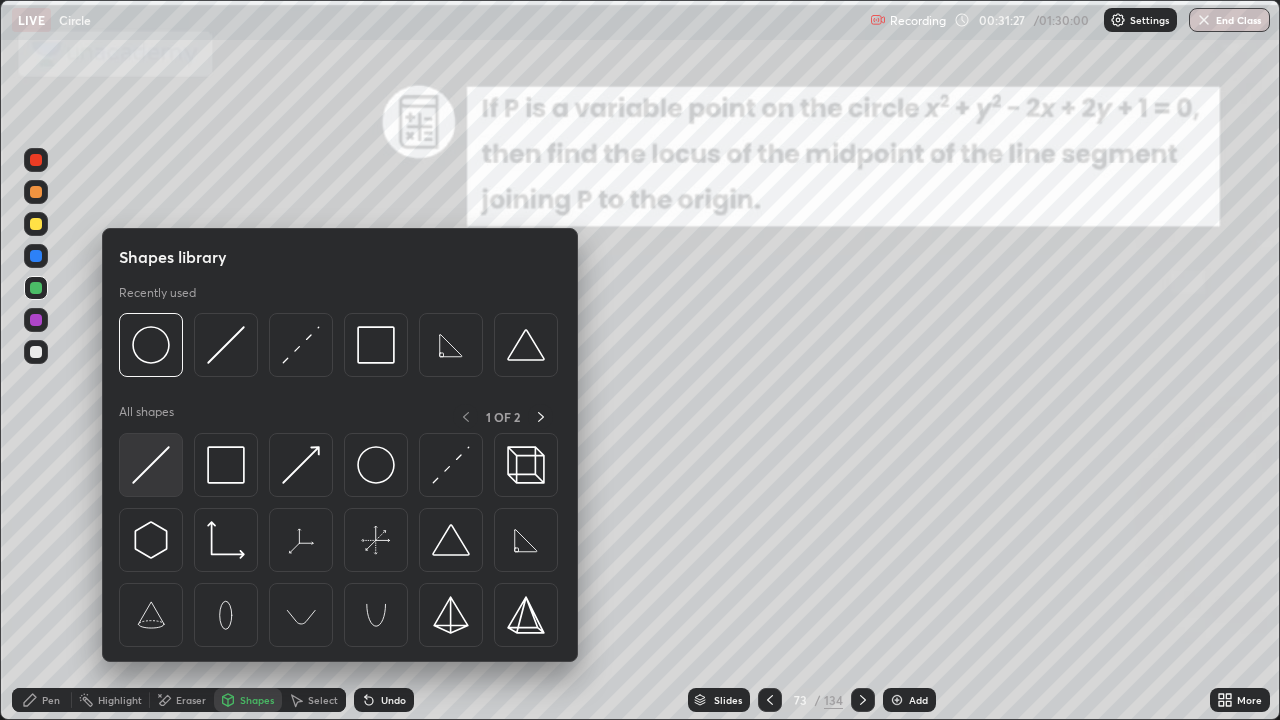 click at bounding box center [151, 465] 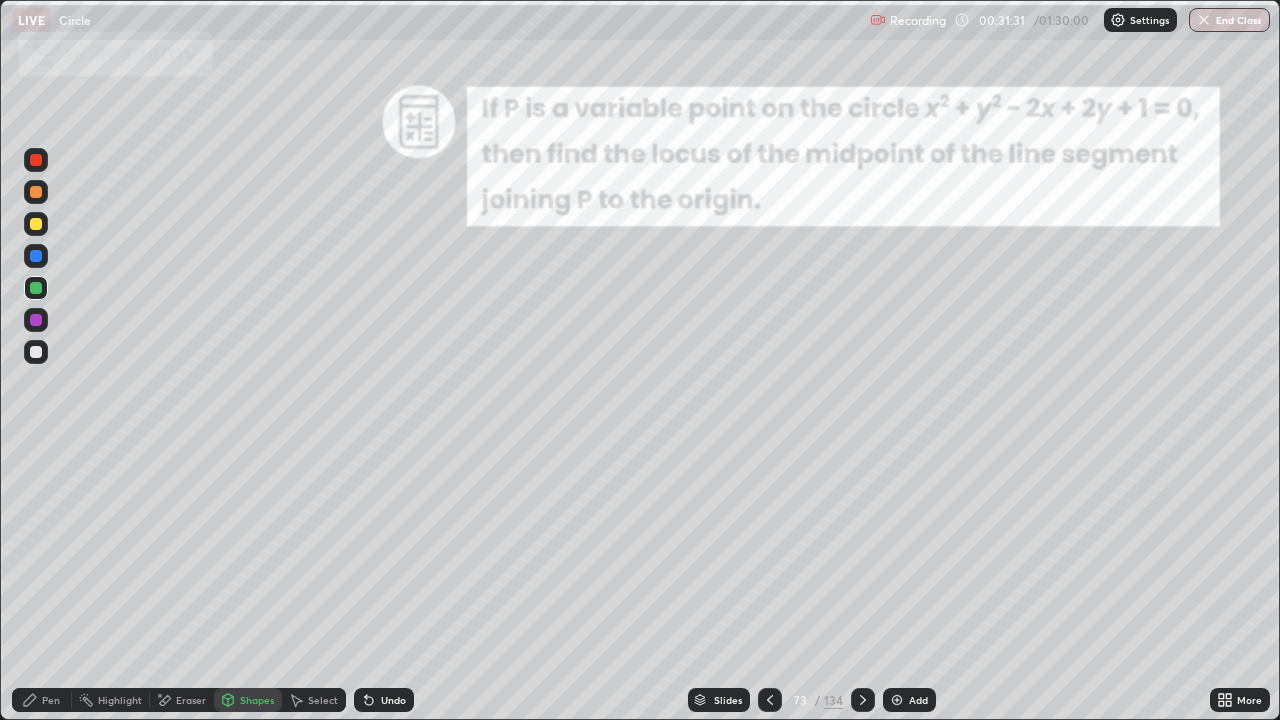 click at bounding box center [36, 288] 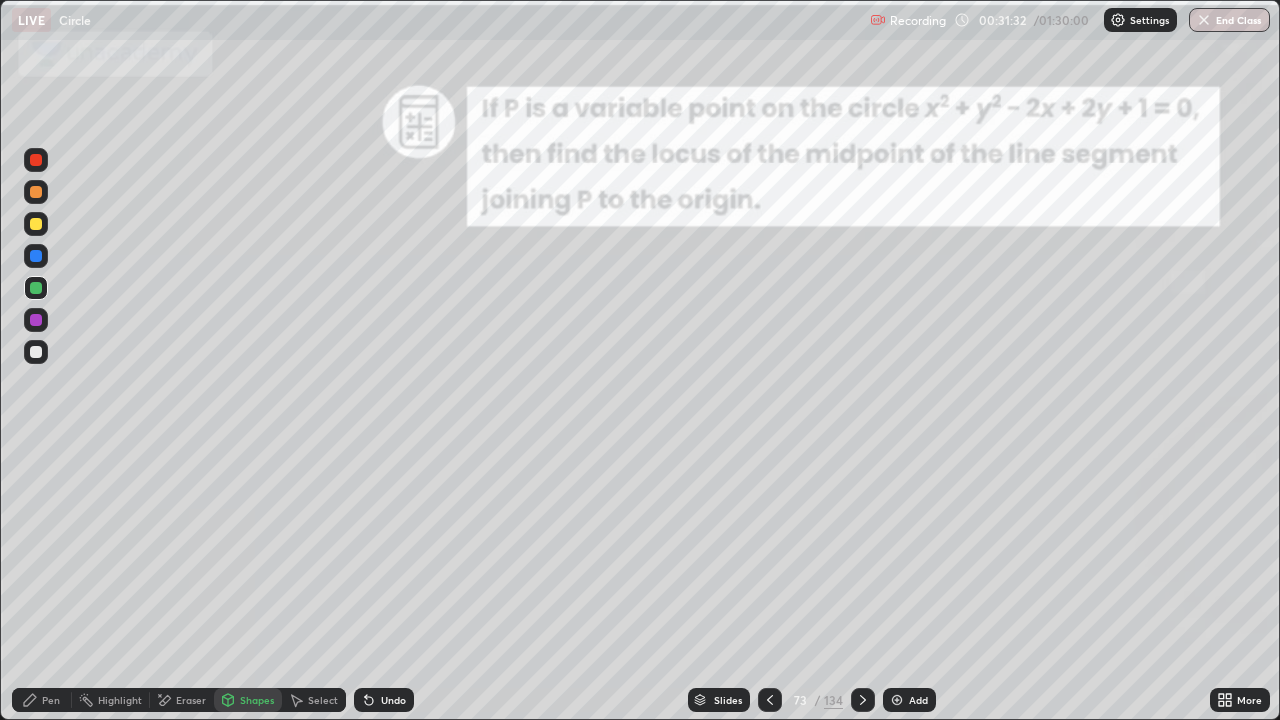 click at bounding box center [36, 352] 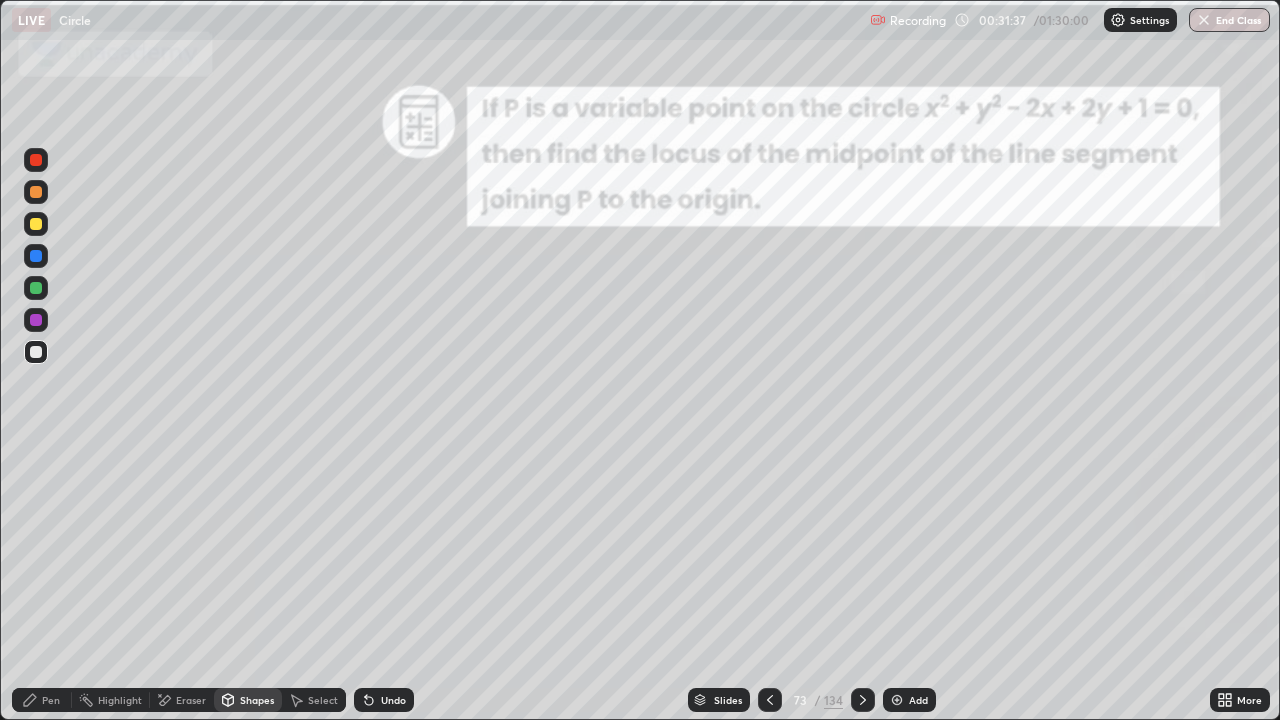 click on "Pen" at bounding box center (42, 700) 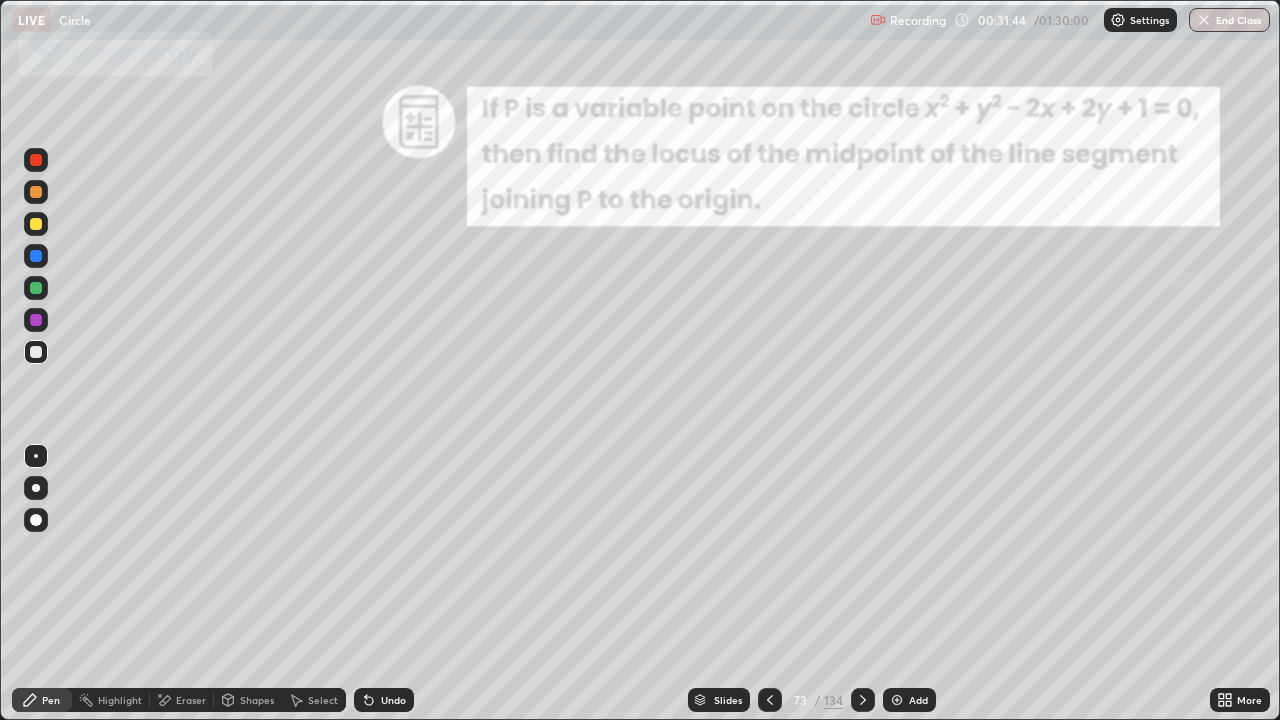 click at bounding box center (36, 224) 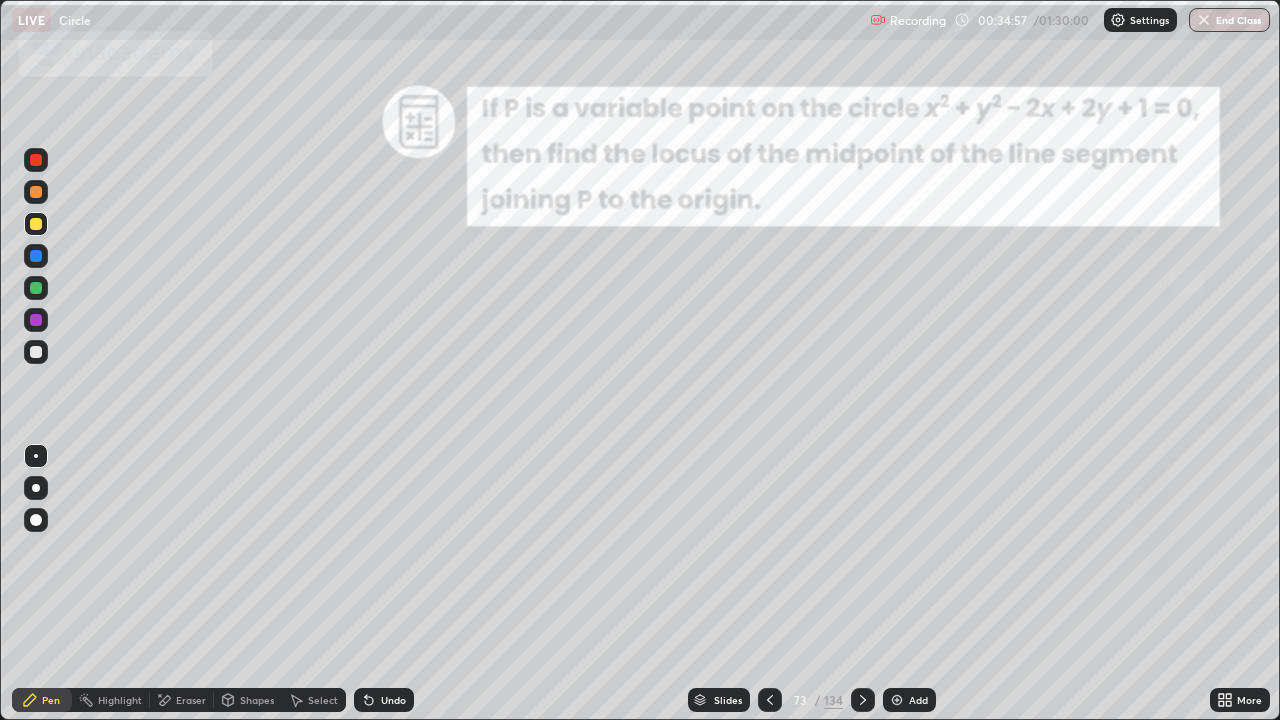 click on "Highlight" at bounding box center (120, 700) 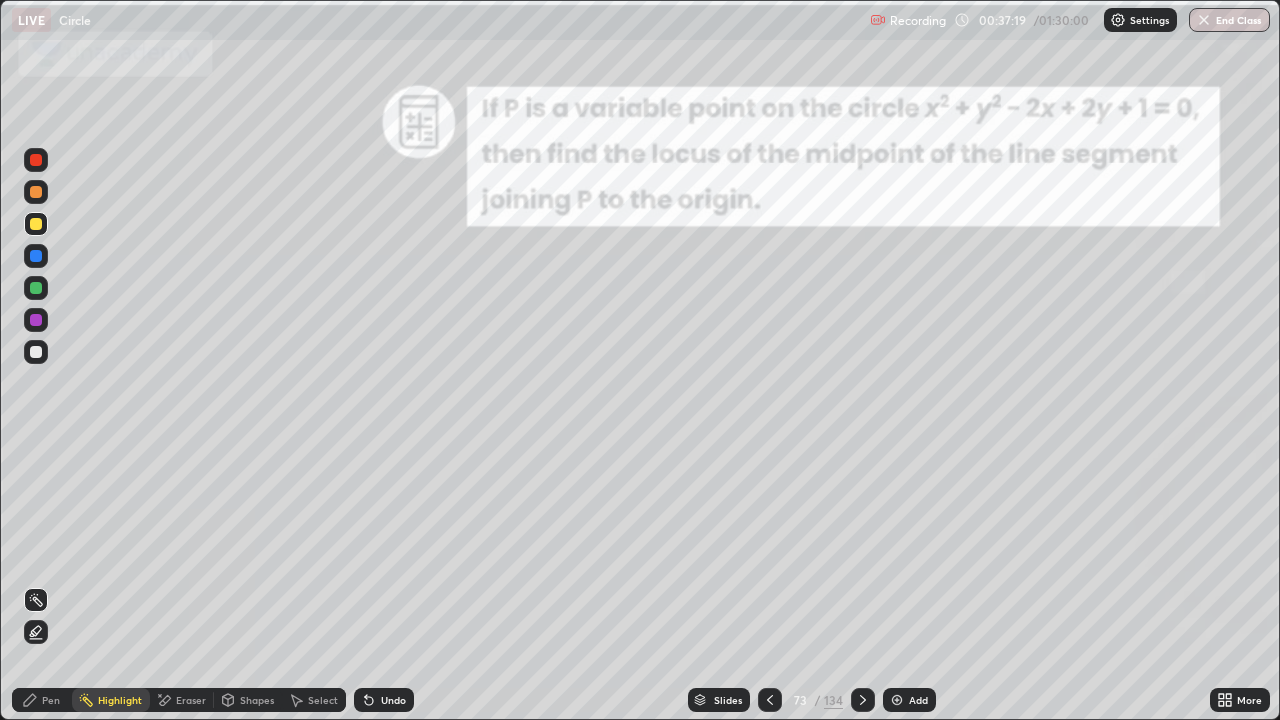 click 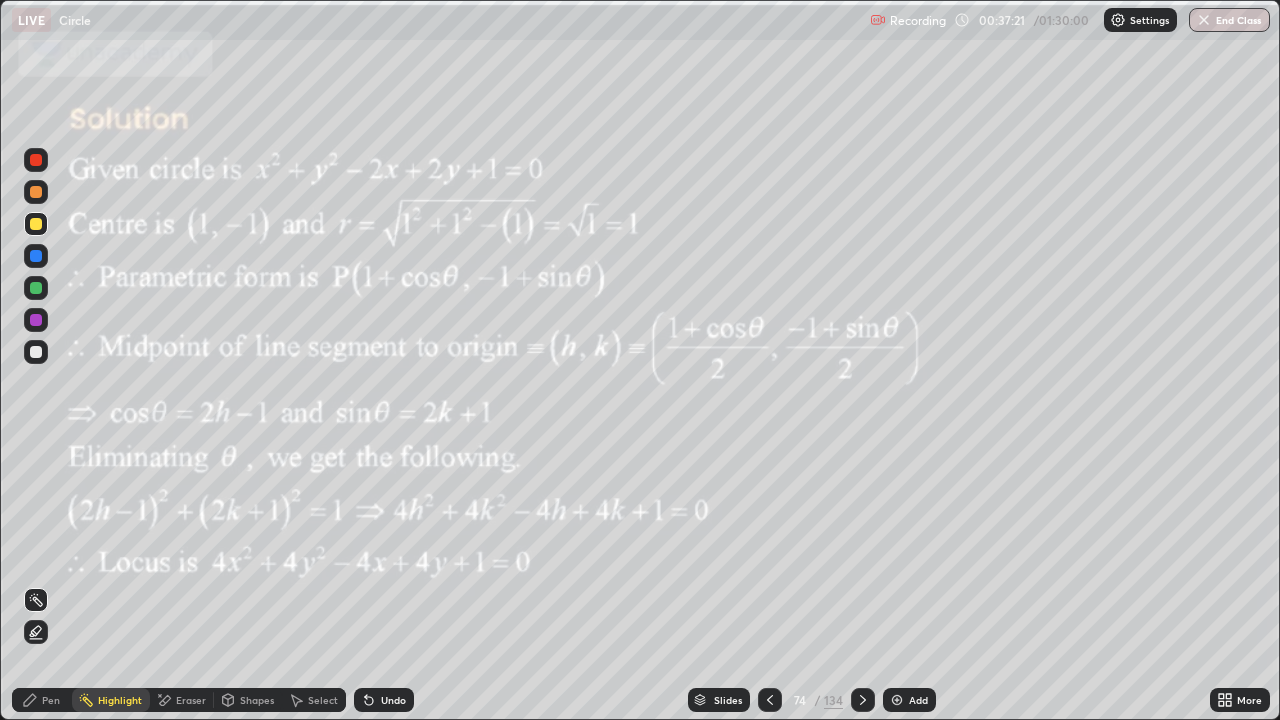 click 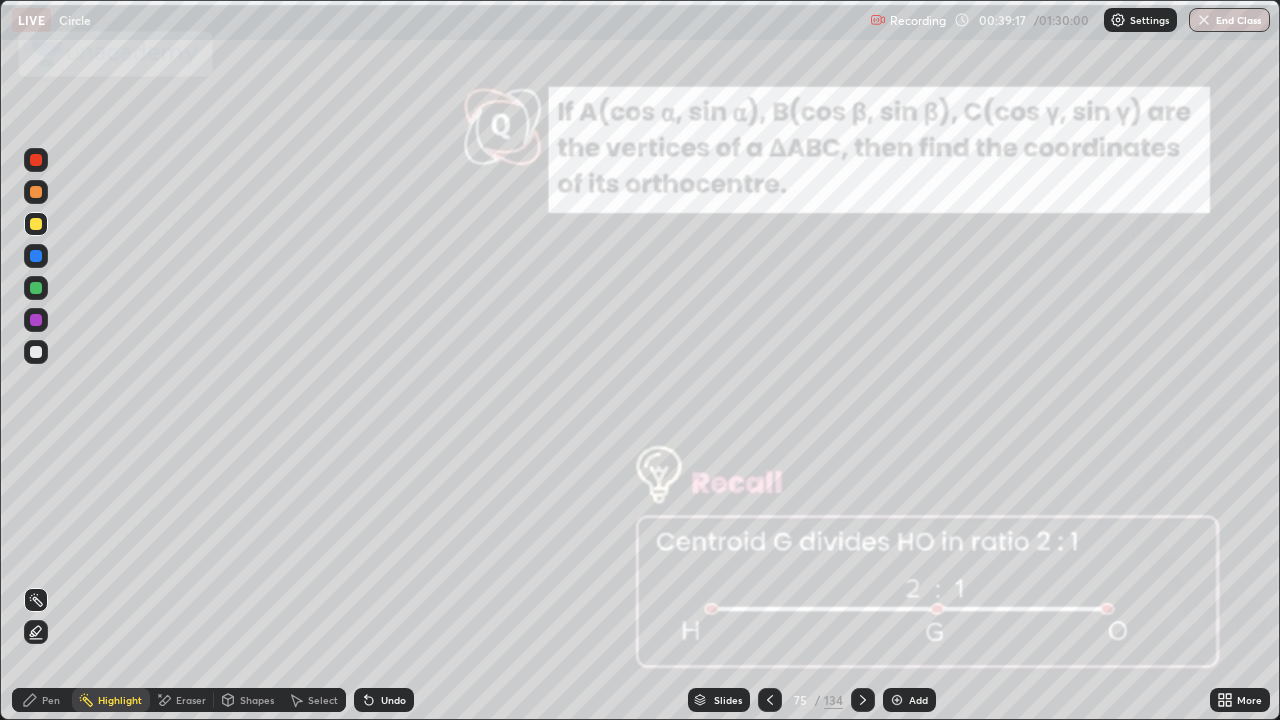 click on "Pen" at bounding box center (51, 700) 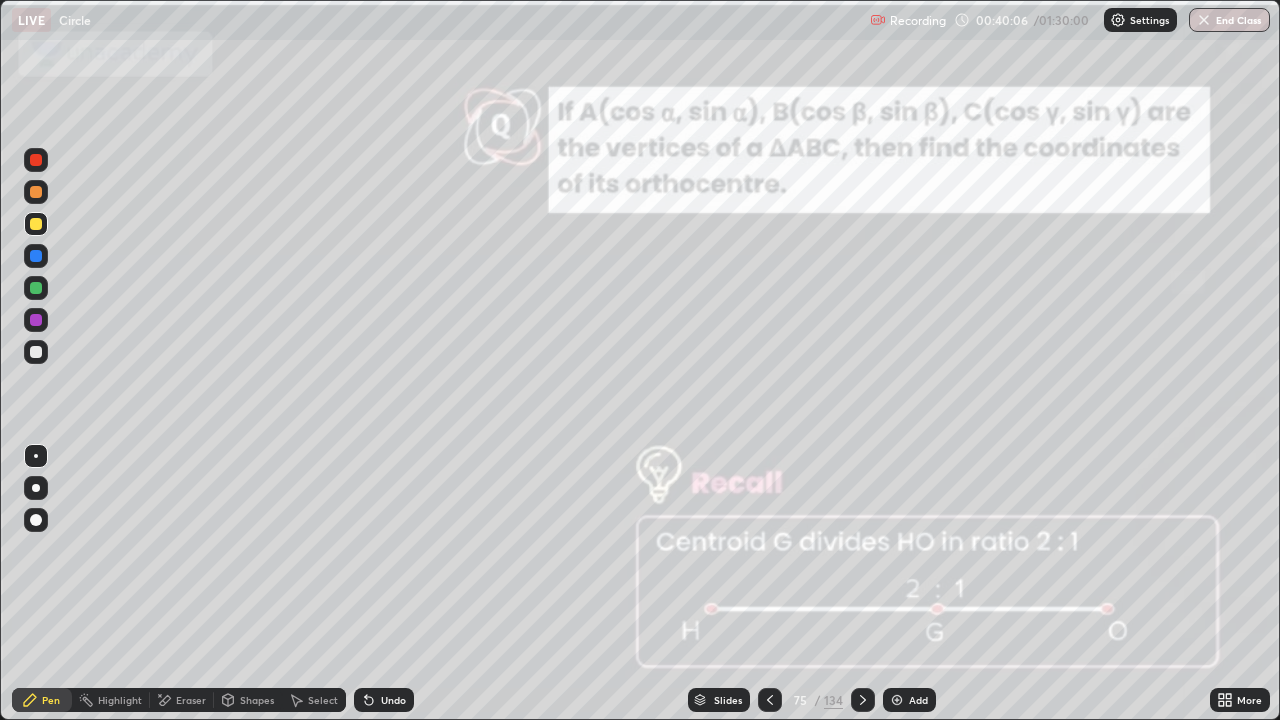 click at bounding box center [863, 700] 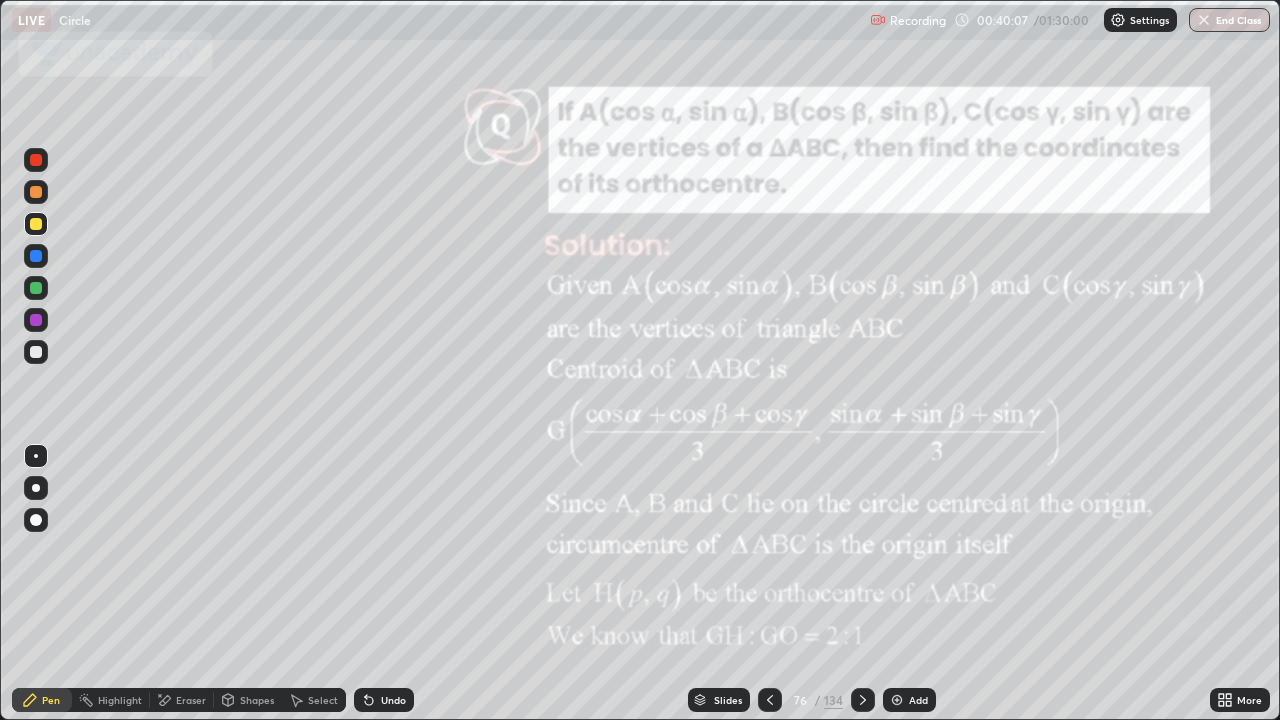 click 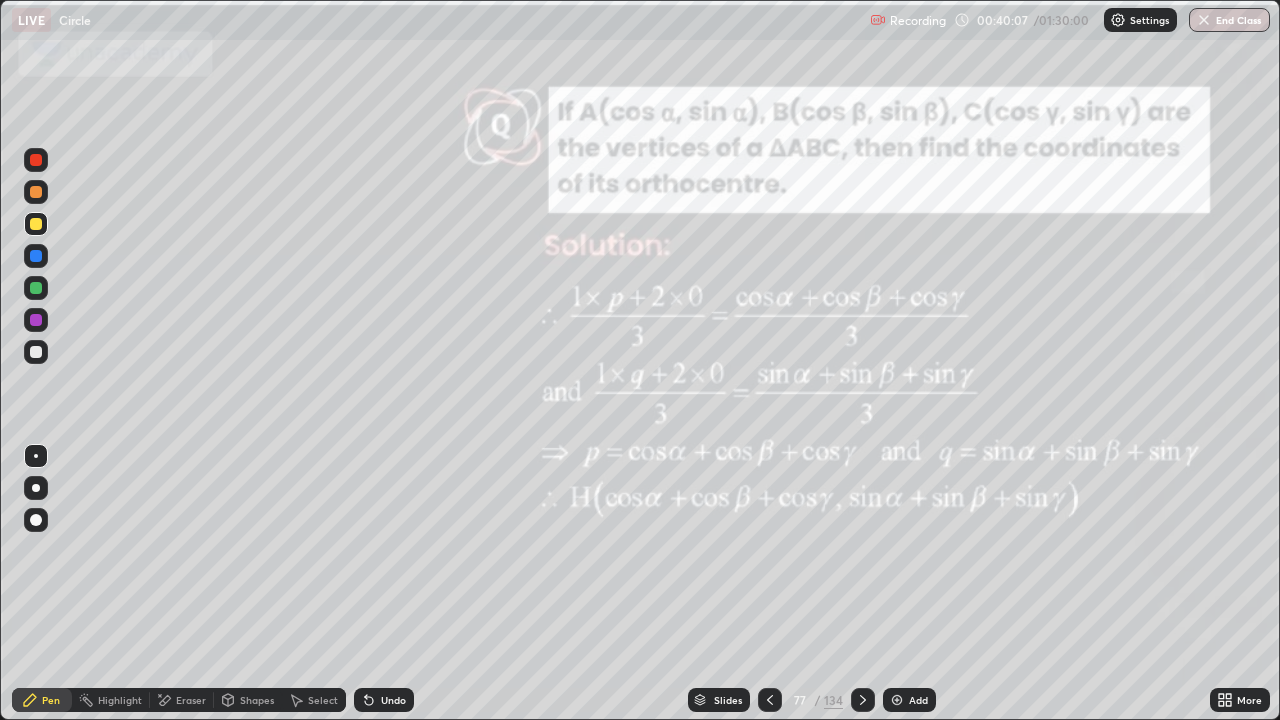 click 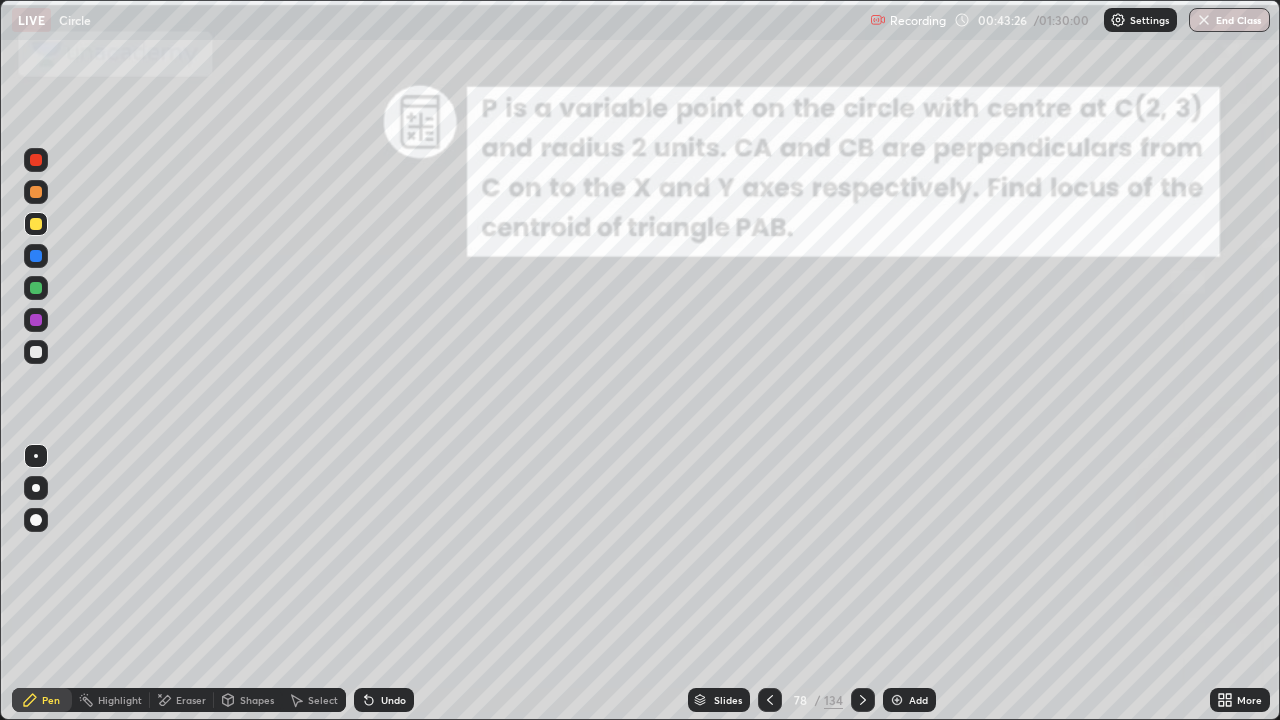 click on "Shapes" at bounding box center [257, 700] 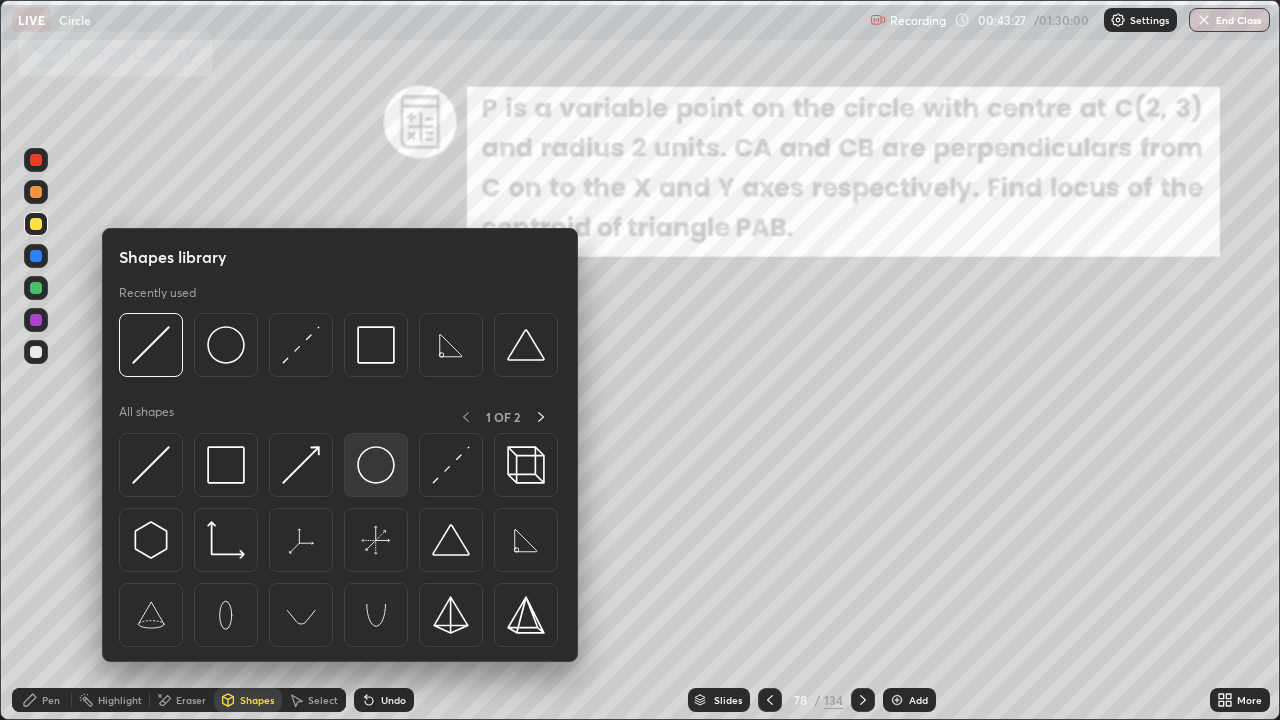 click at bounding box center [376, 465] 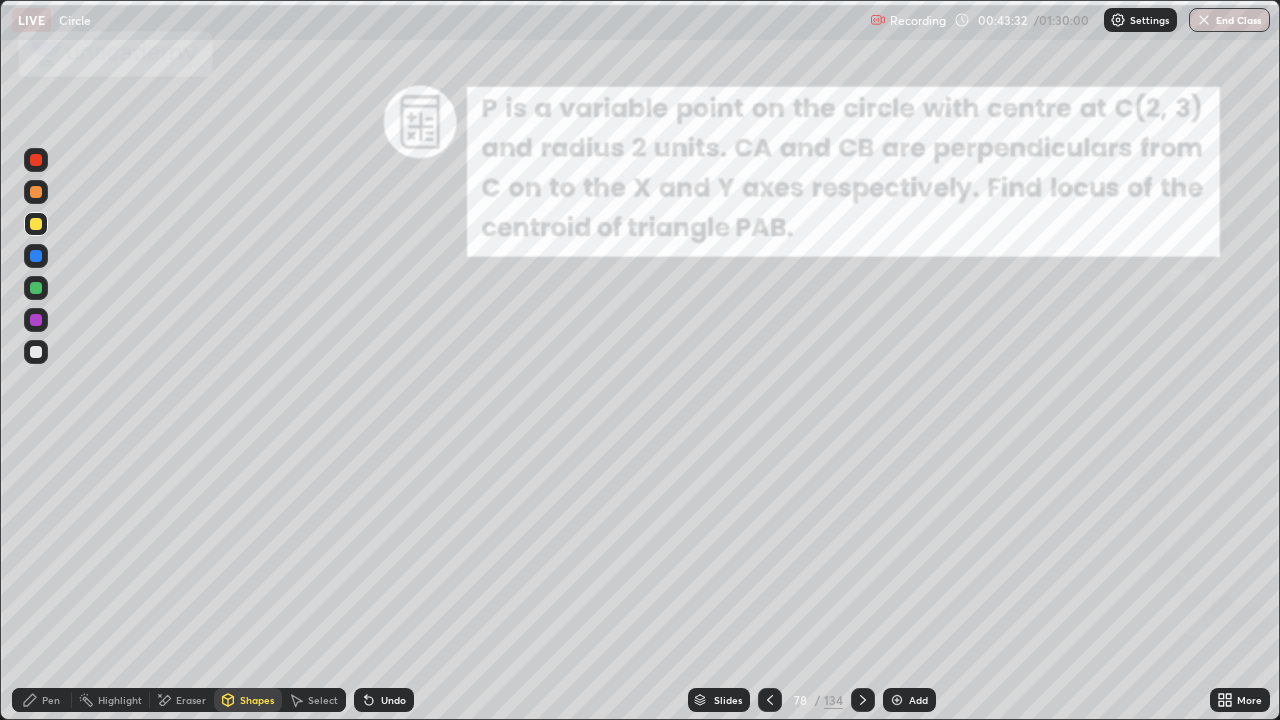 click on "Pen" at bounding box center [51, 700] 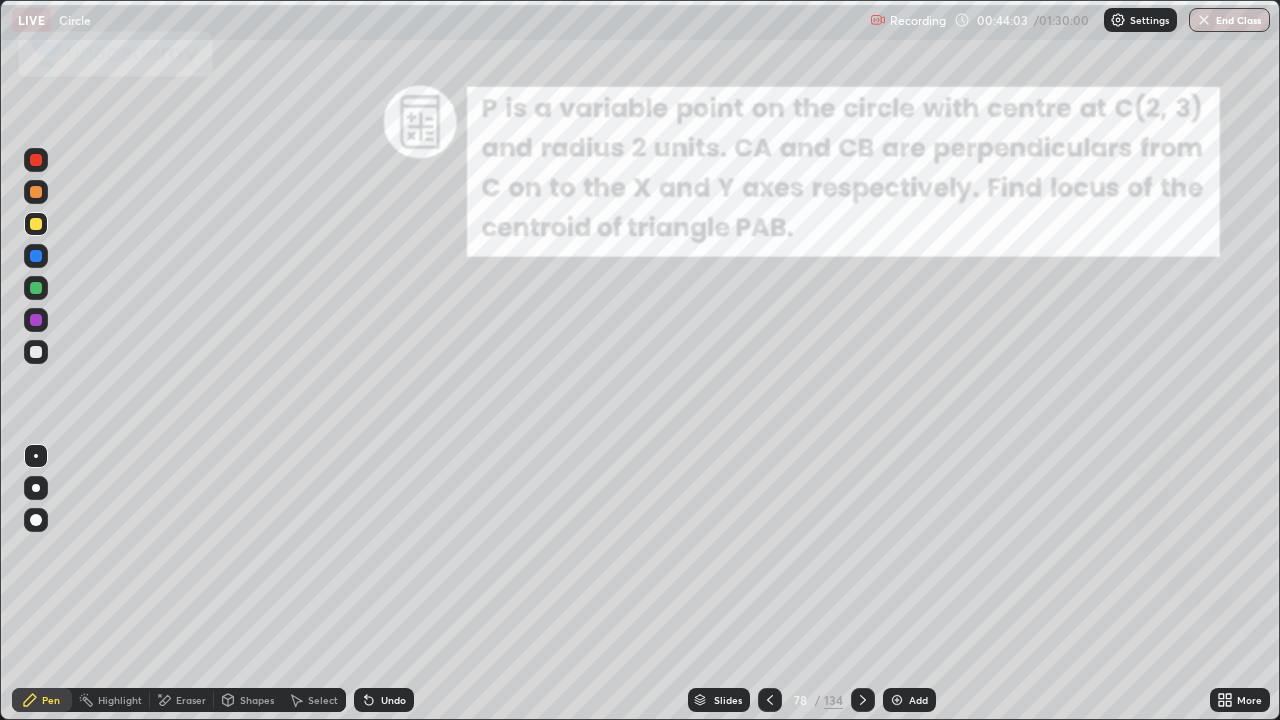 click 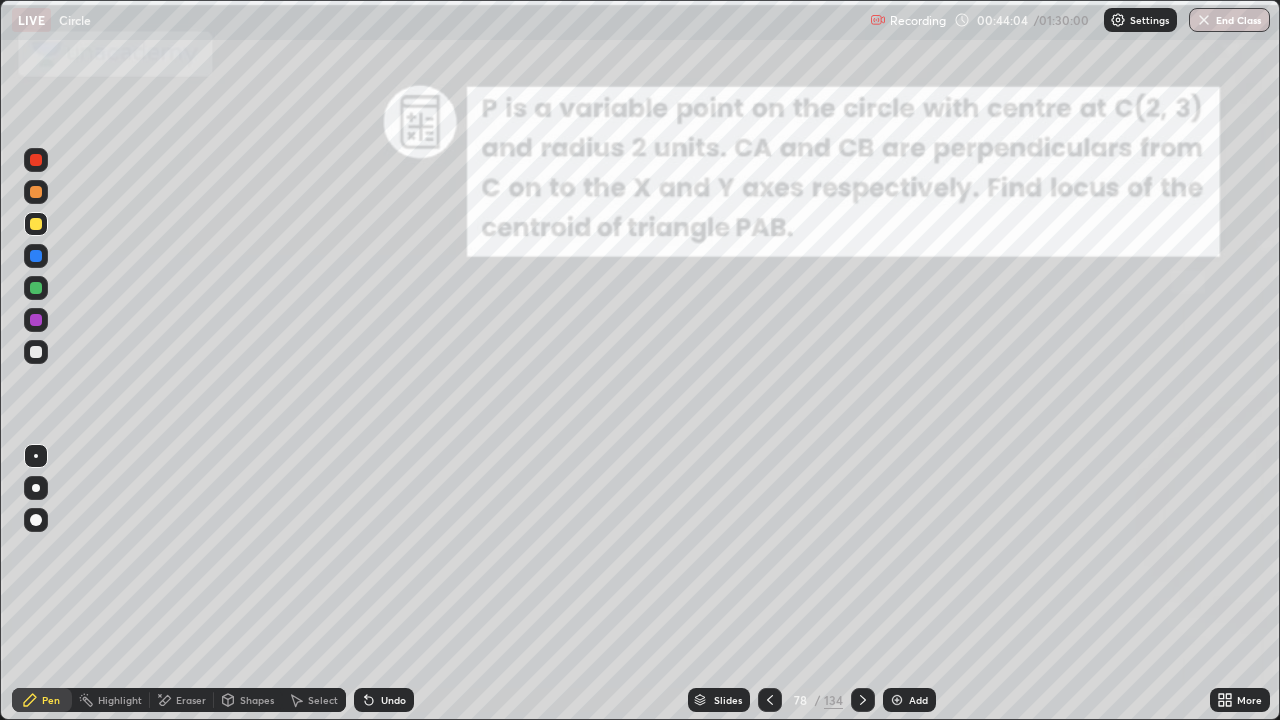 click on "Undo" at bounding box center (393, 700) 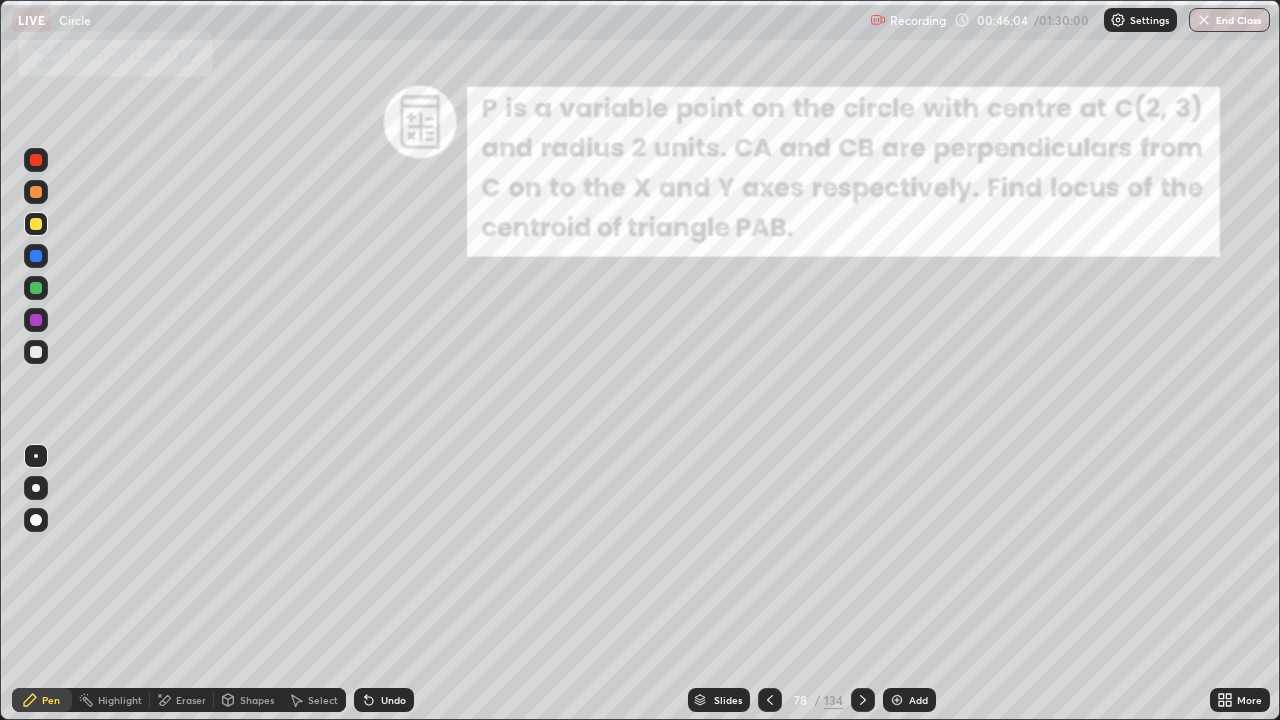 click 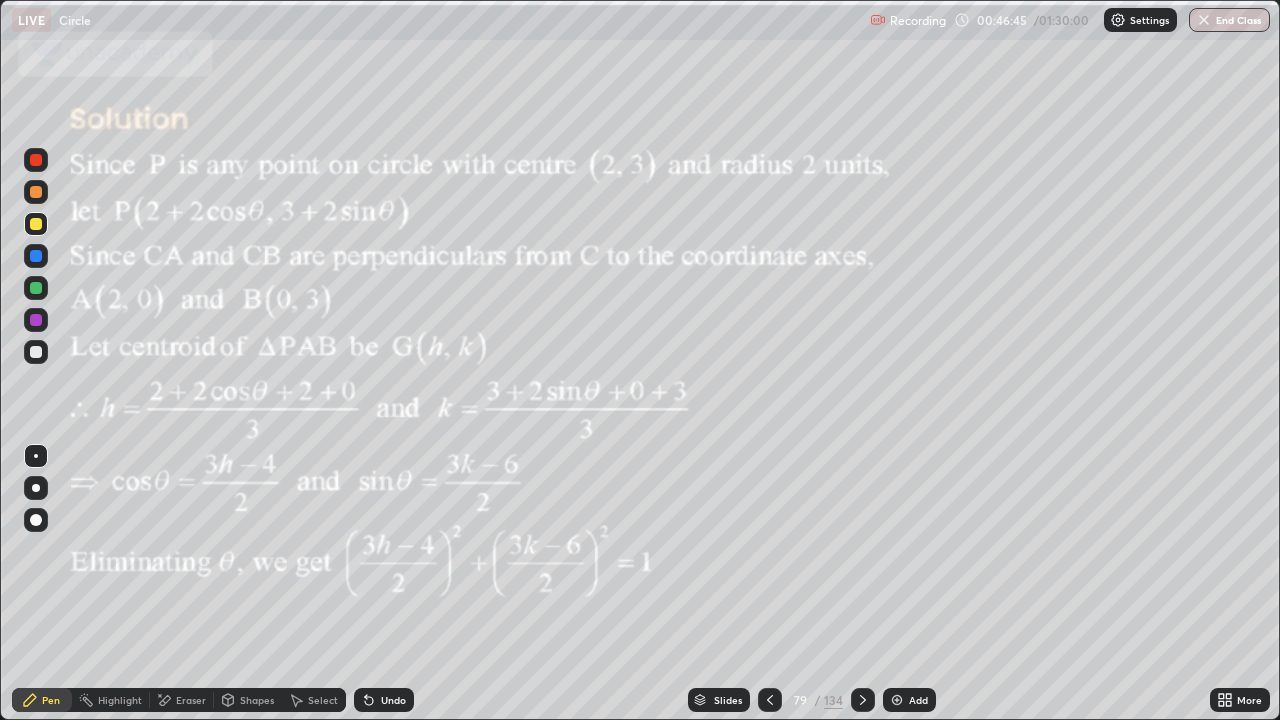 click 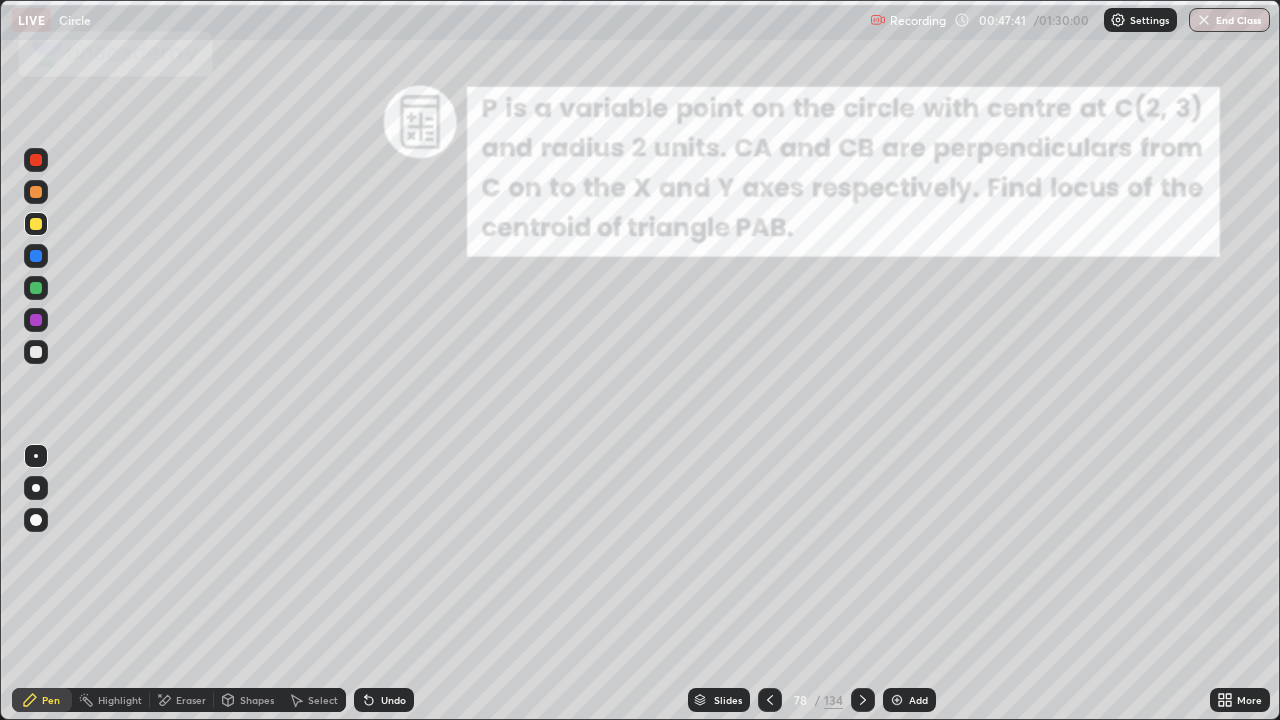click 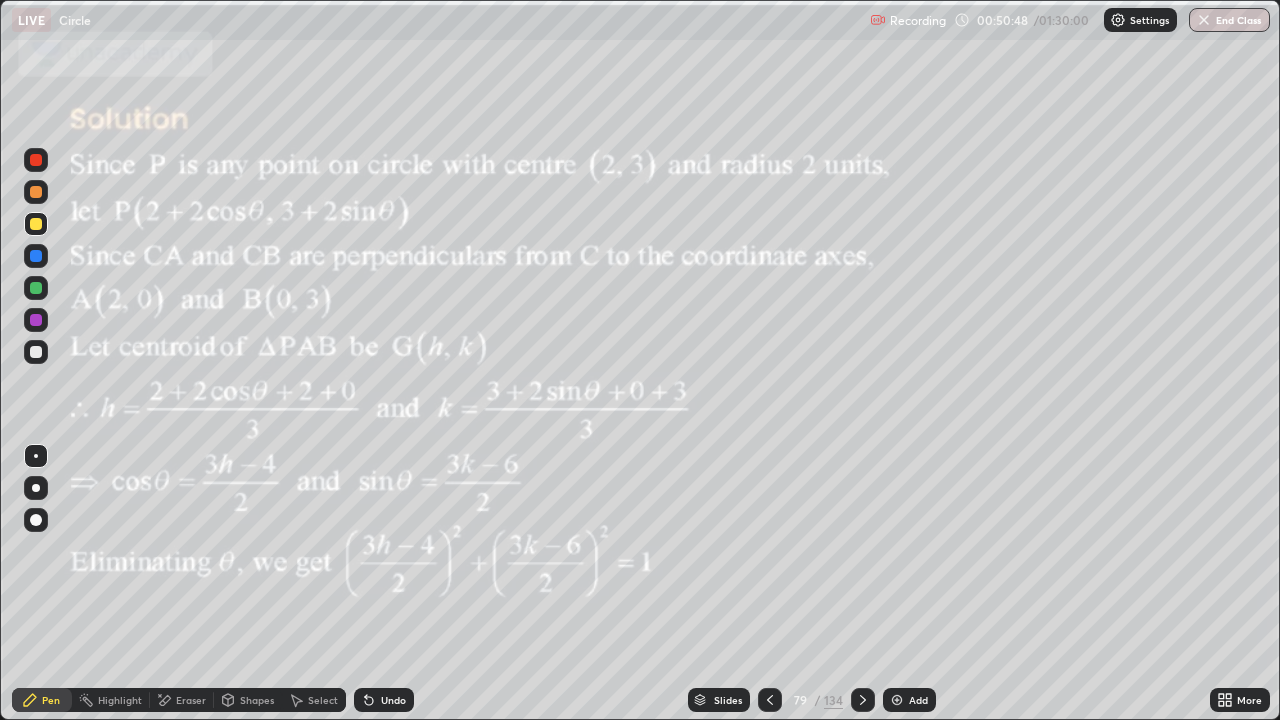 click 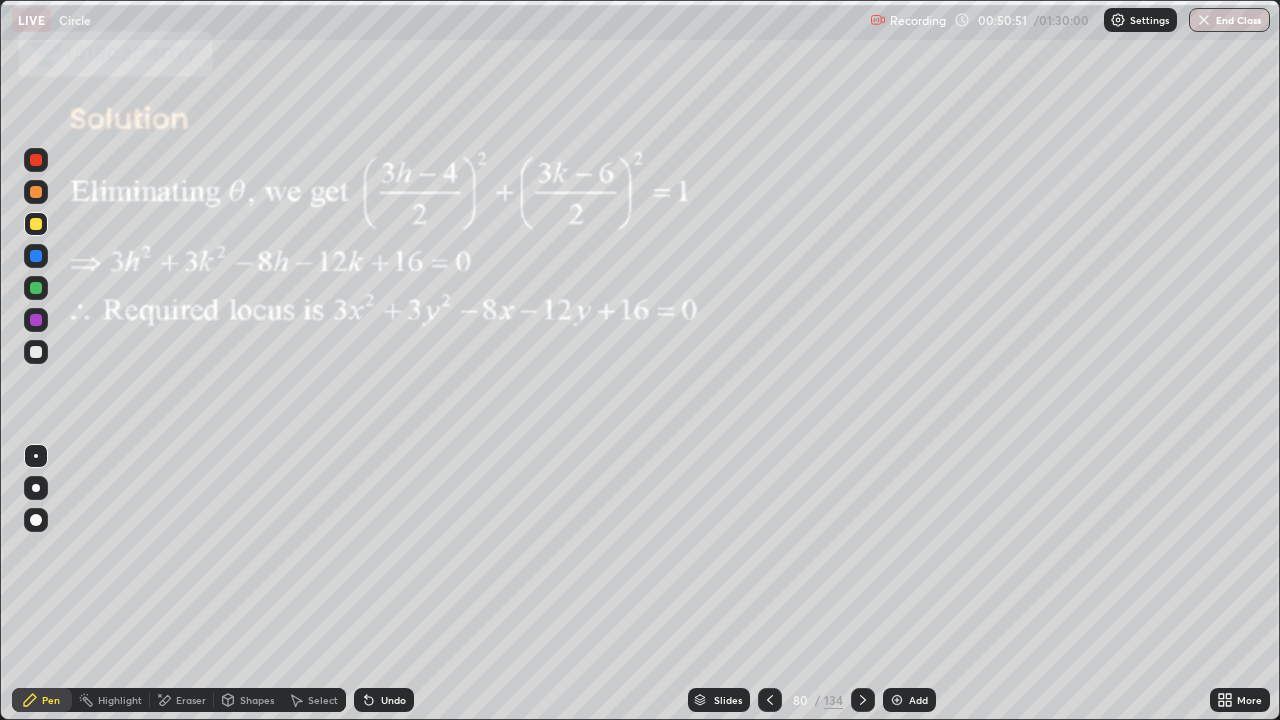 click 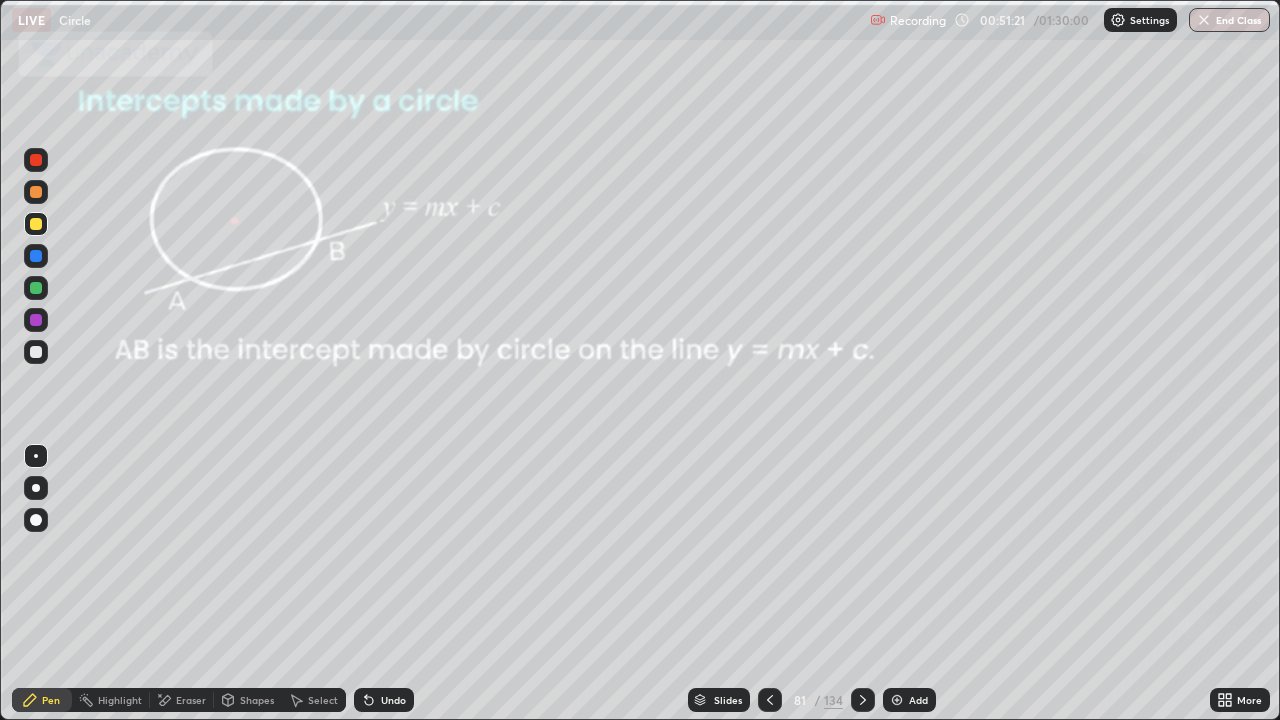 click on "Slides" at bounding box center [719, 700] 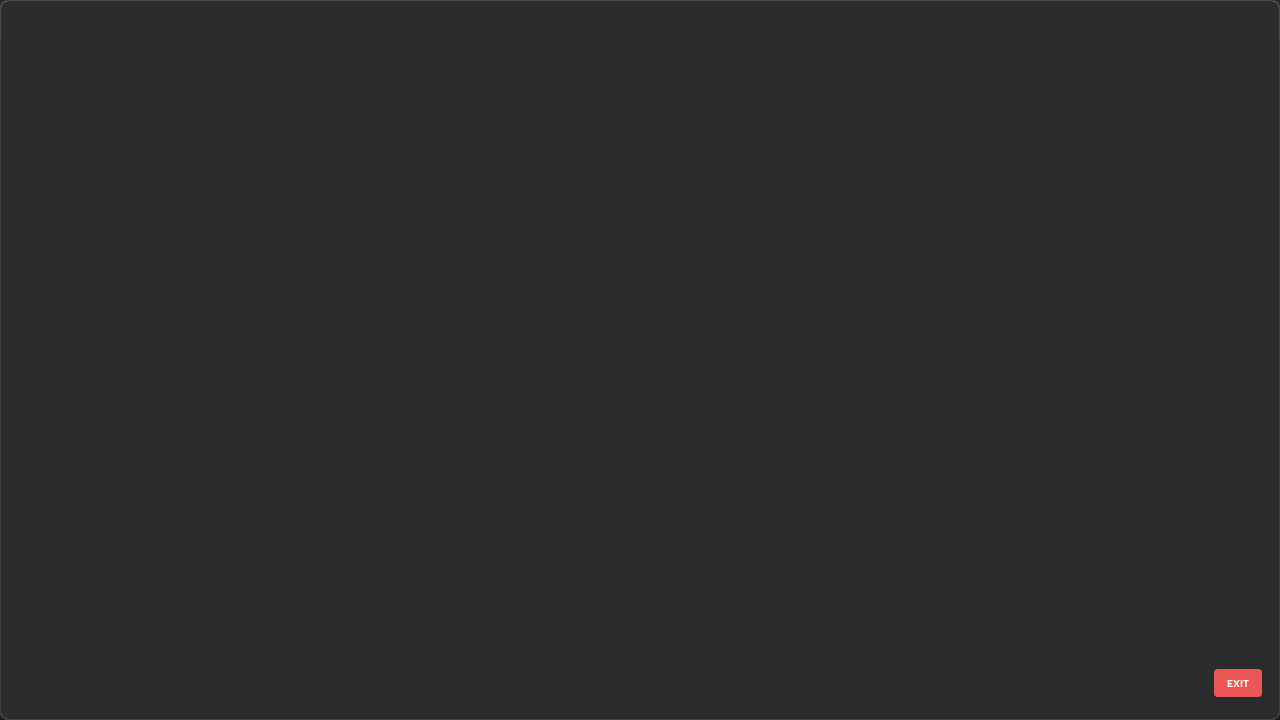 scroll, scrollTop: 5347, scrollLeft: 0, axis: vertical 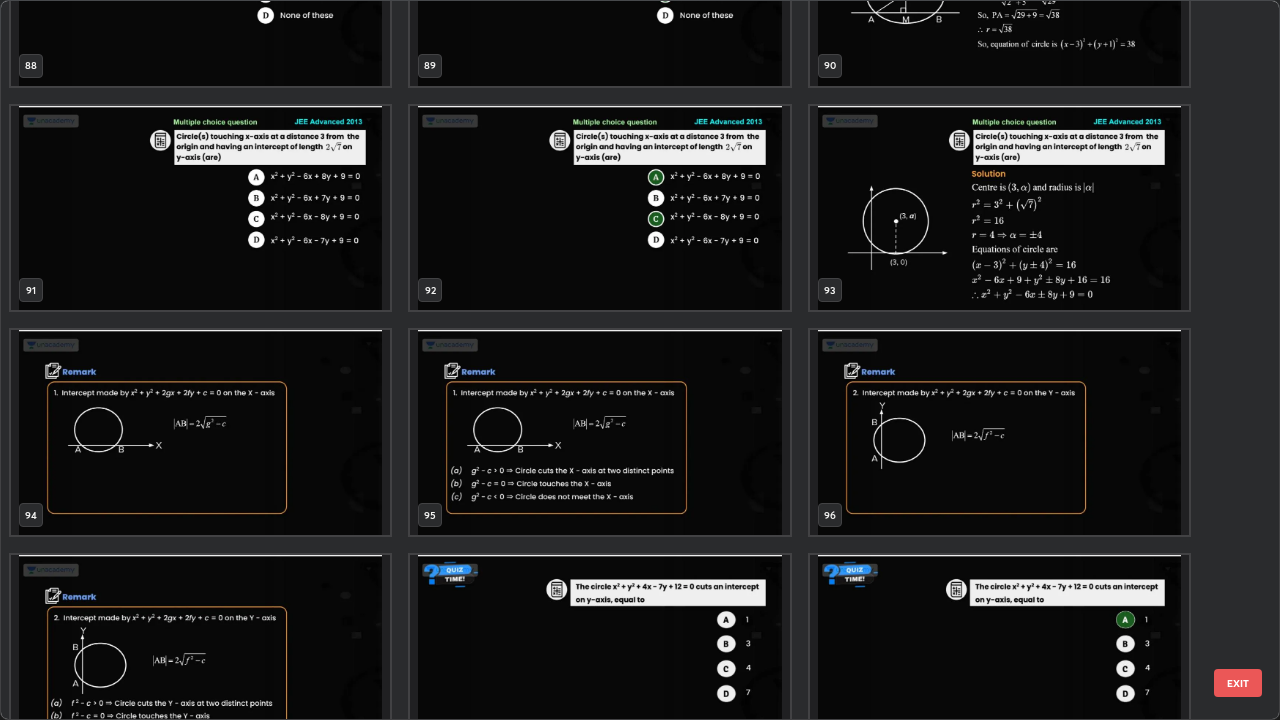 click at bounding box center [200, 432] 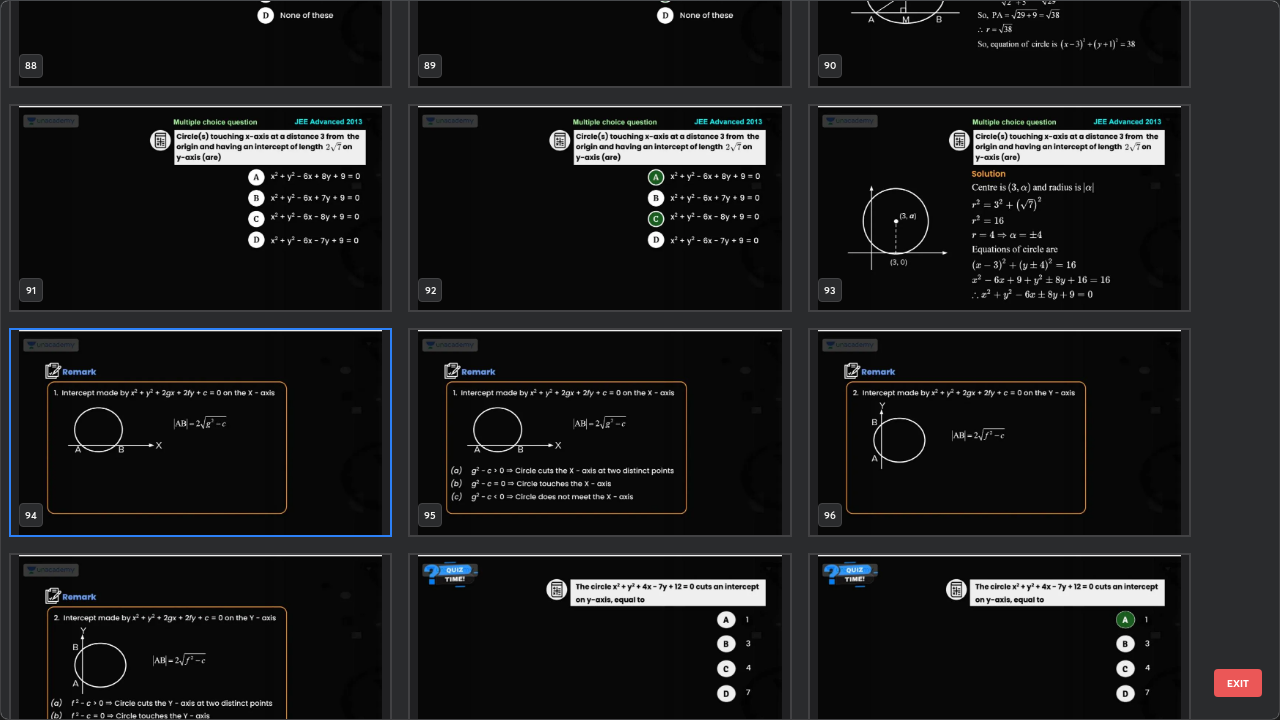 click at bounding box center [200, 432] 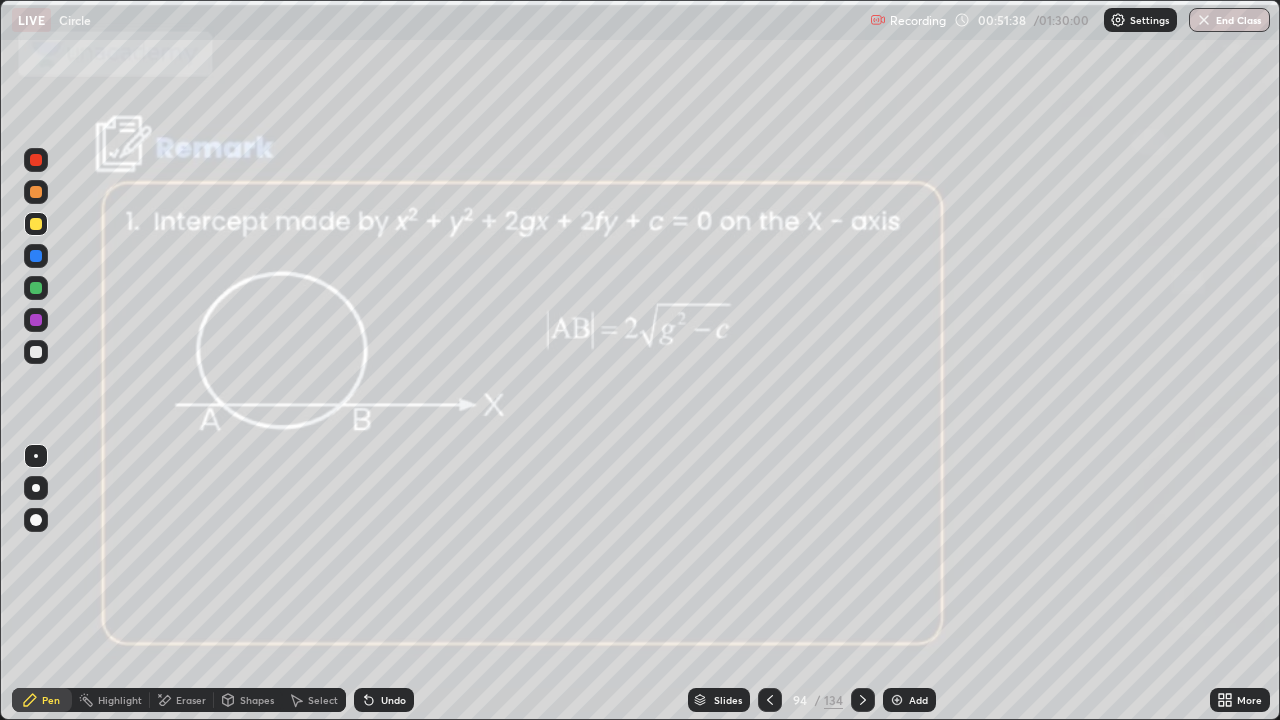 click at bounding box center [200, 432] 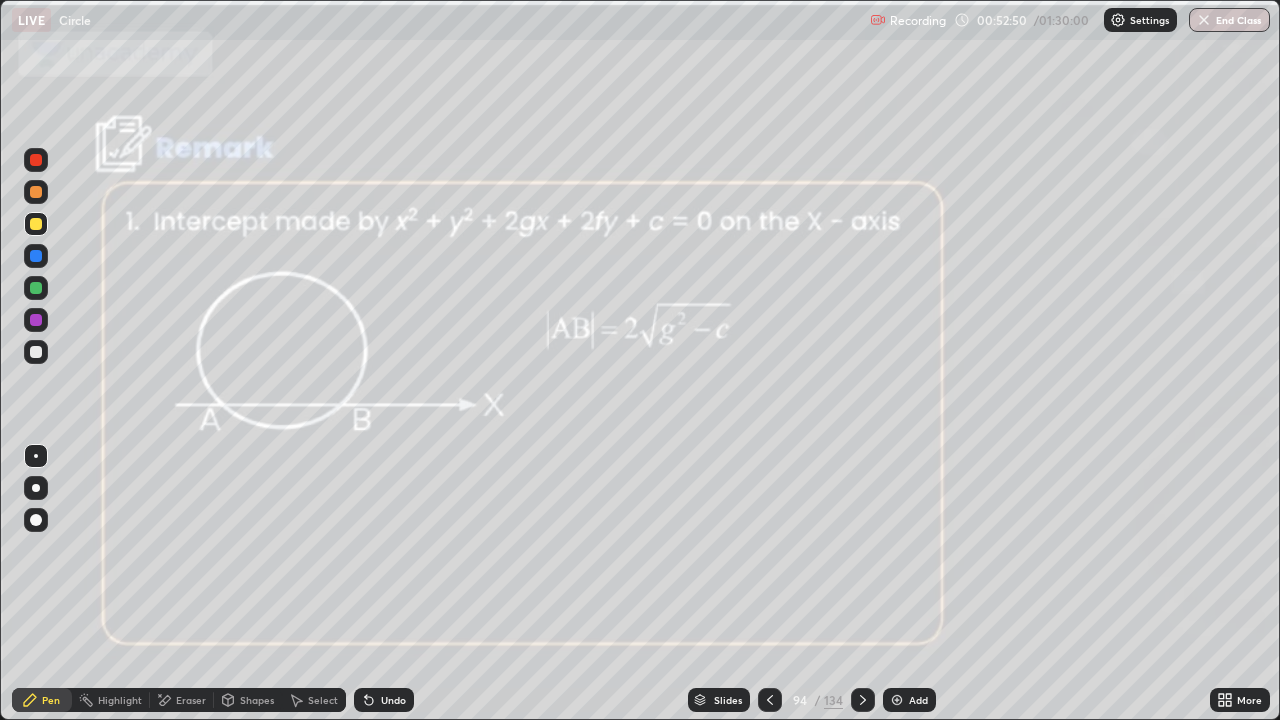 click at bounding box center [36, 320] 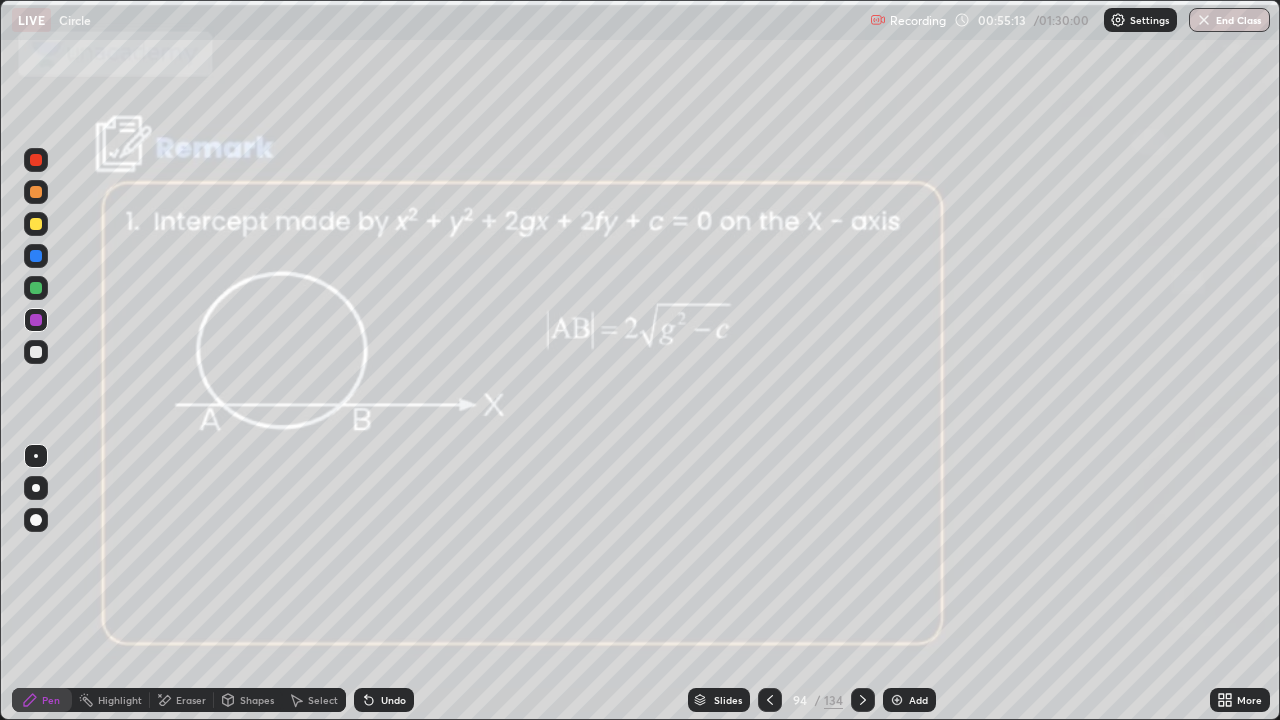 click 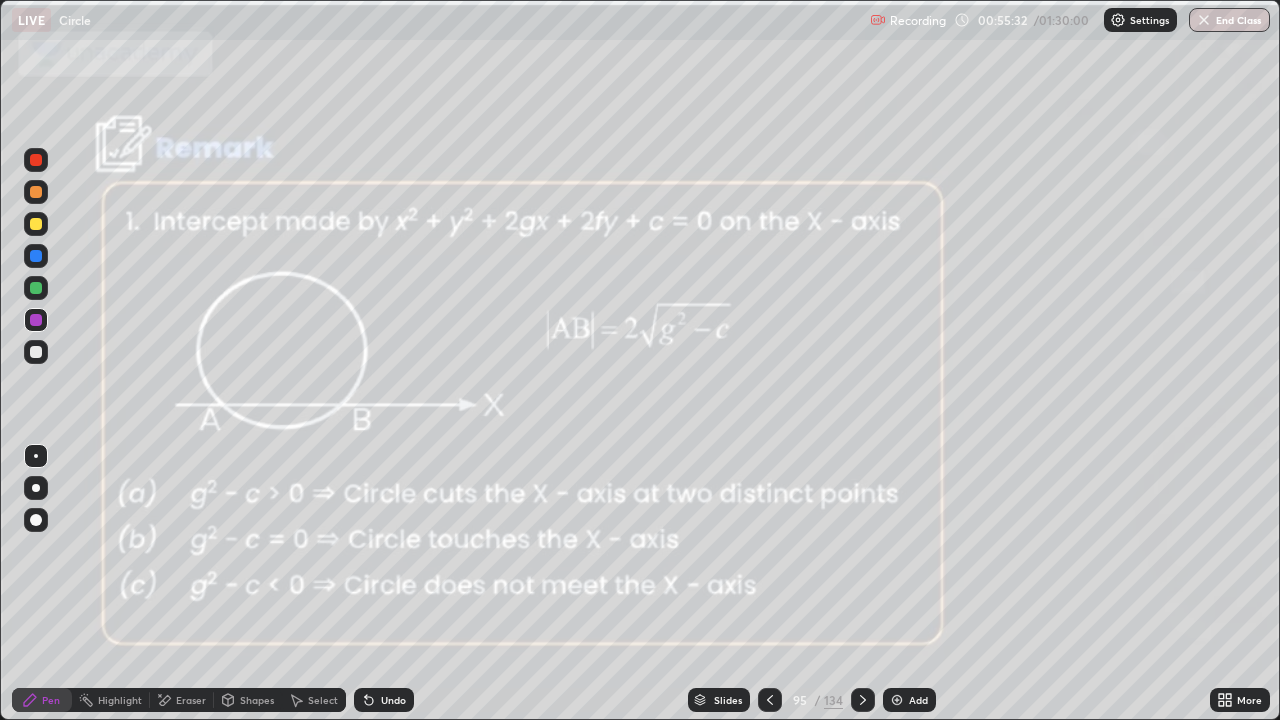 click 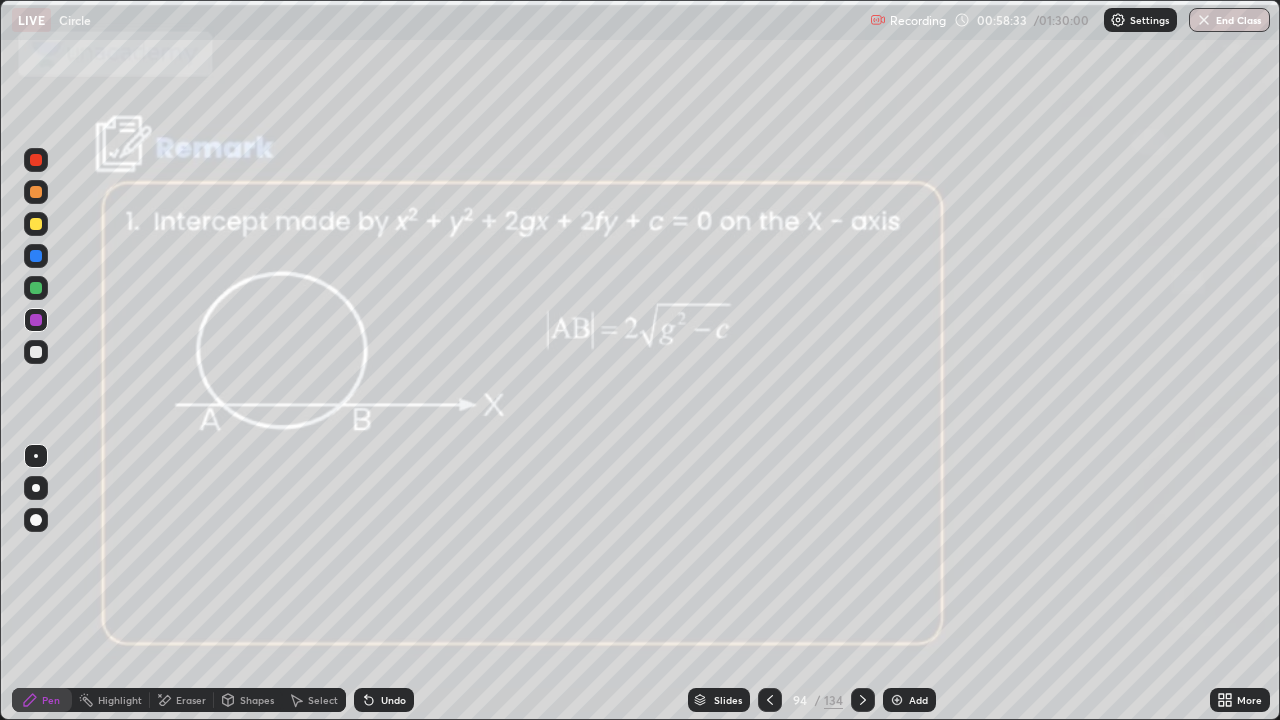 click 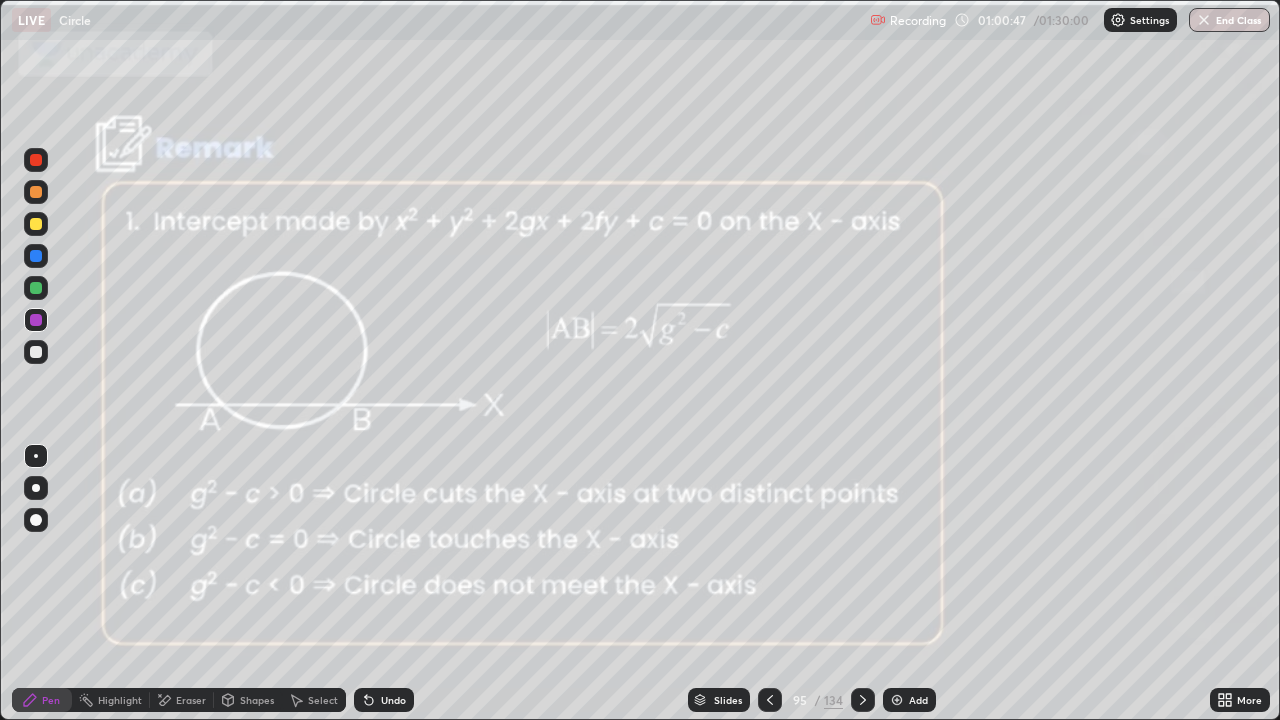 click 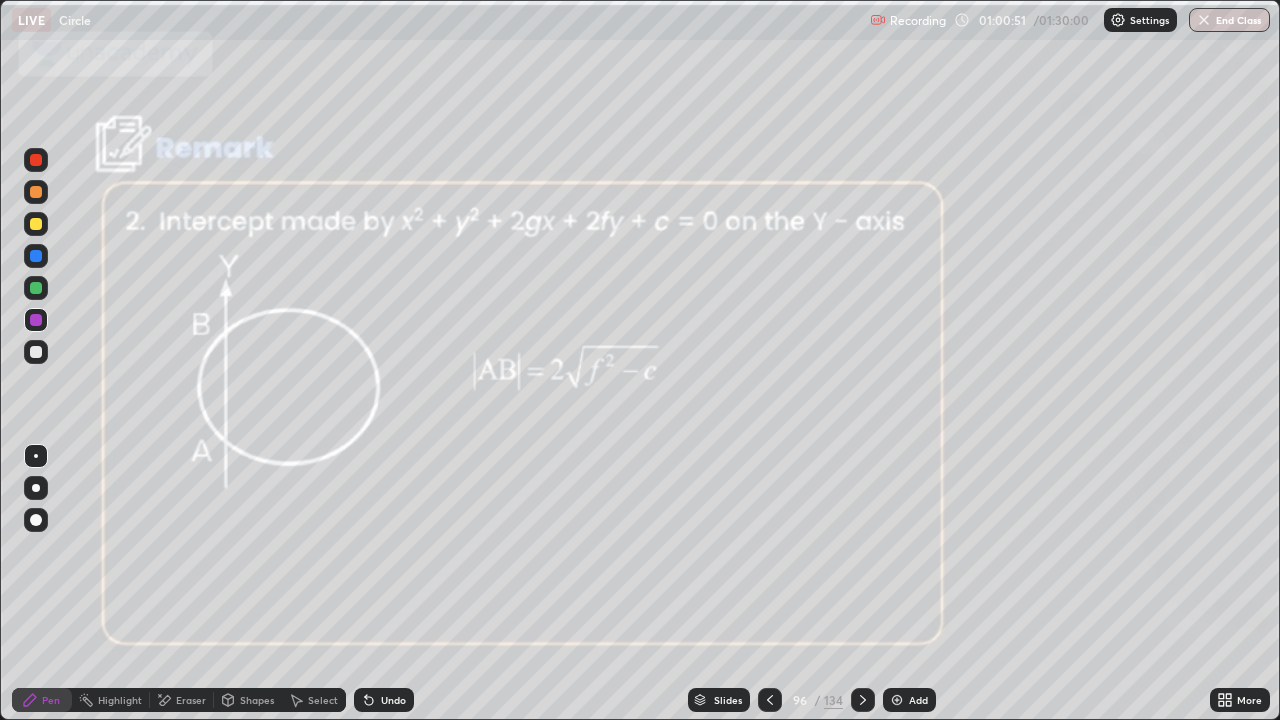 click 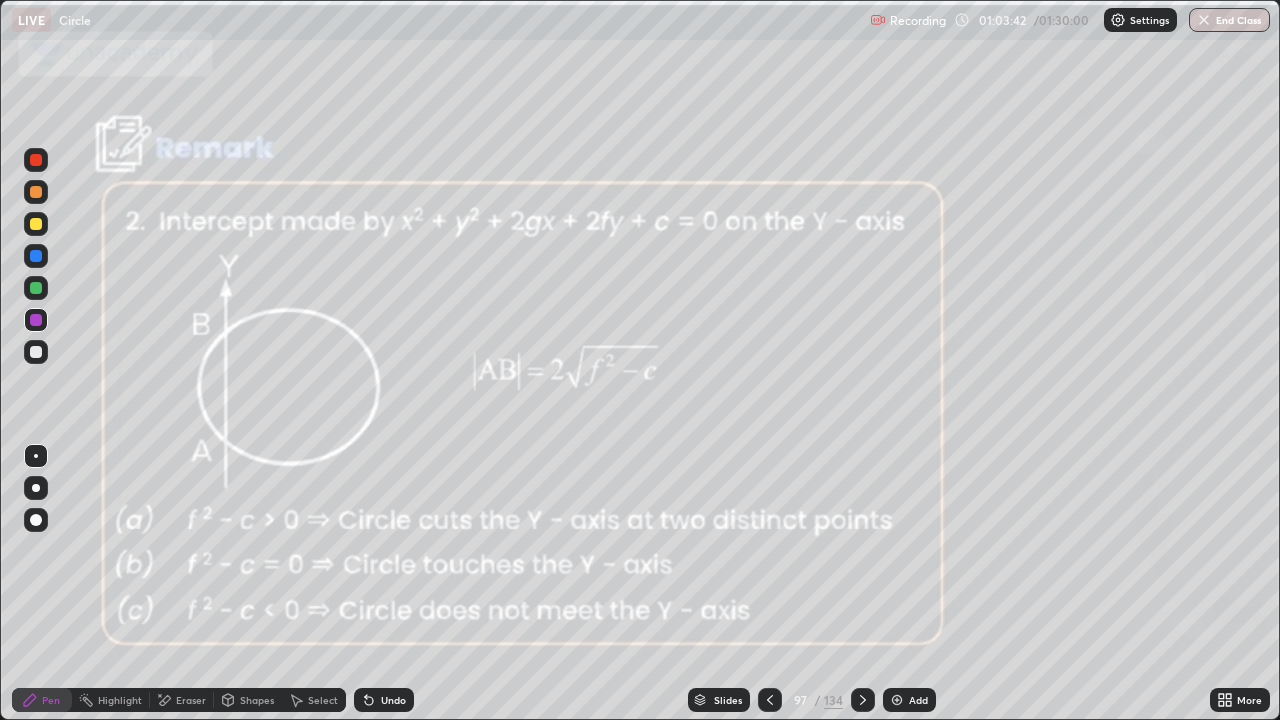 click 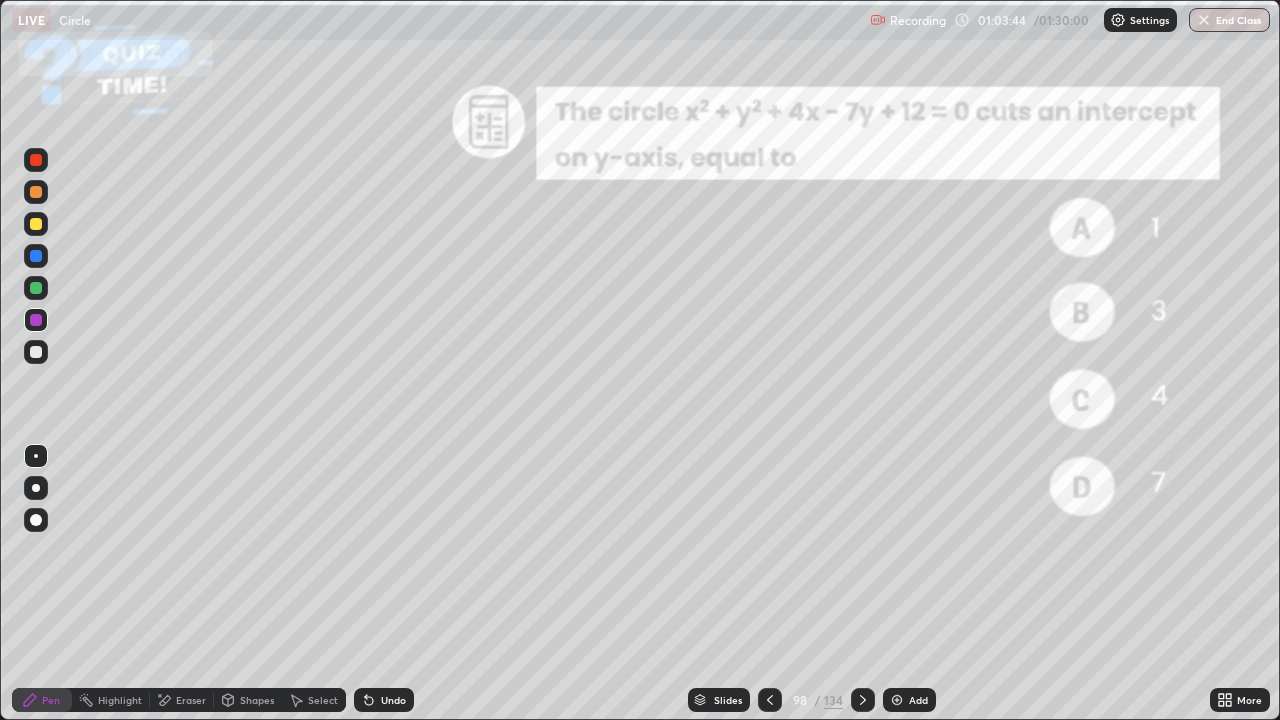 click 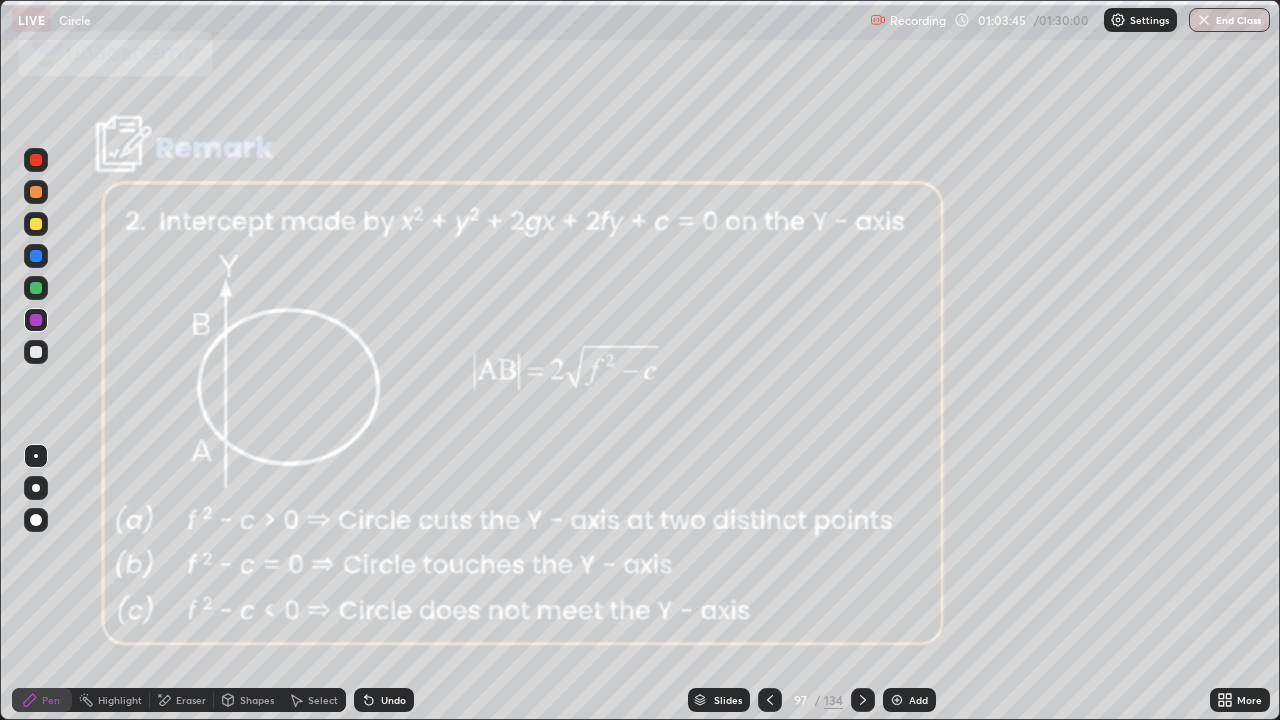 click on "Slides" at bounding box center (728, 700) 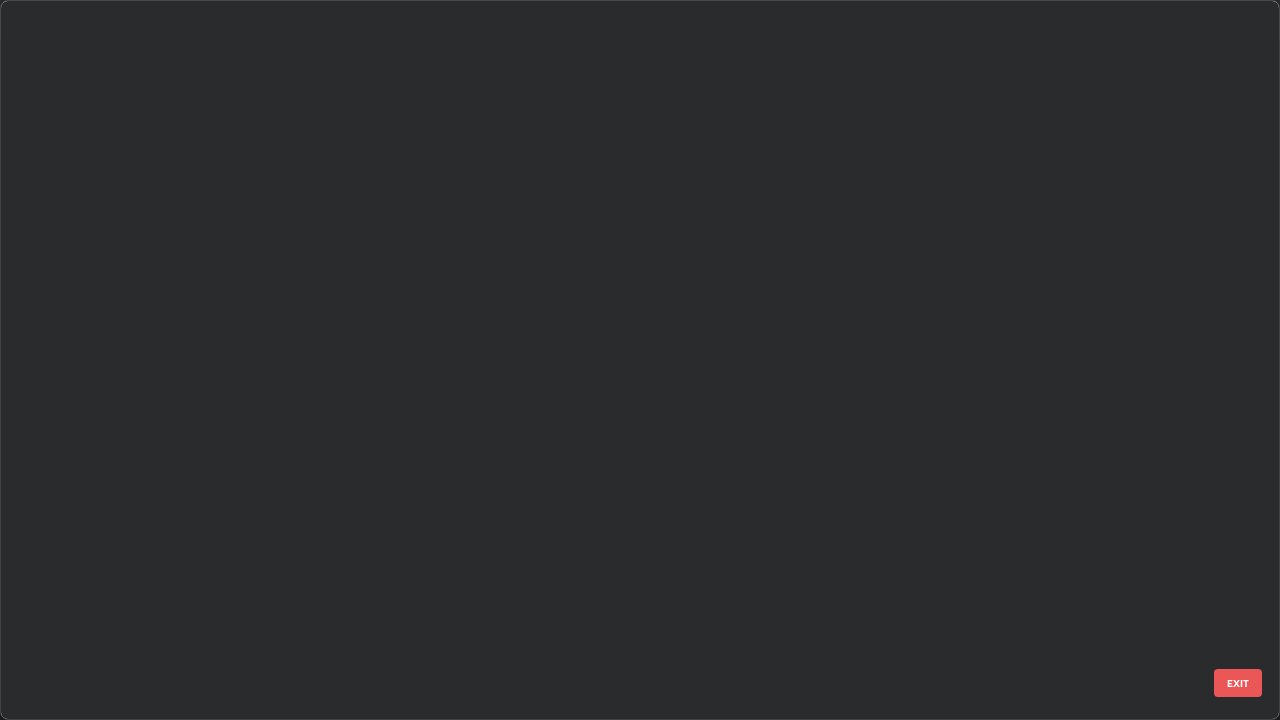 scroll, scrollTop: 6694, scrollLeft: 0, axis: vertical 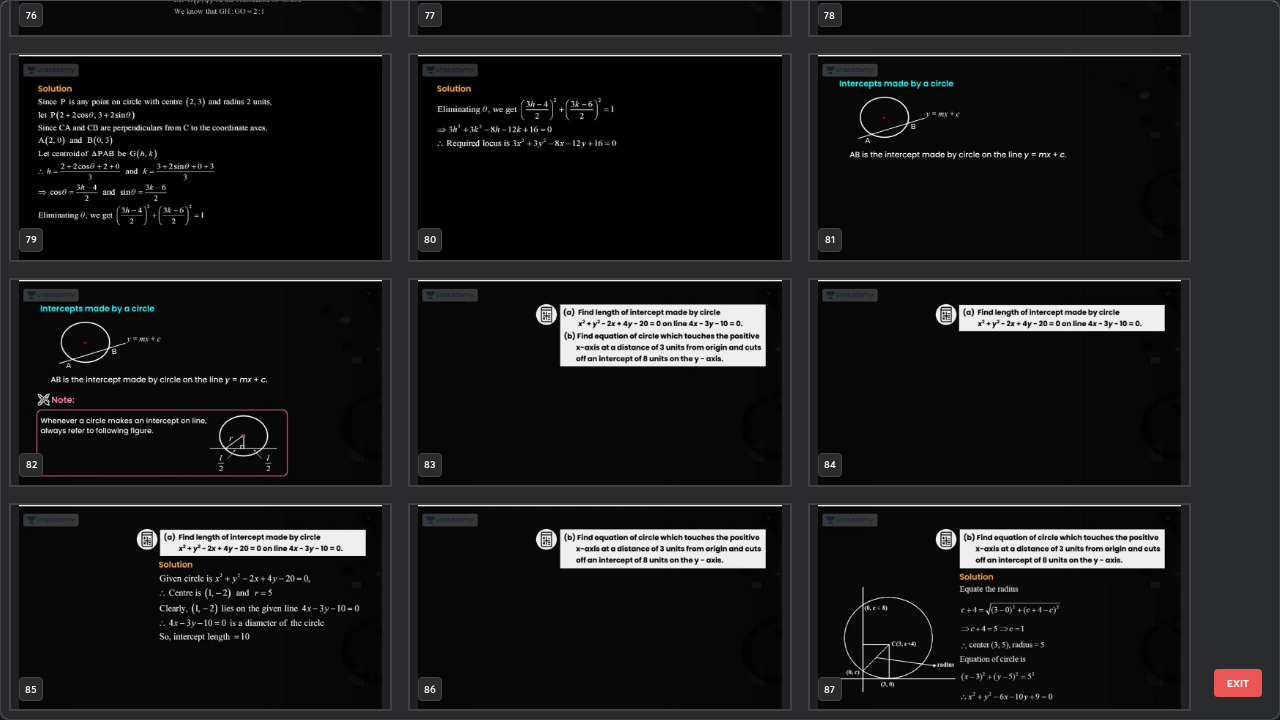 click at bounding box center (200, 382) 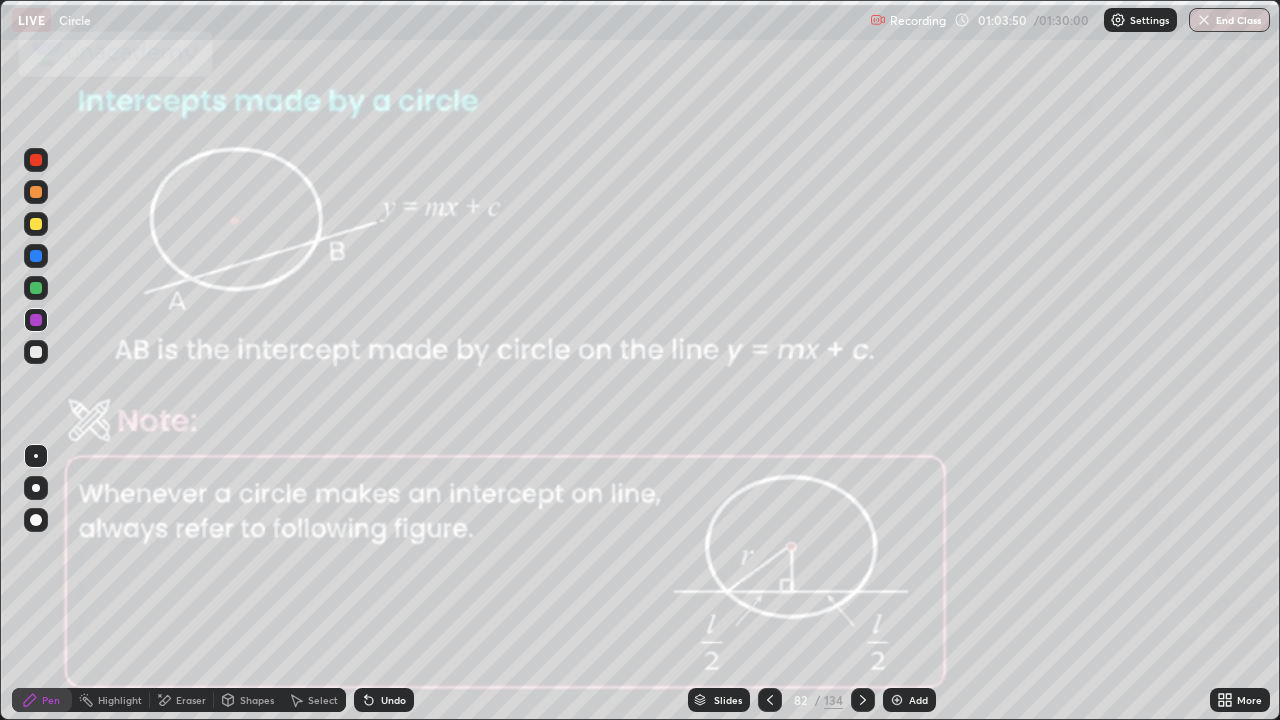 click at bounding box center [200, 382] 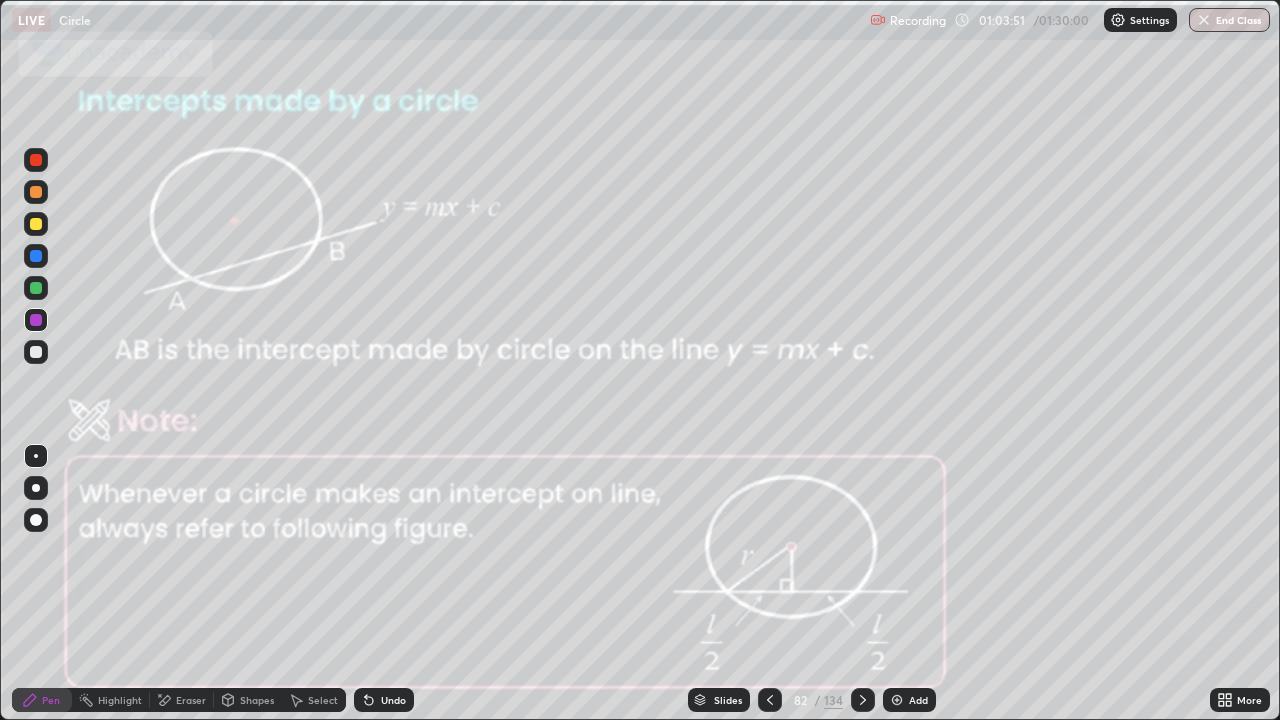 click at bounding box center [200, 382] 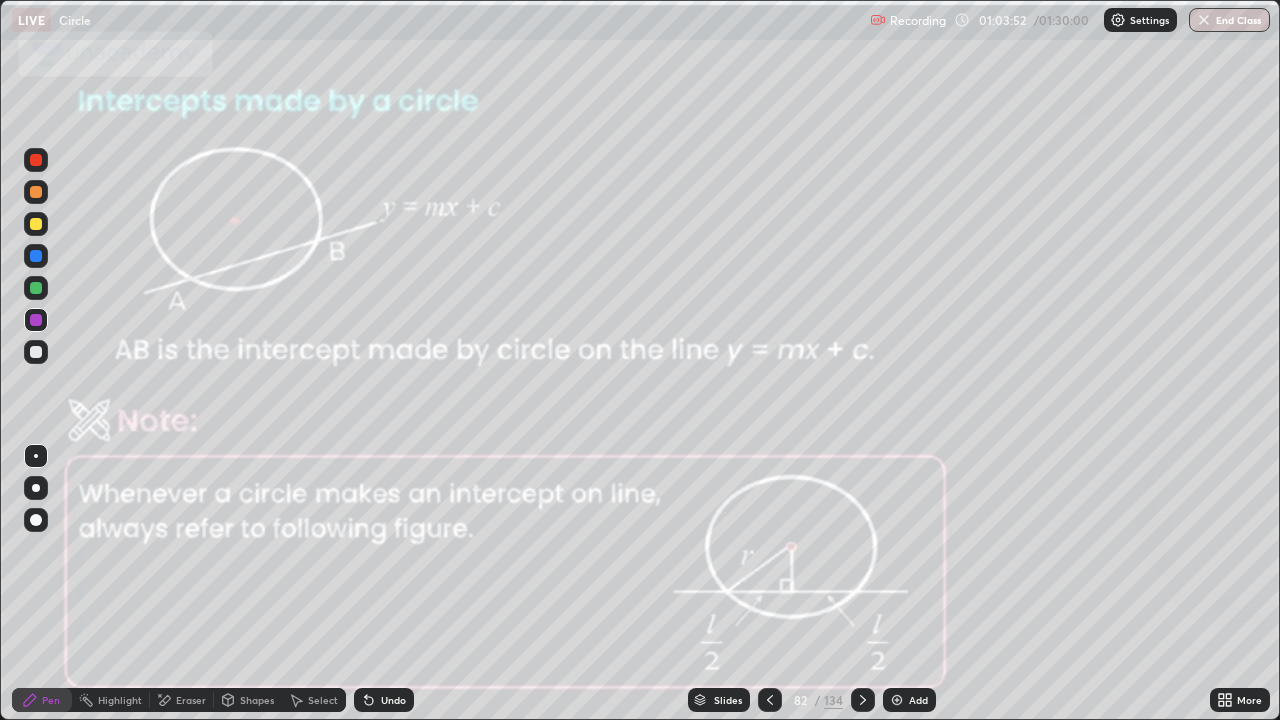 click 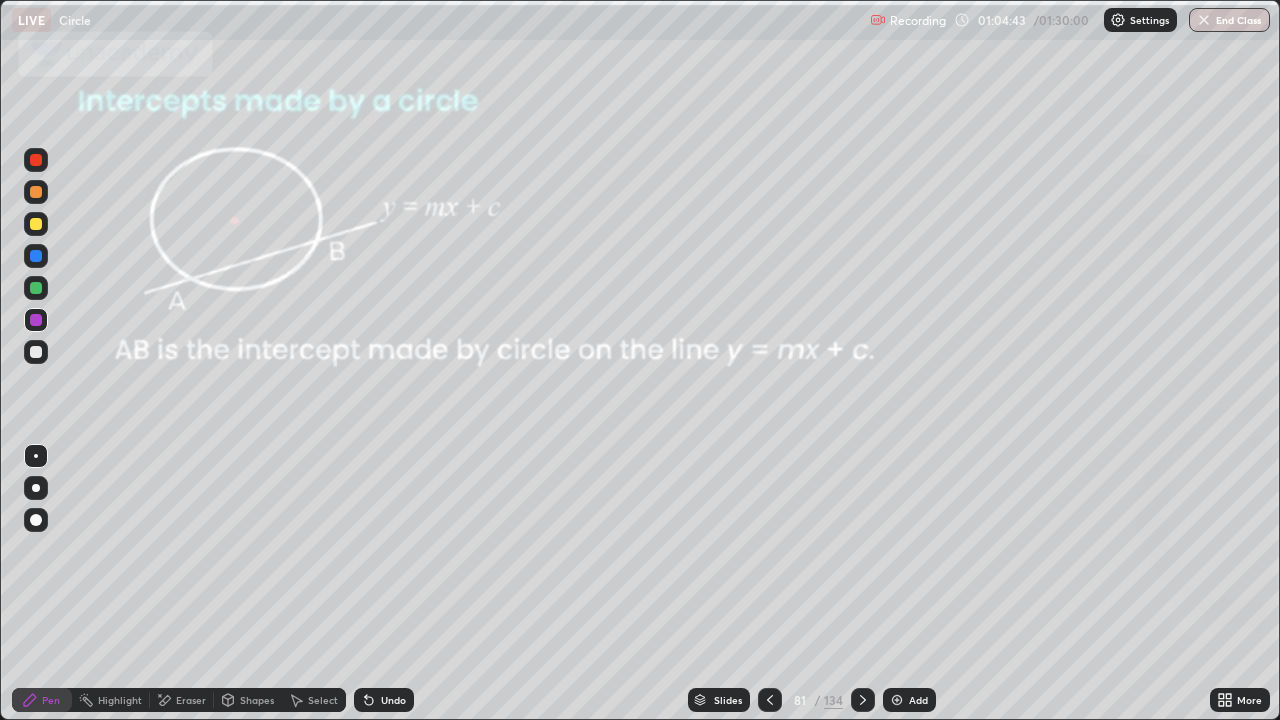 click 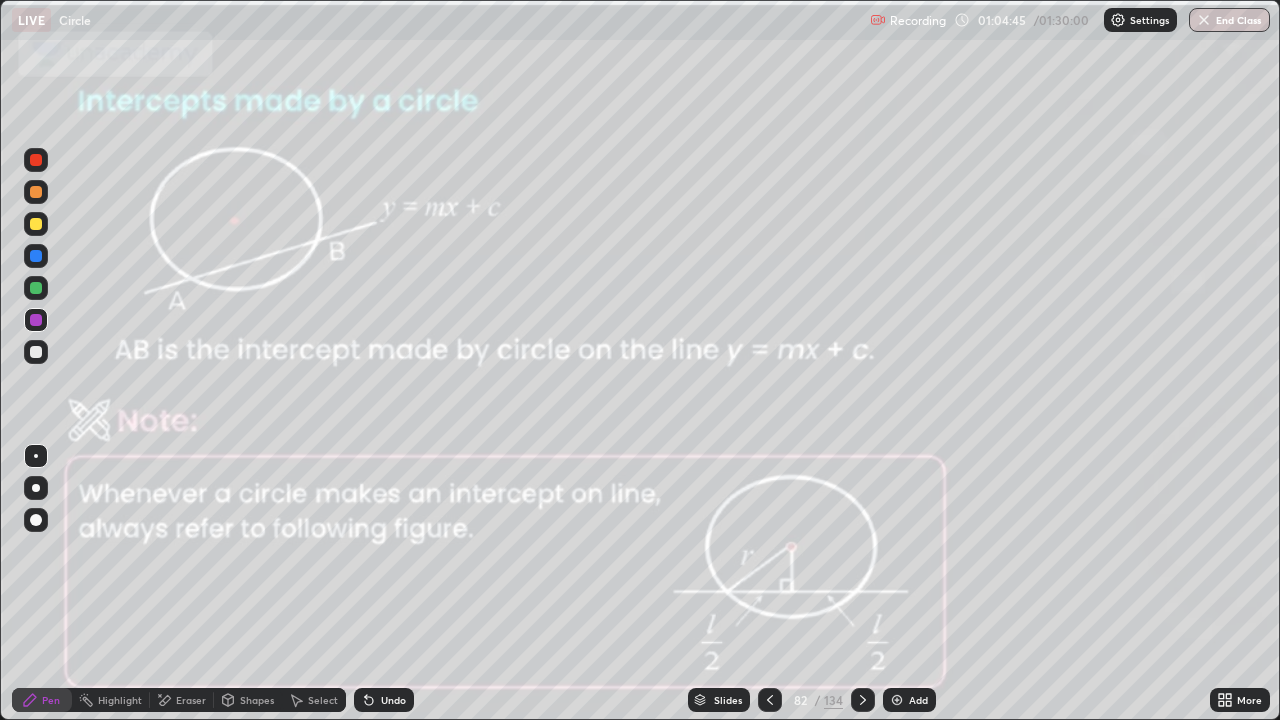 click 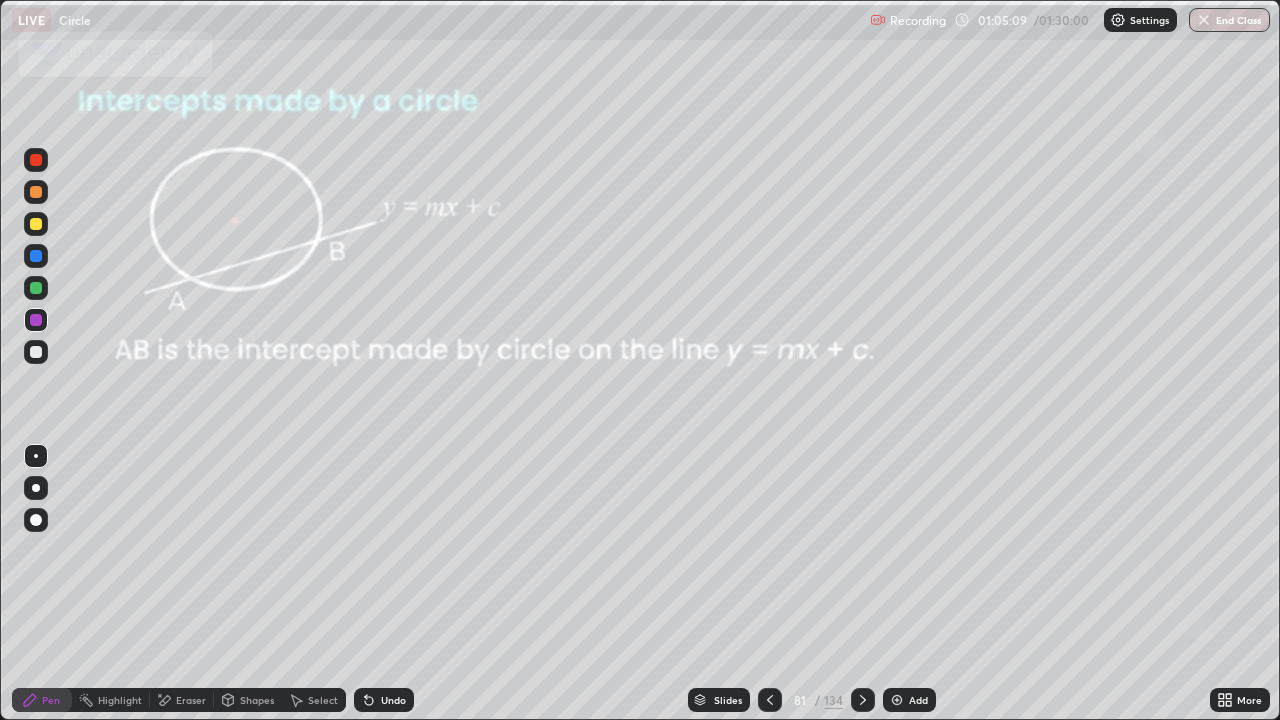 click 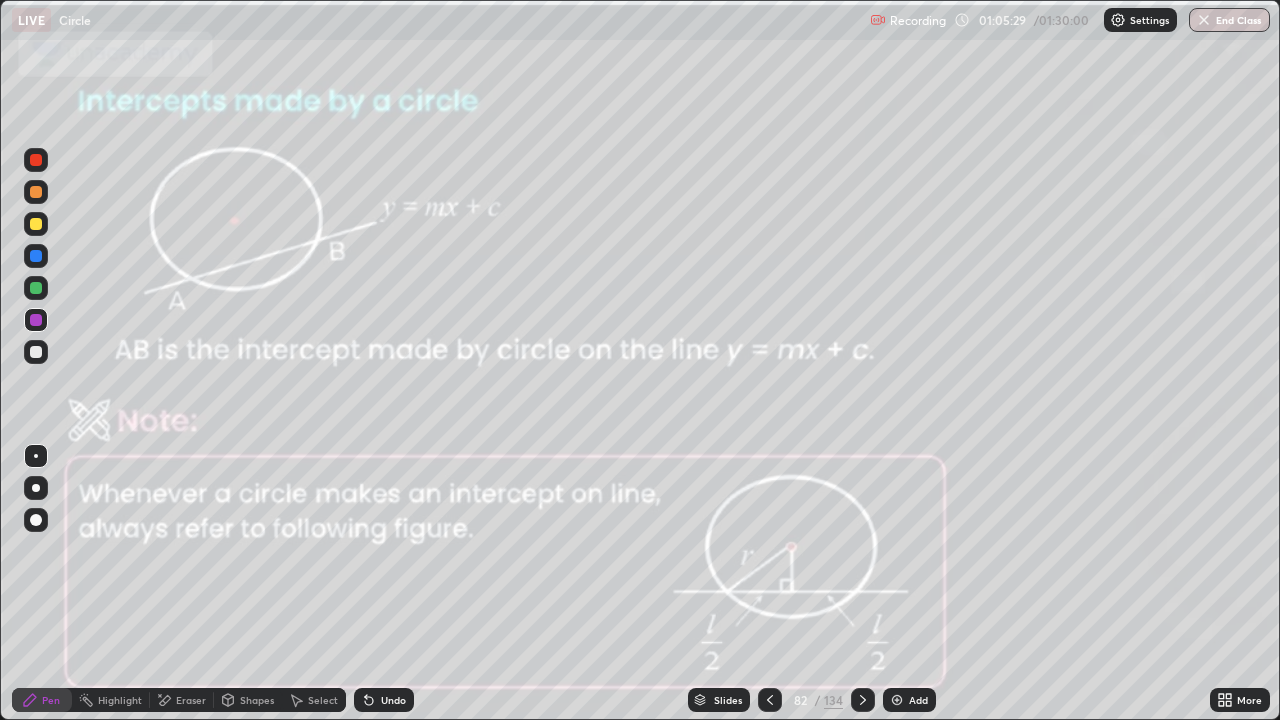 click 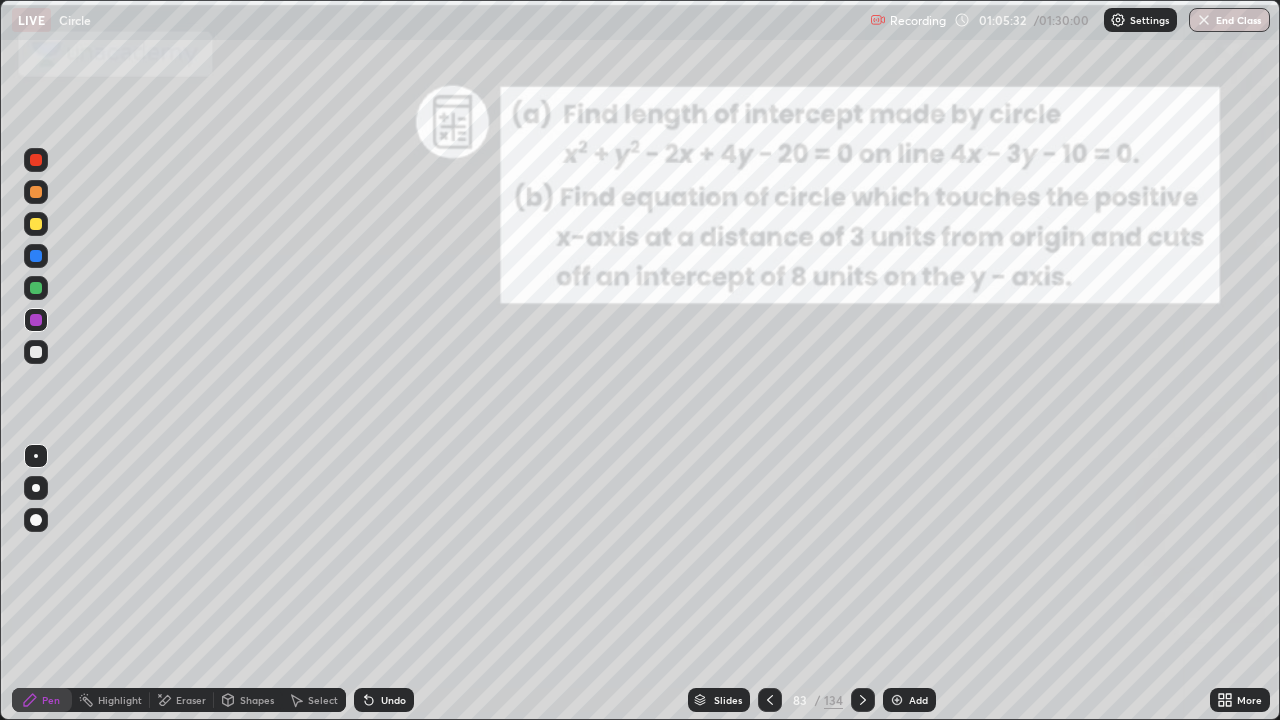 click 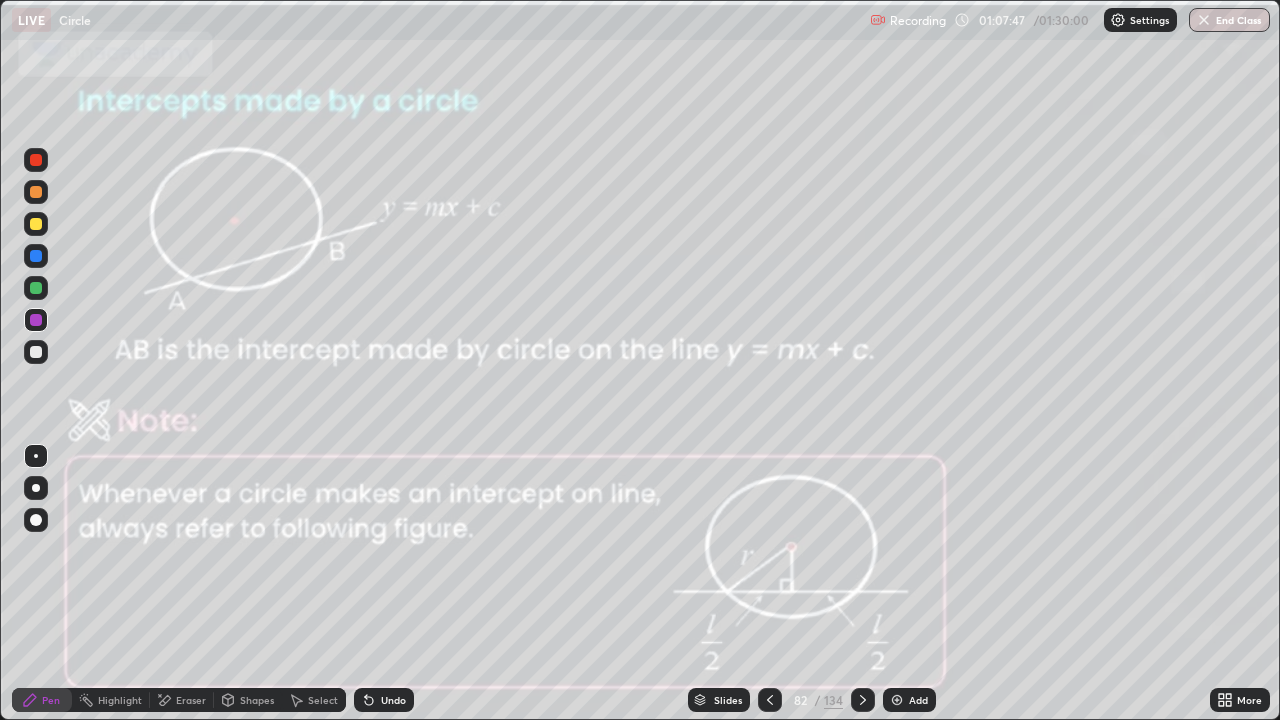 click on "Slides" at bounding box center (719, 700) 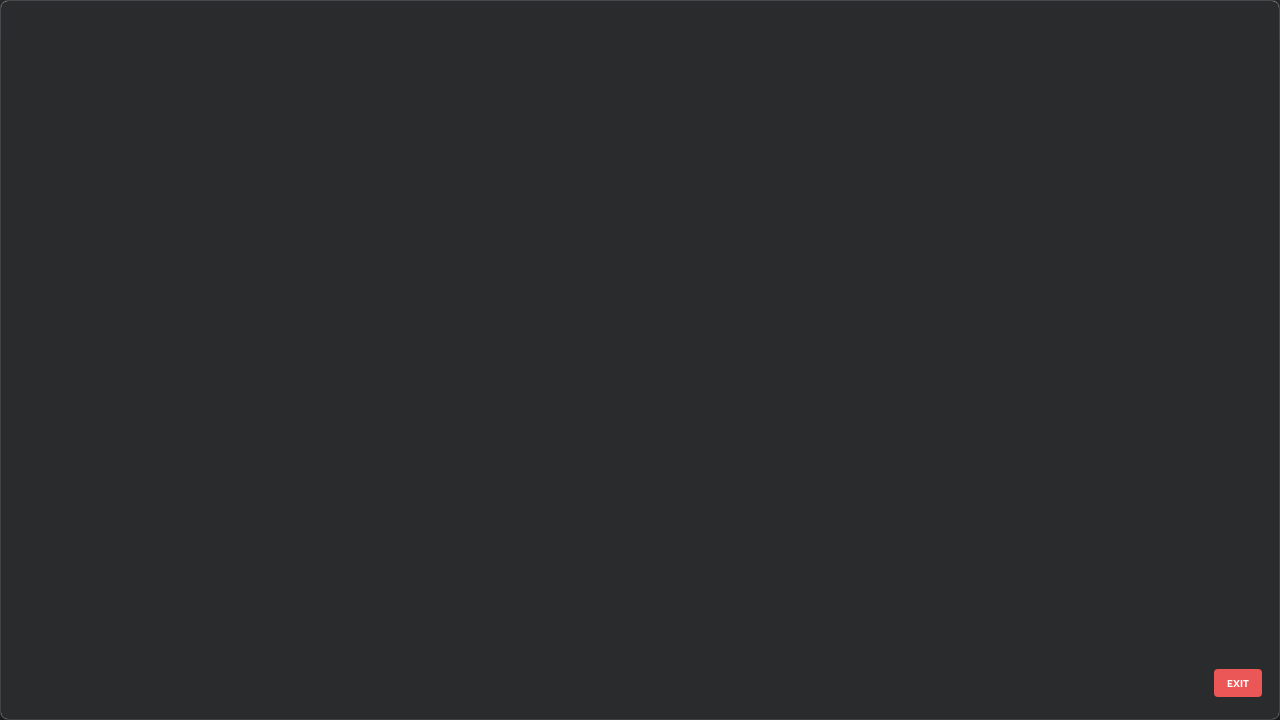 scroll, scrollTop: 5571, scrollLeft: 0, axis: vertical 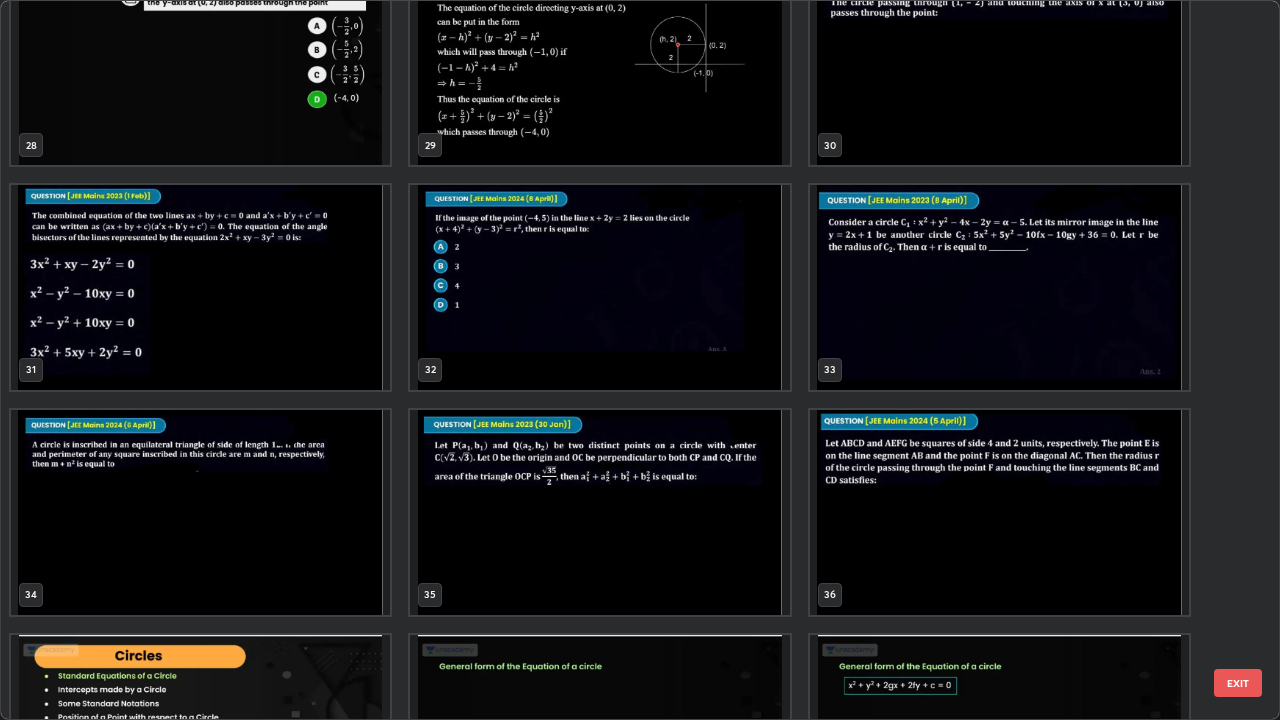 click at bounding box center [999, 512] 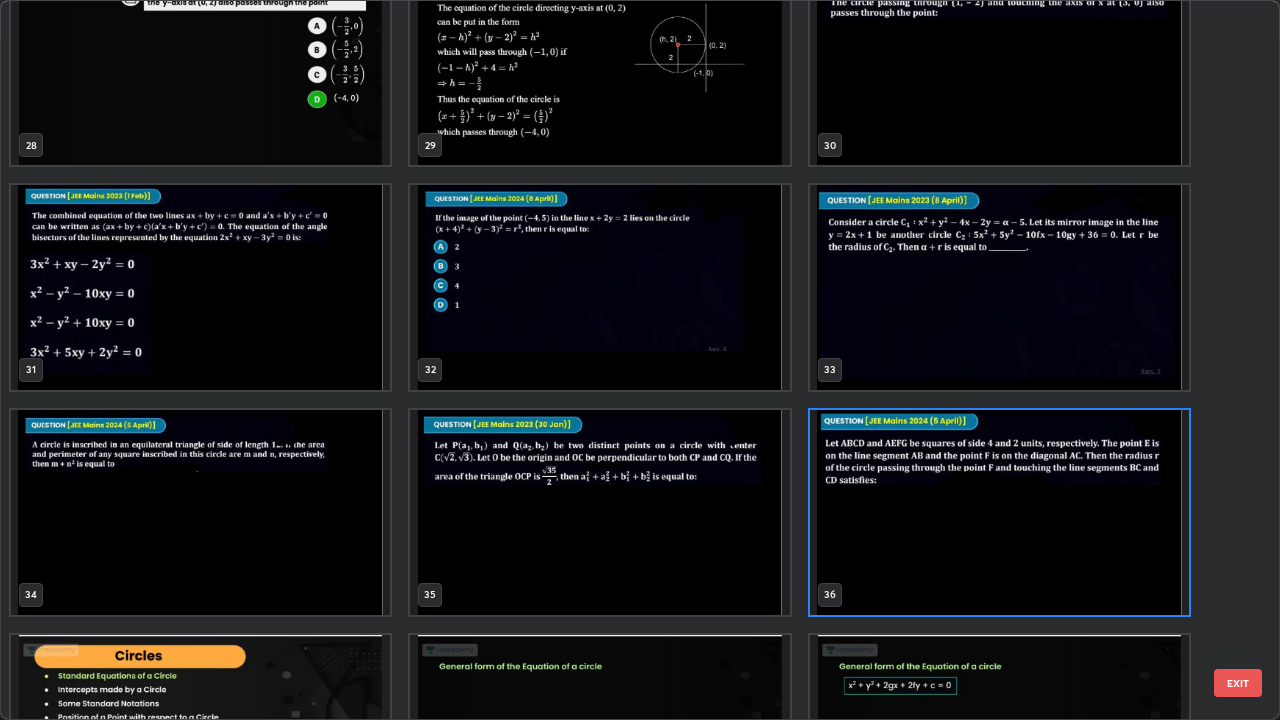 click at bounding box center [999, 512] 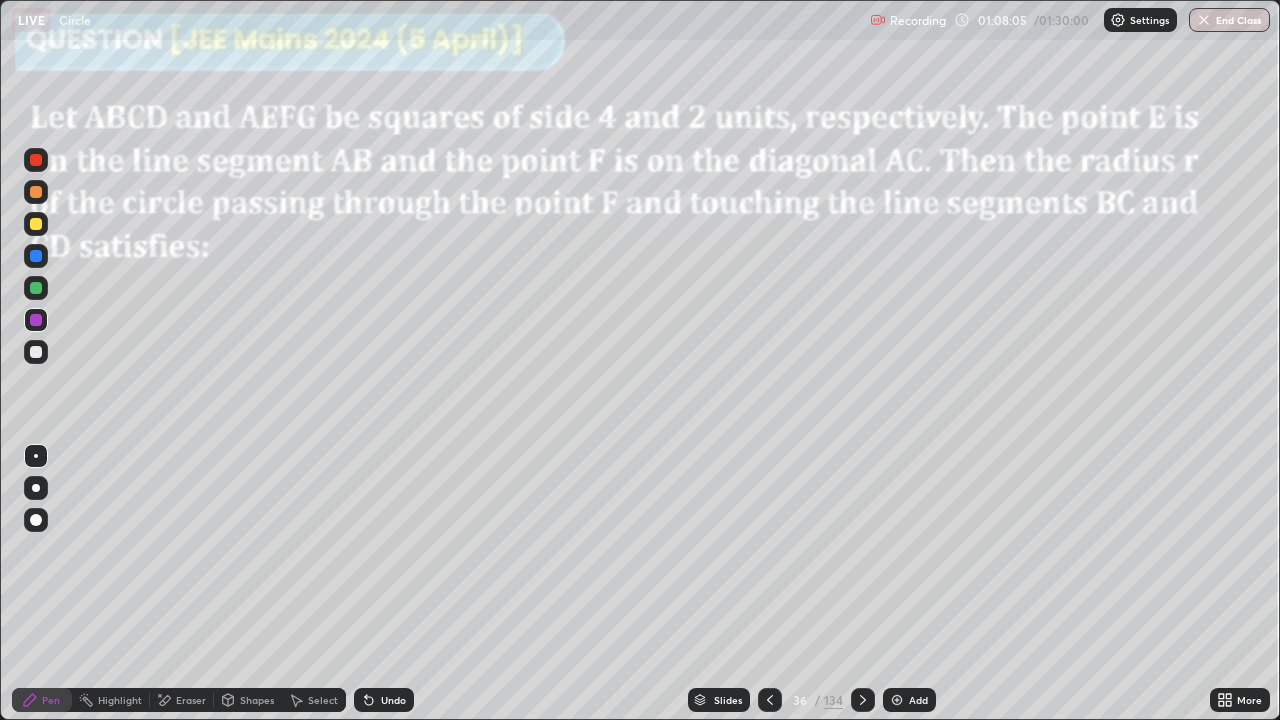 click at bounding box center [999, 512] 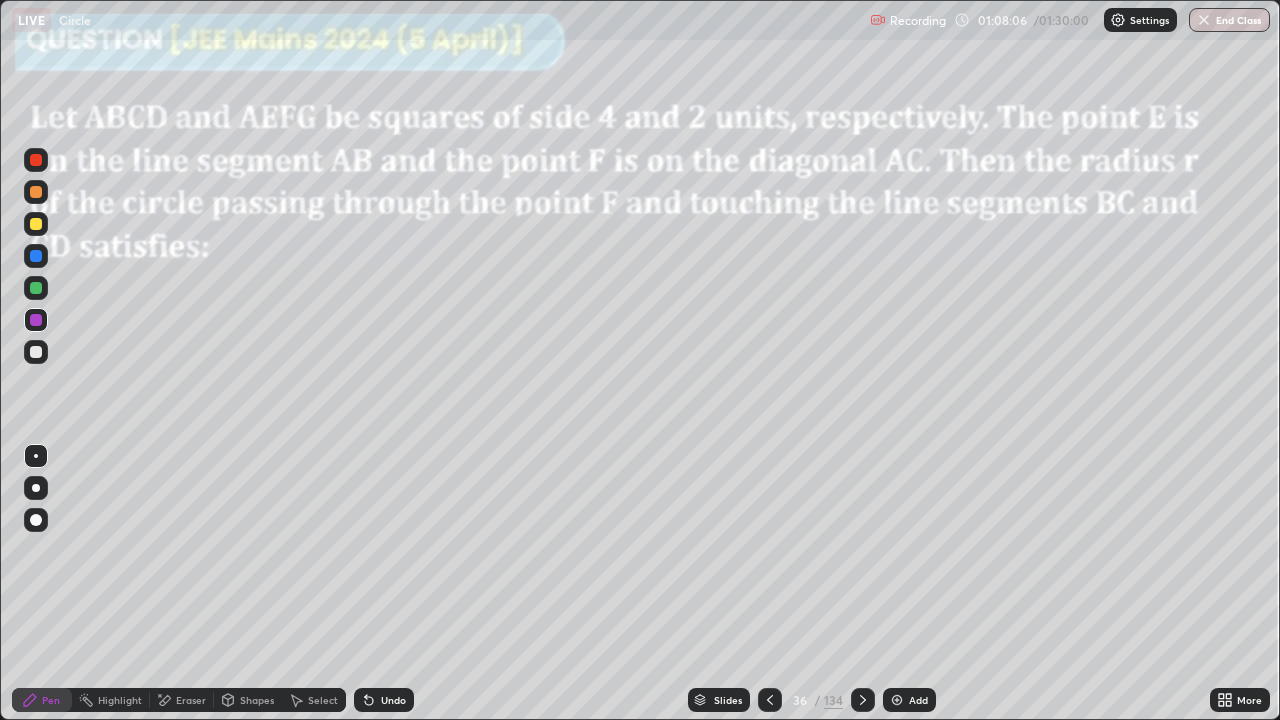 click on "28 29 30 31 32 33 34 35 36 37 38 39 40 41 42 EXIT" at bounding box center [640, 1] 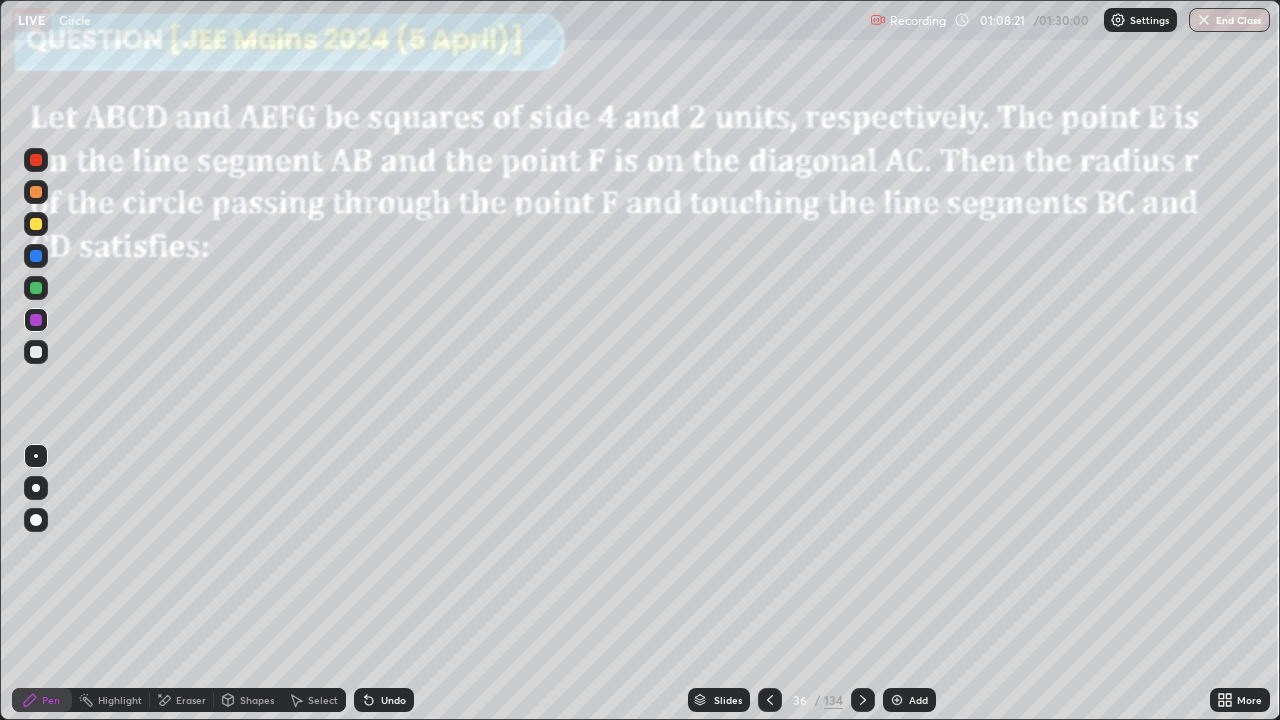 click 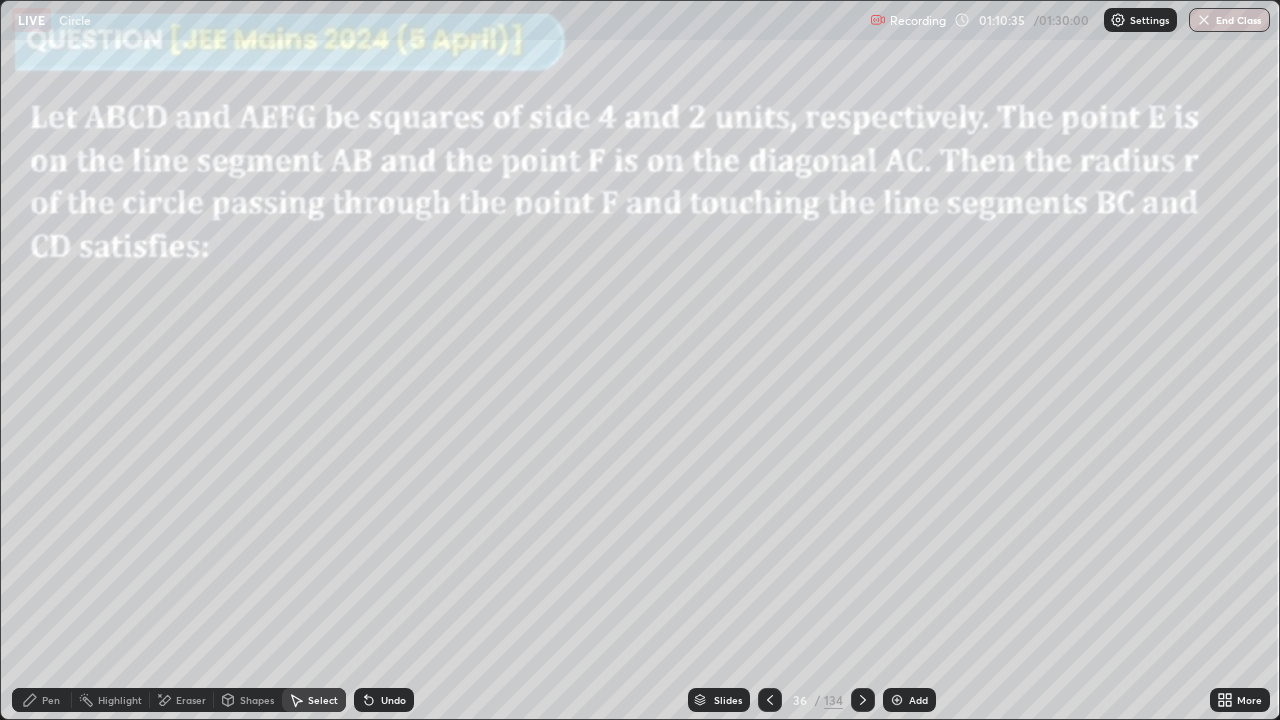 click on "Pen" at bounding box center [42, 700] 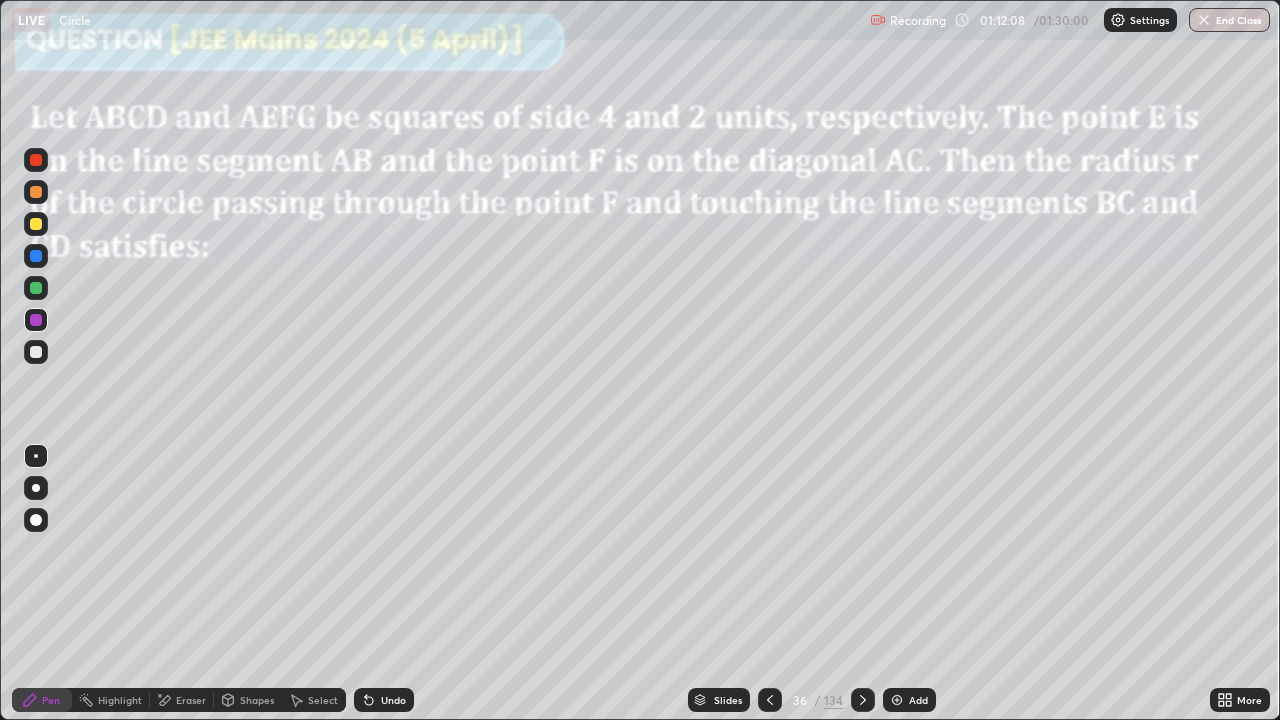 click on "Shapes" at bounding box center [257, 700] 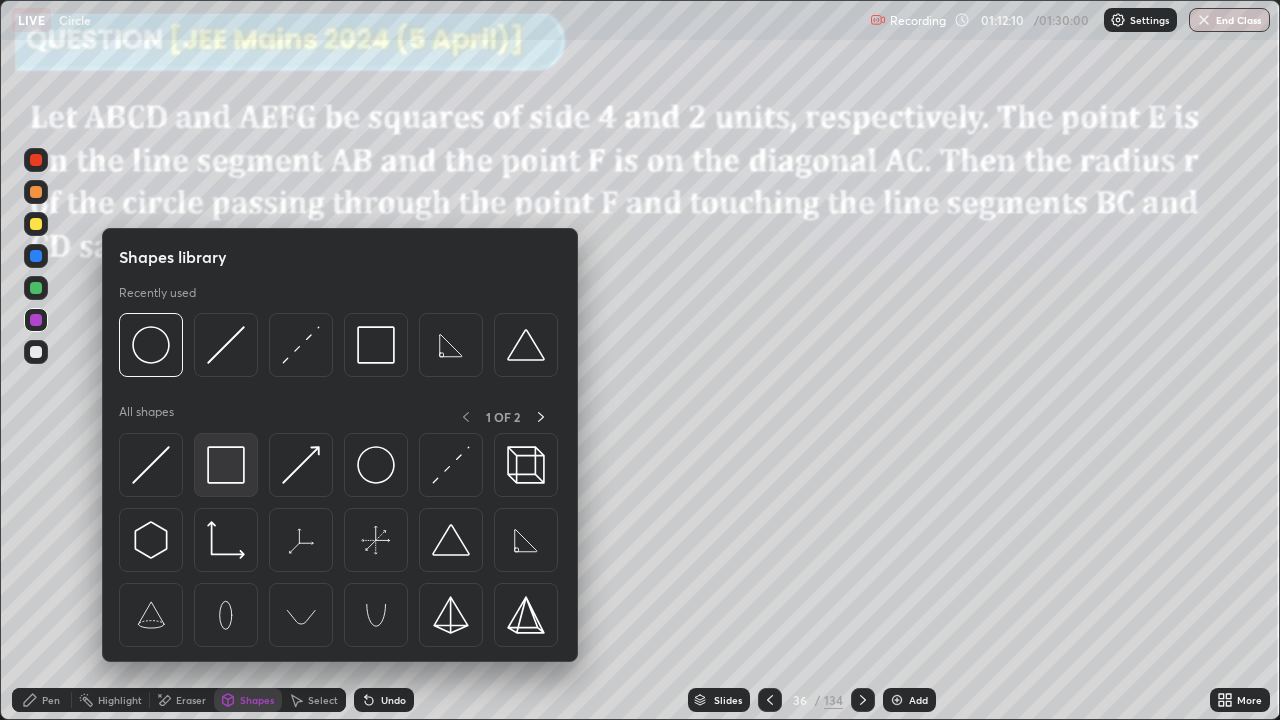 click at bounding box center [226, 465] 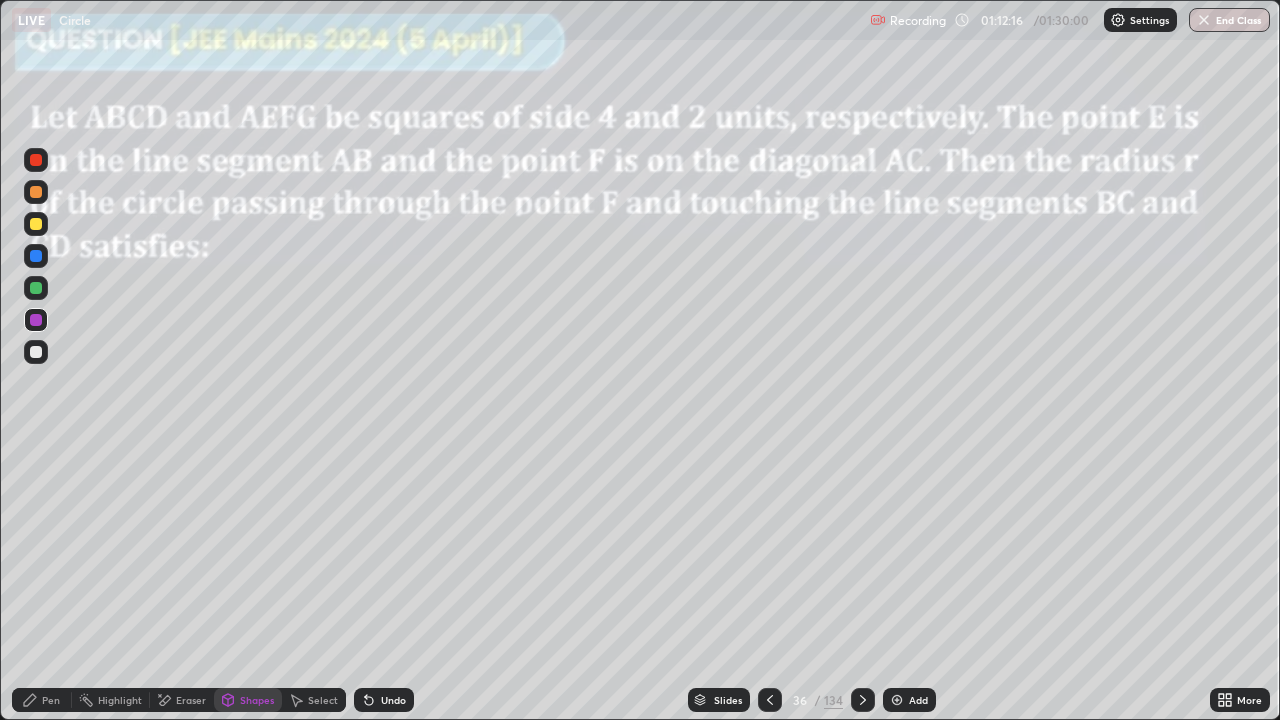 click at bounding box center (36, 224) 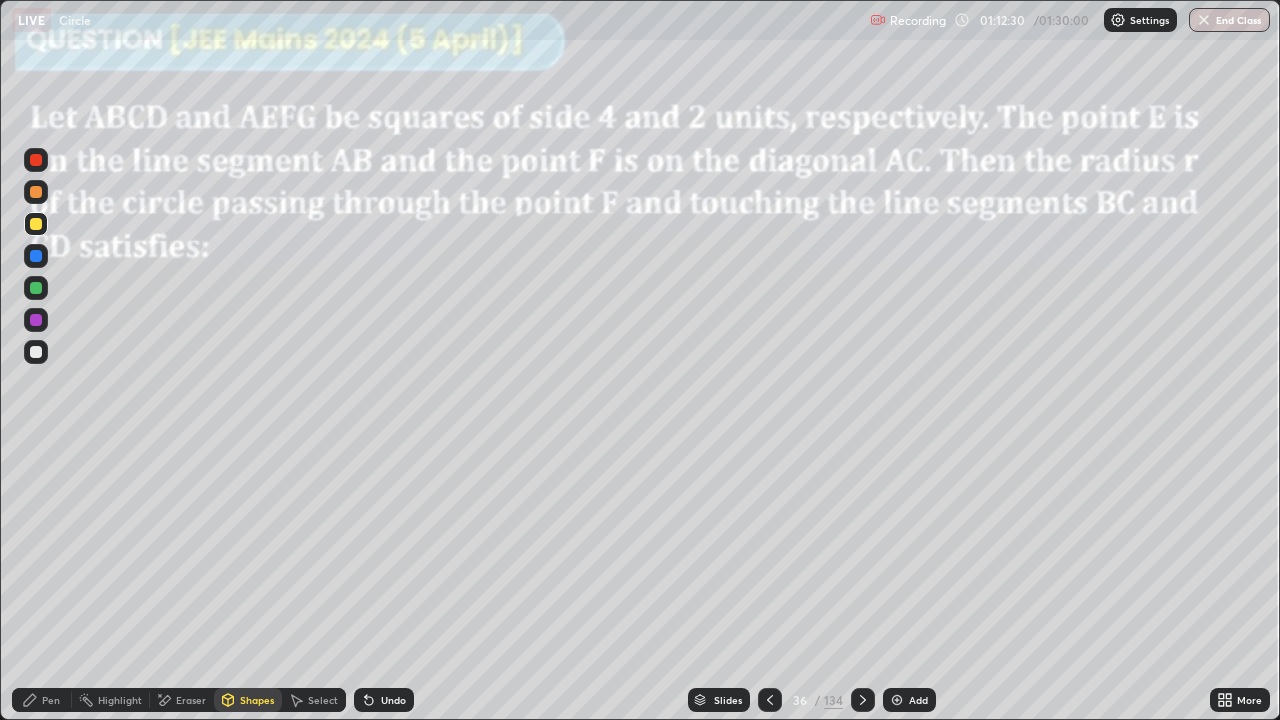 click 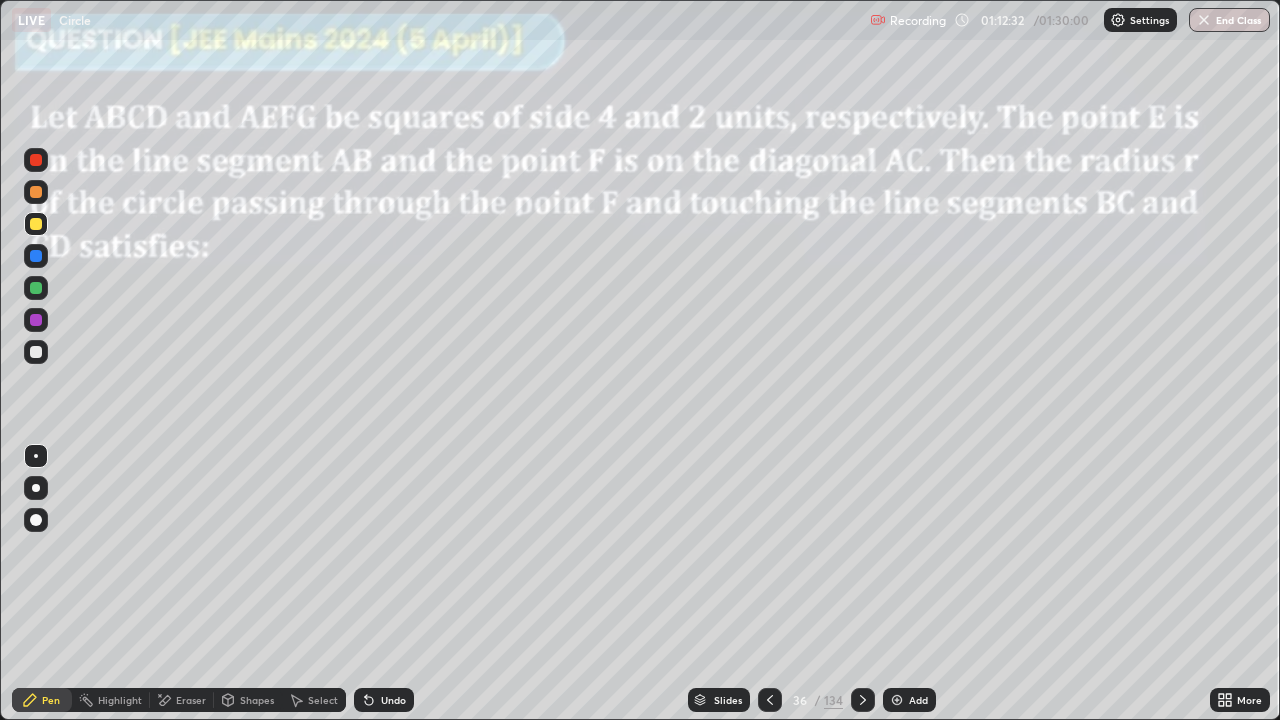 click at bounding box center (36, 320) 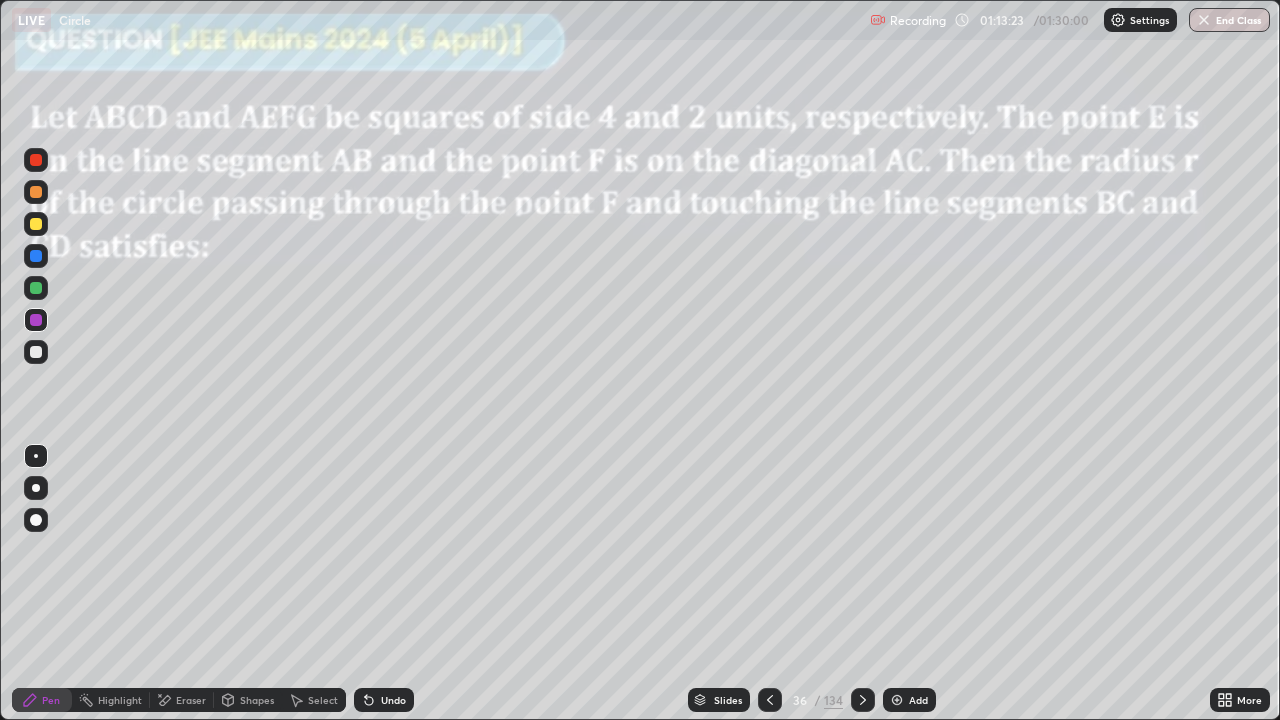 click at bounding box center [36, 224] 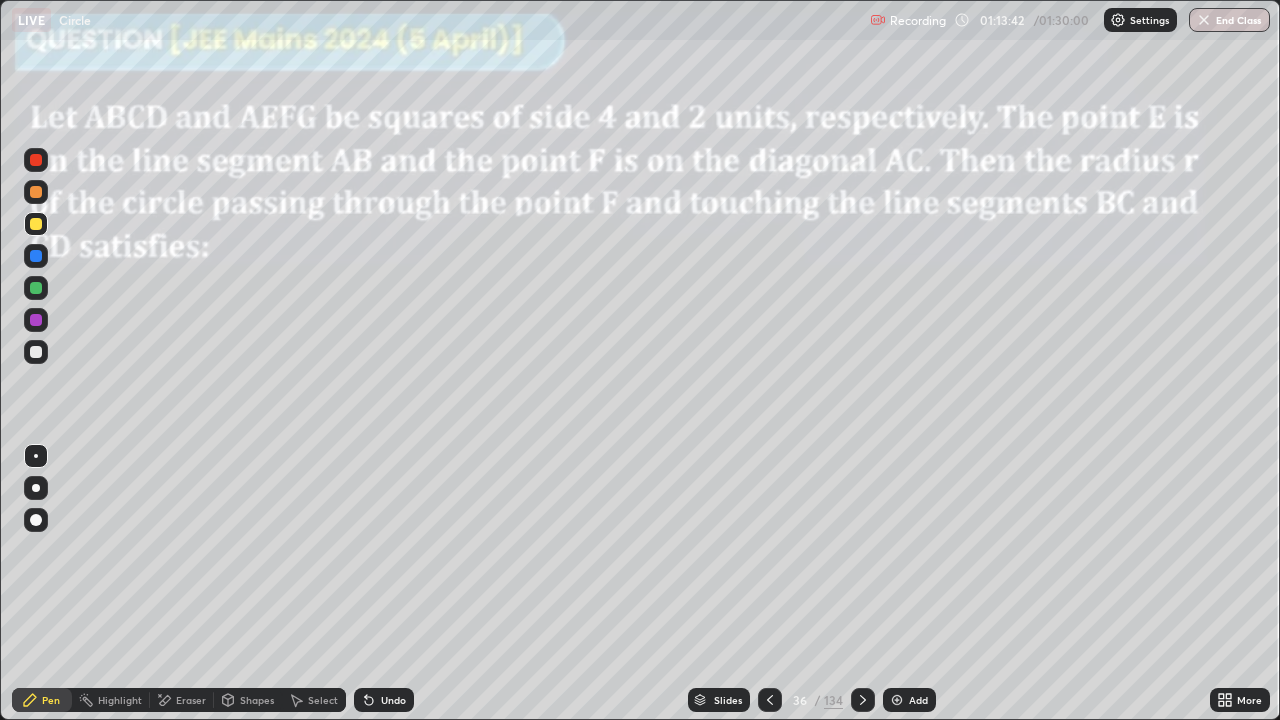 click at bounding box center (36, 288) 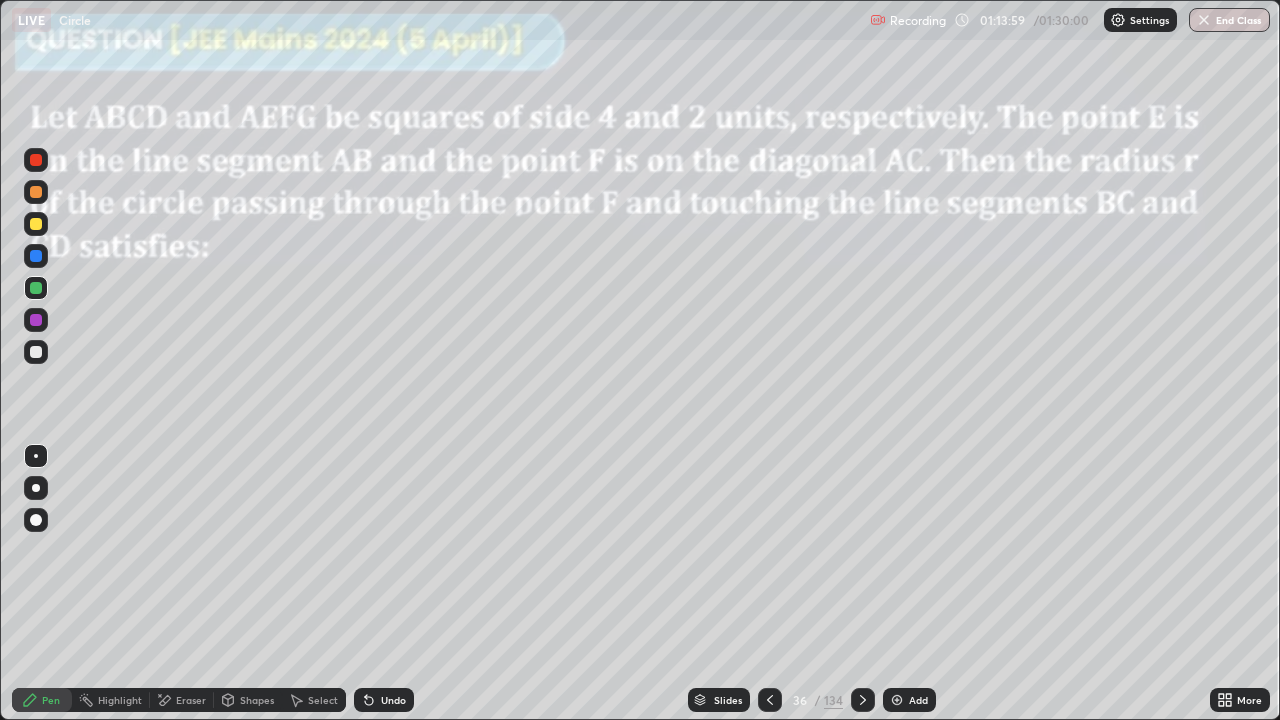 click on "Select" at bounding box center (323, 700) 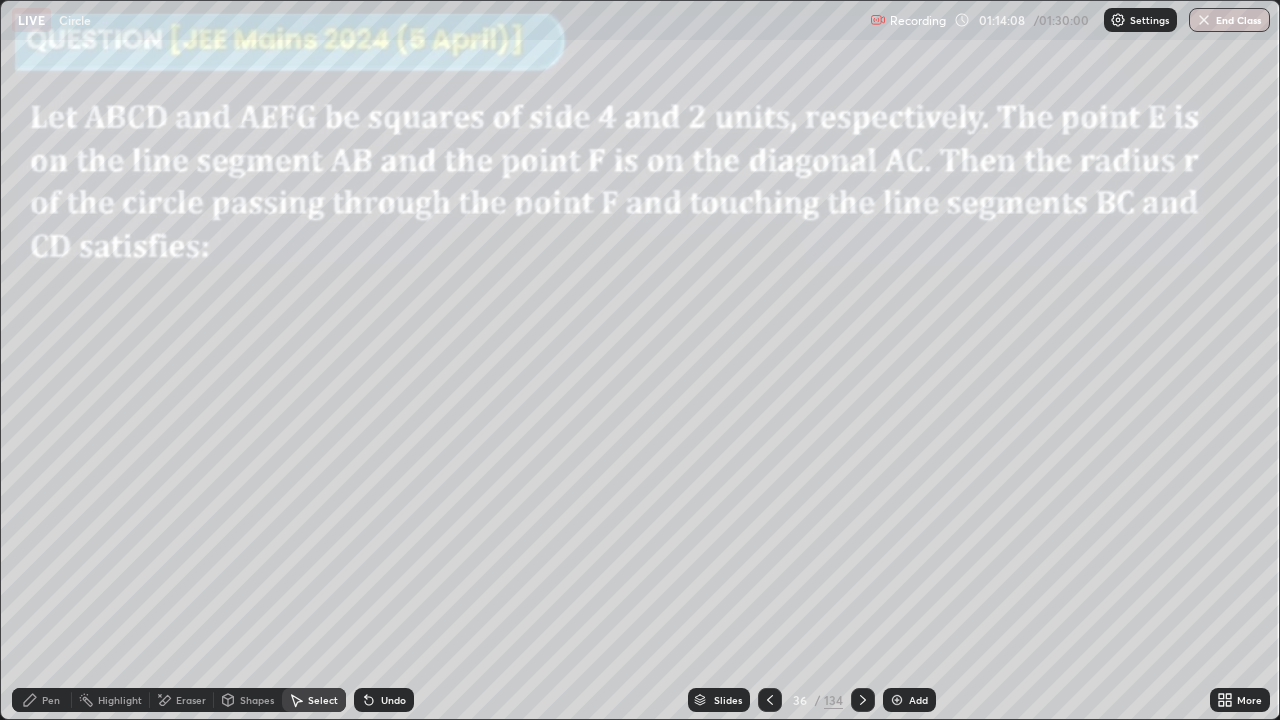 click on "Pen" at bounding box center (51, 700) 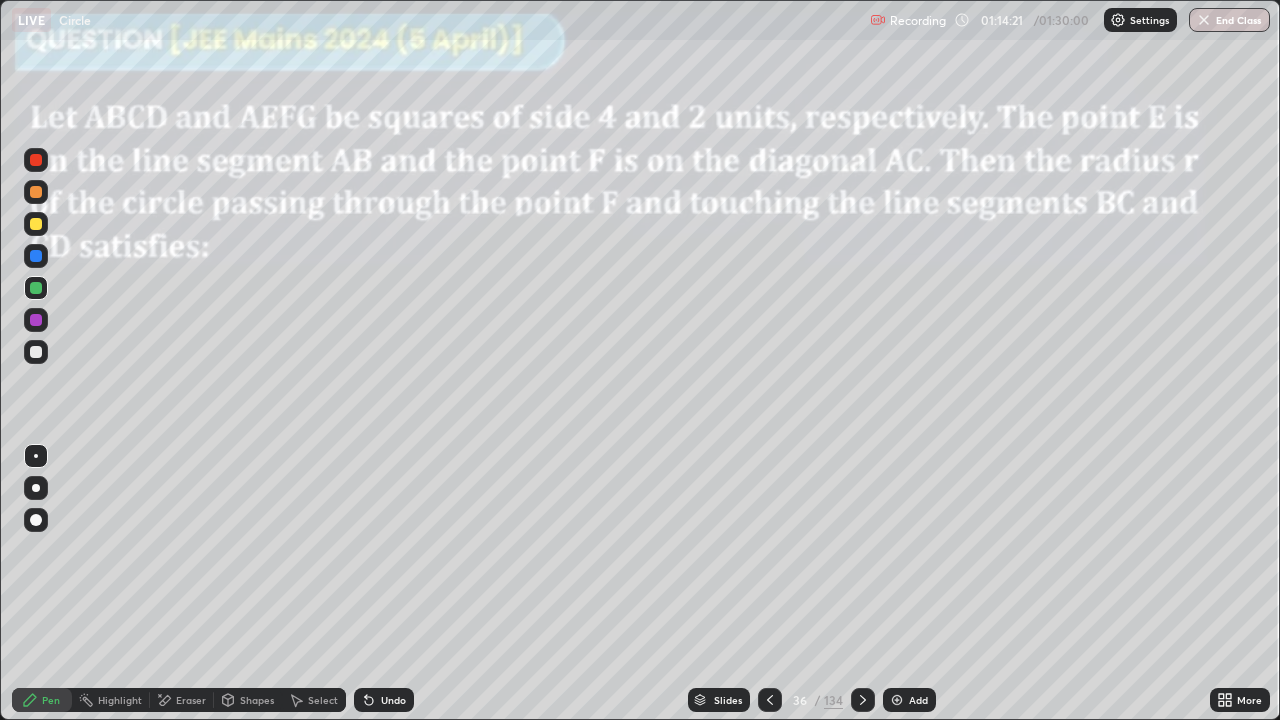 click on "Shapes" at bounding box center (248, 700) 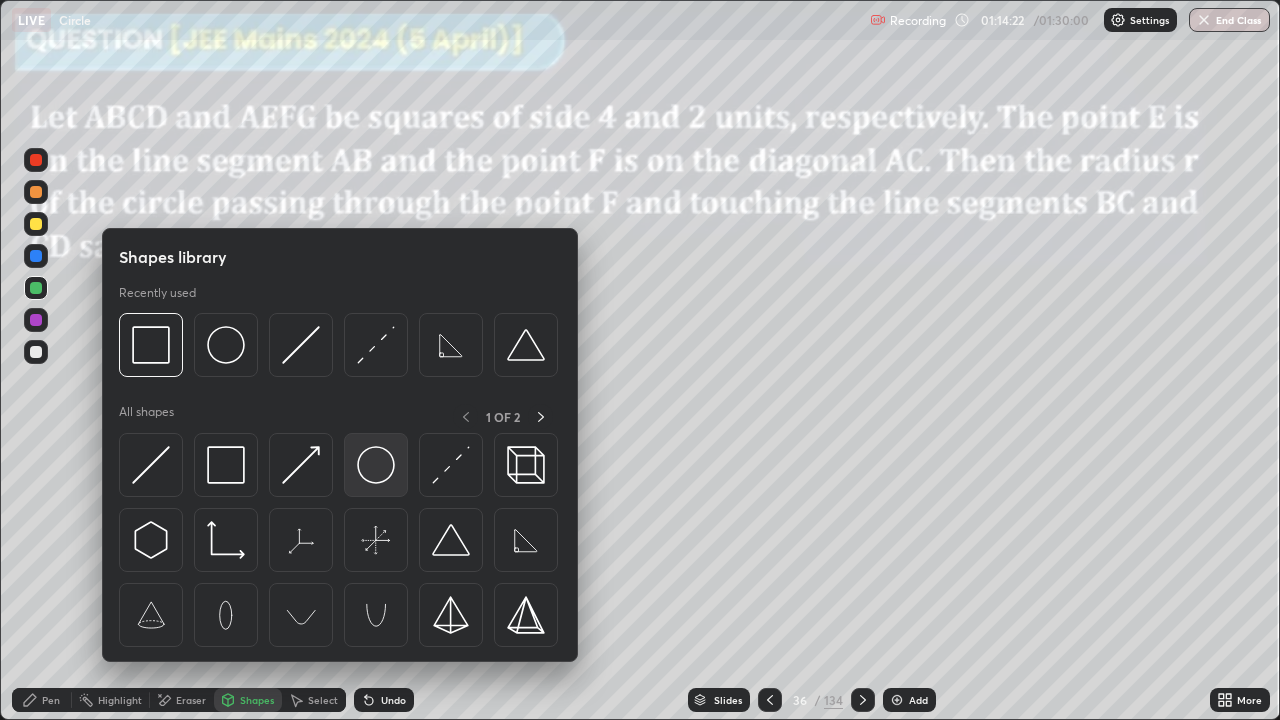 click at bounding box center (376, 465) 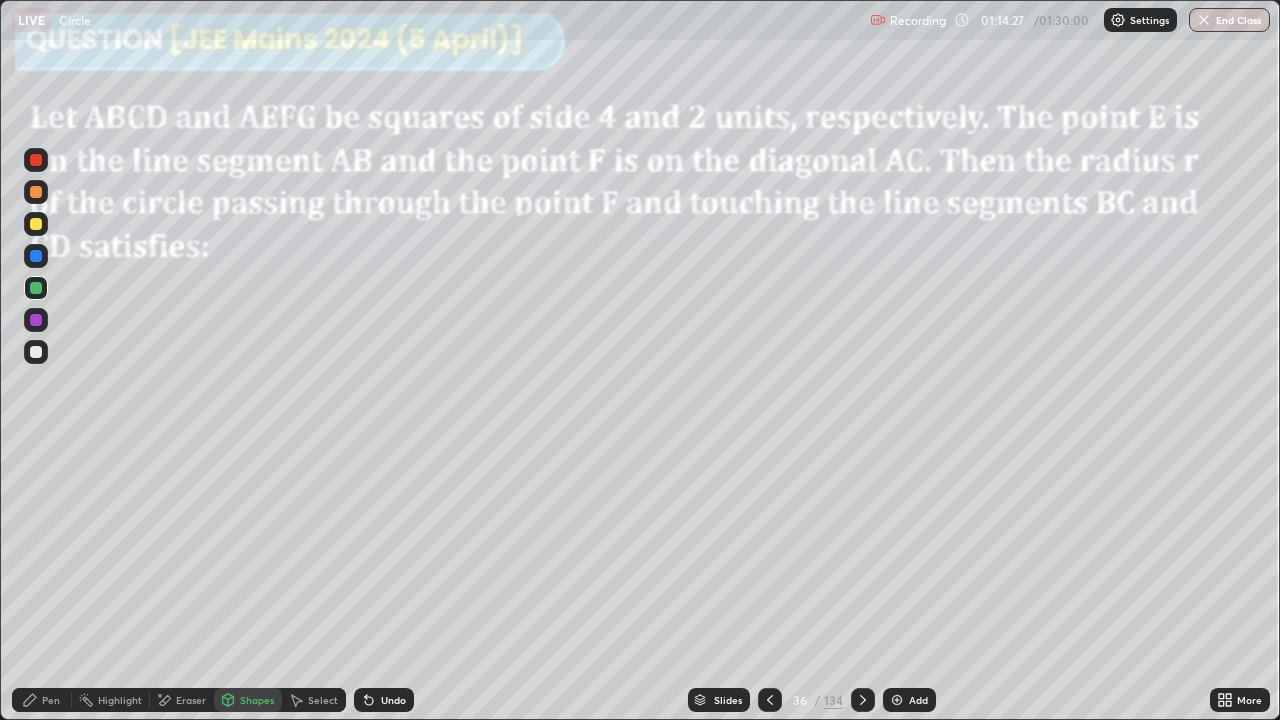 click on "Undo" at bounding box center (393, 700) 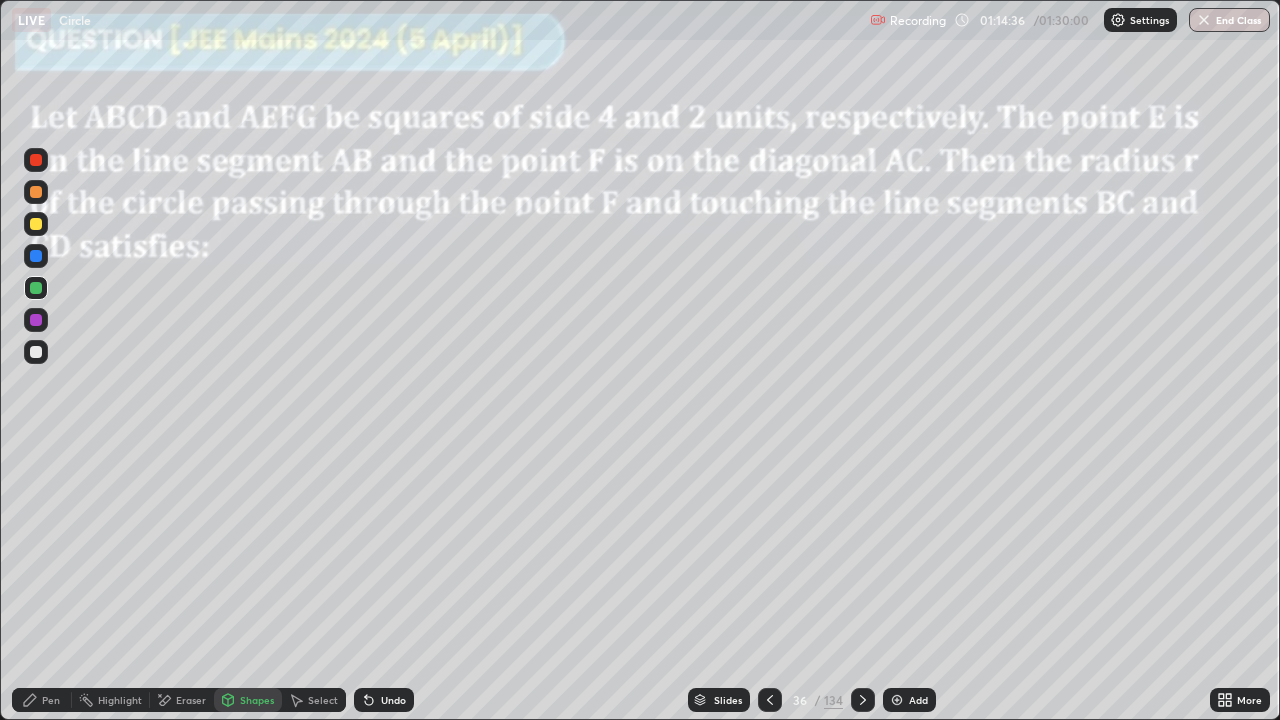 click on "Undo" at bounding box center [393, 700] 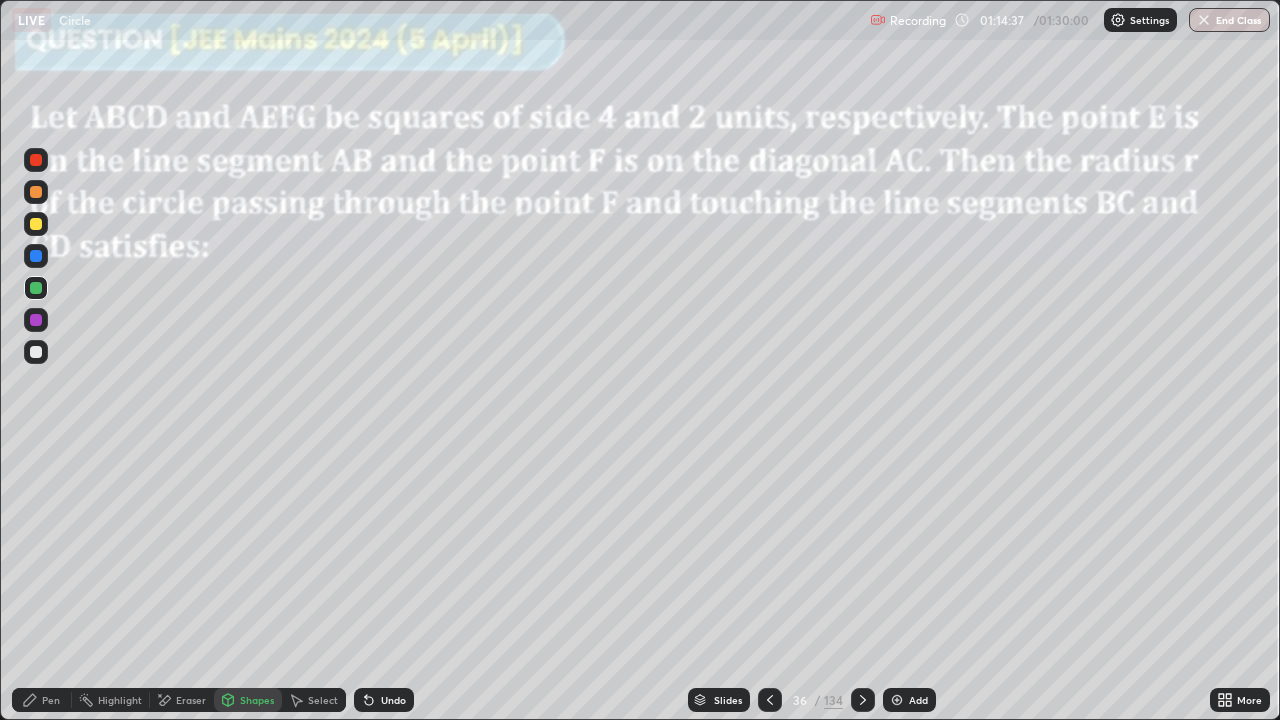click on "Undo" at bounding box center [384, 700] 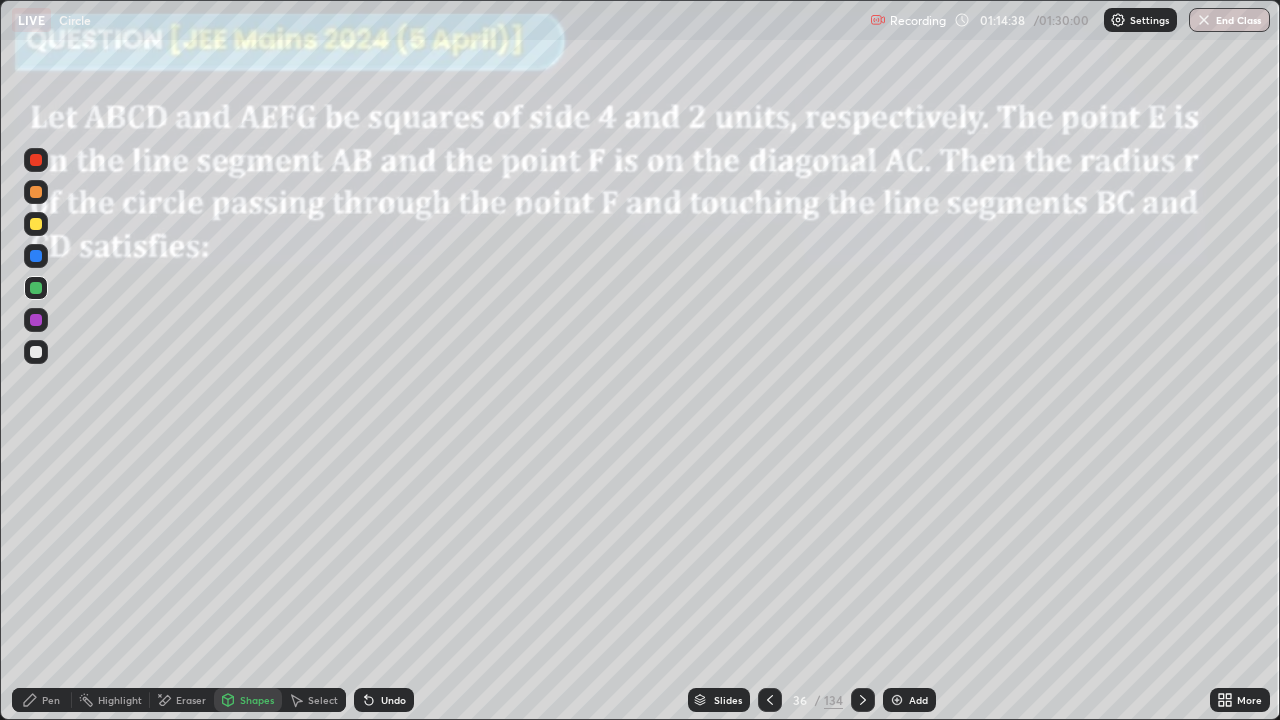 click on "Pen" at bounding box center [51, 700] 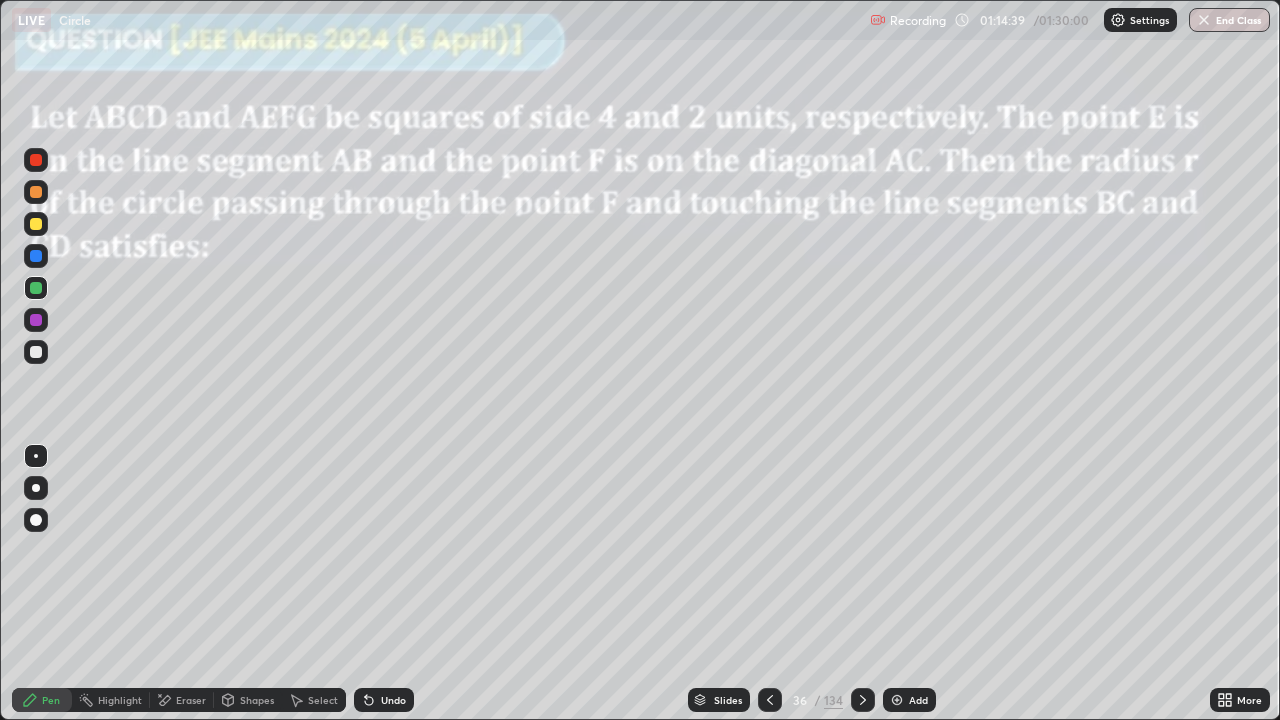 click at bounding box center [36, 320] 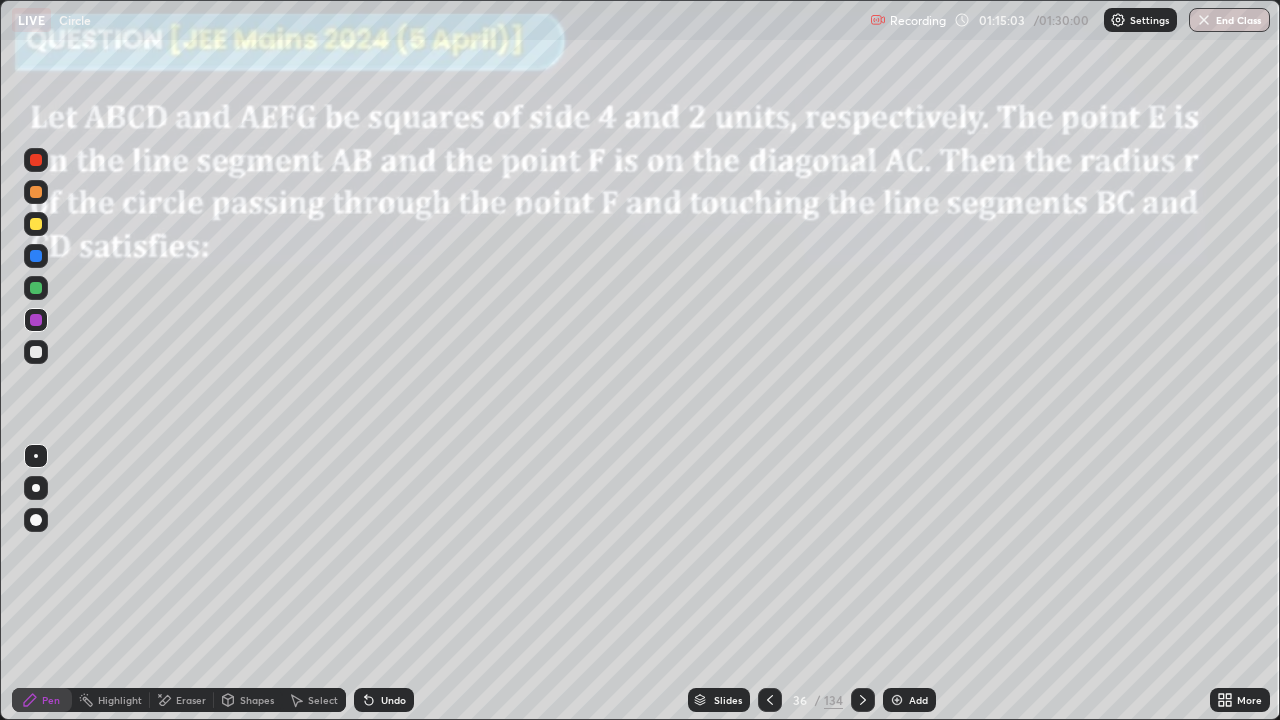 click at bounding box center [36, 288] 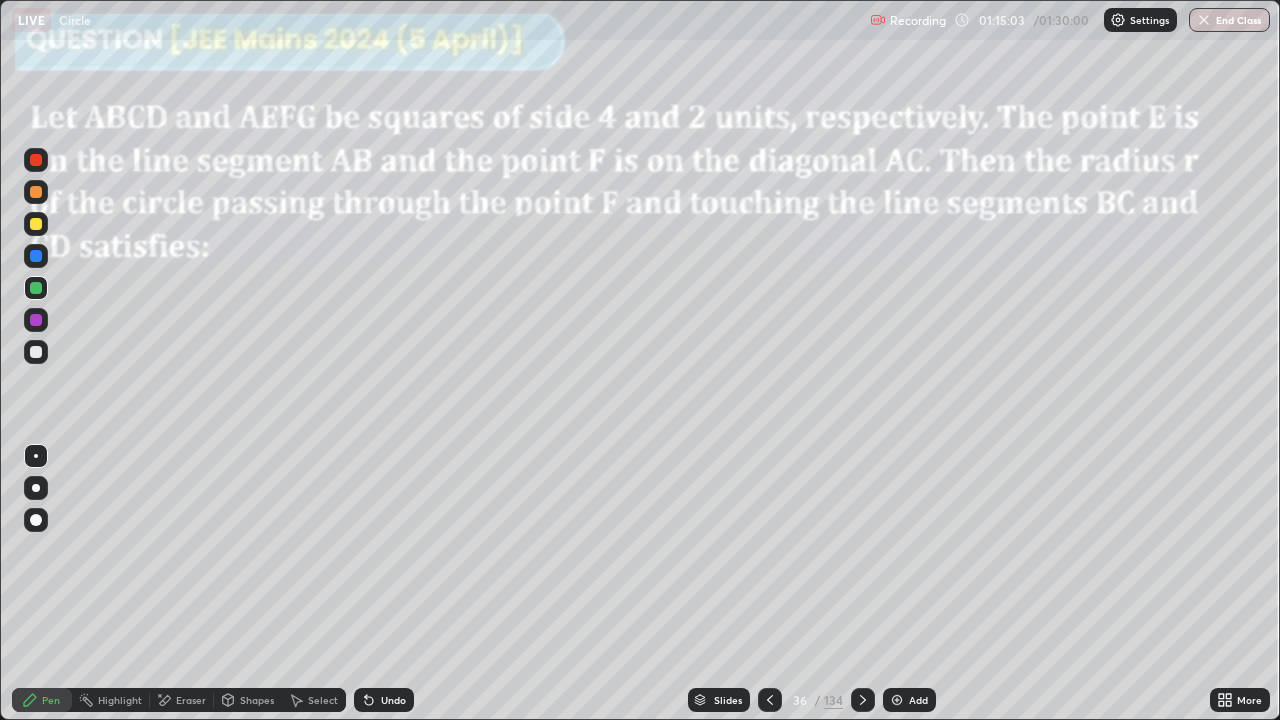 click at bounding box center (36, 256) 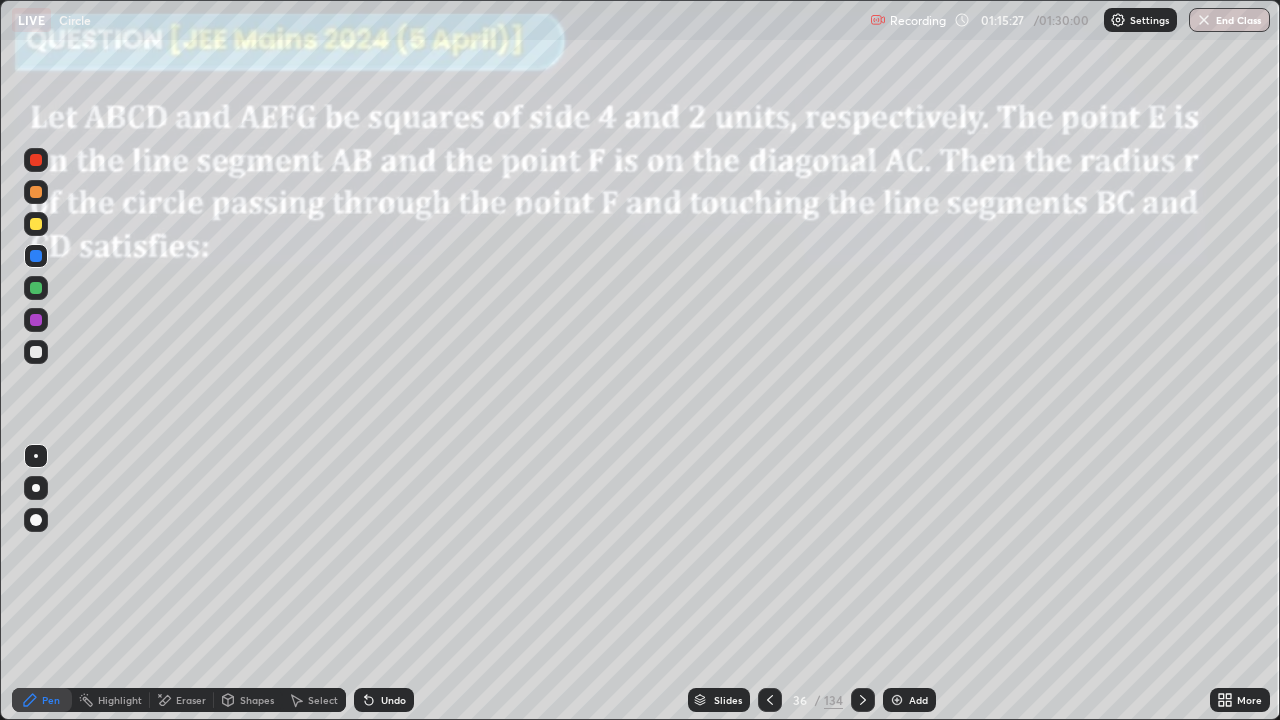 click at bounding box center (36, 352) 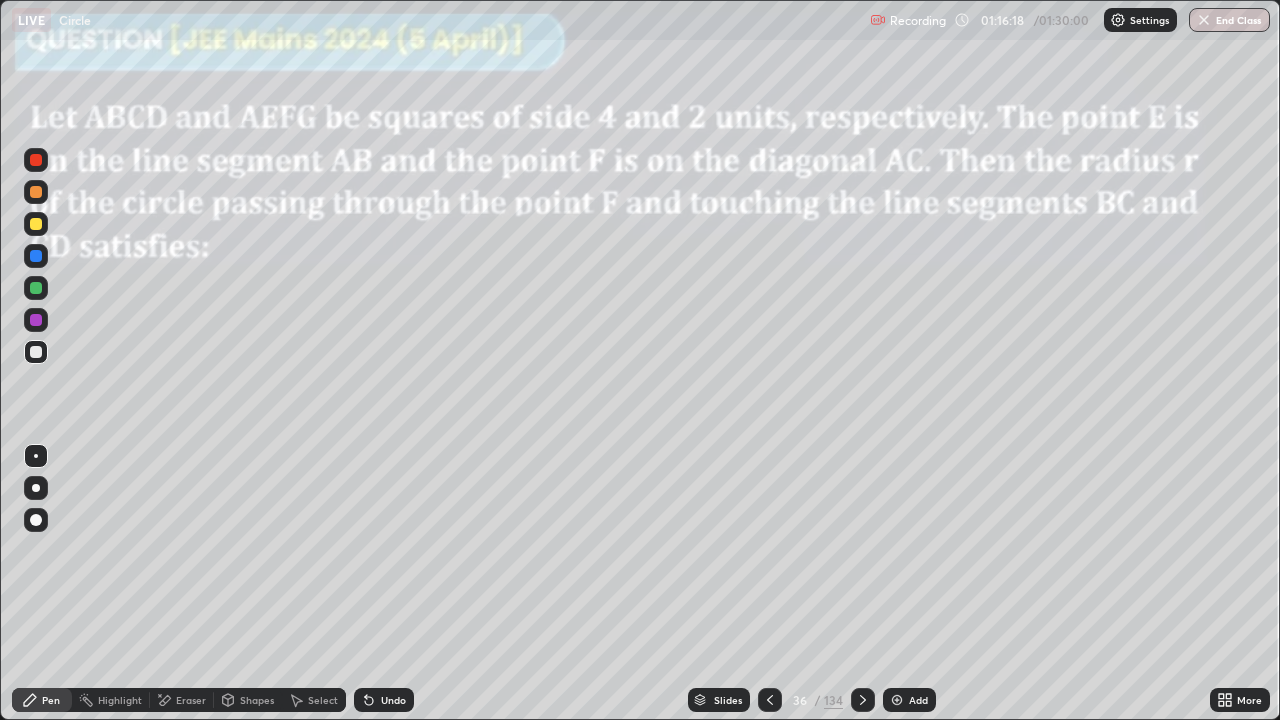 click at bounding box center [36, 288] 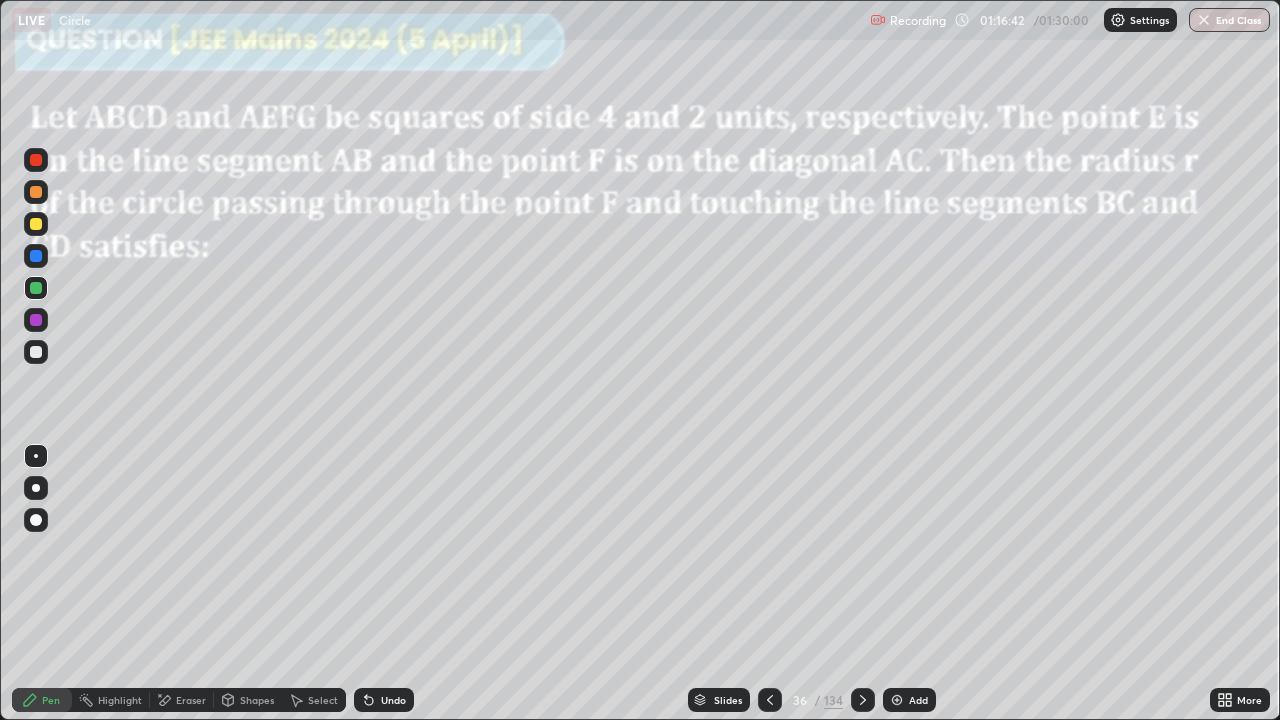 click at bounding box center (36, 256) 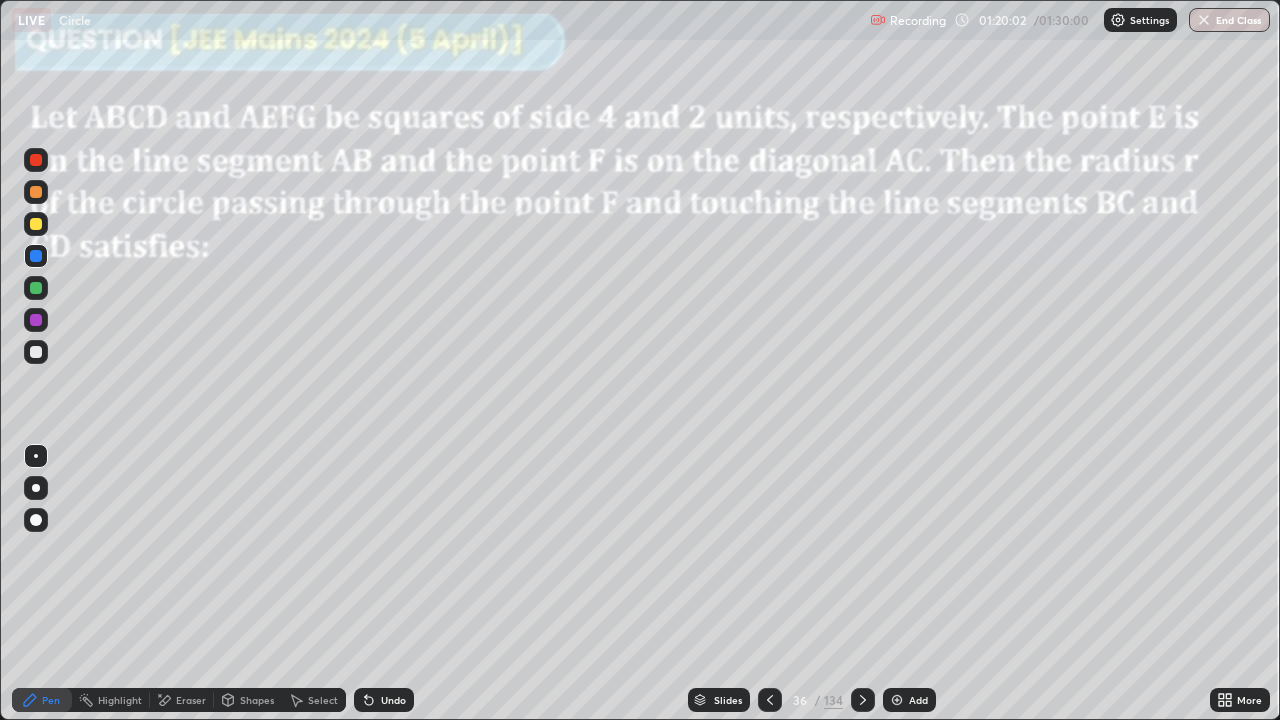 click at bounding box center [36, 224] 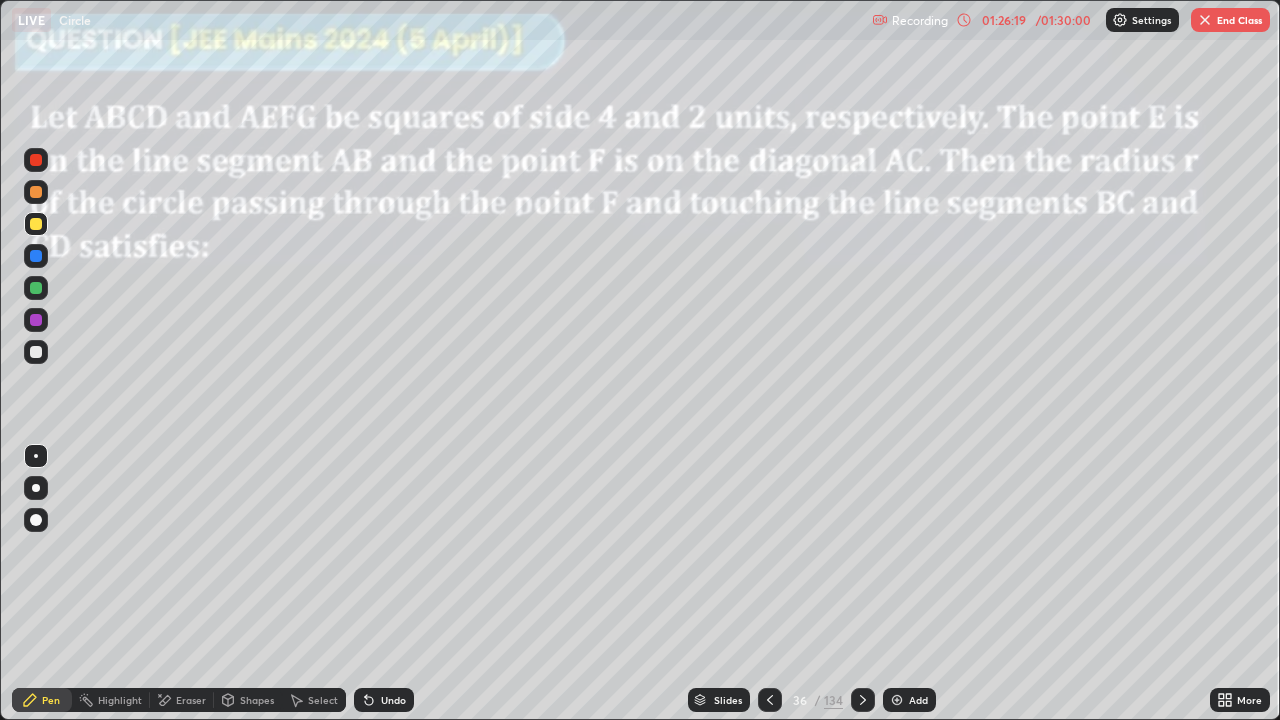 click on "End Class" at bounding box center (1230, 20) 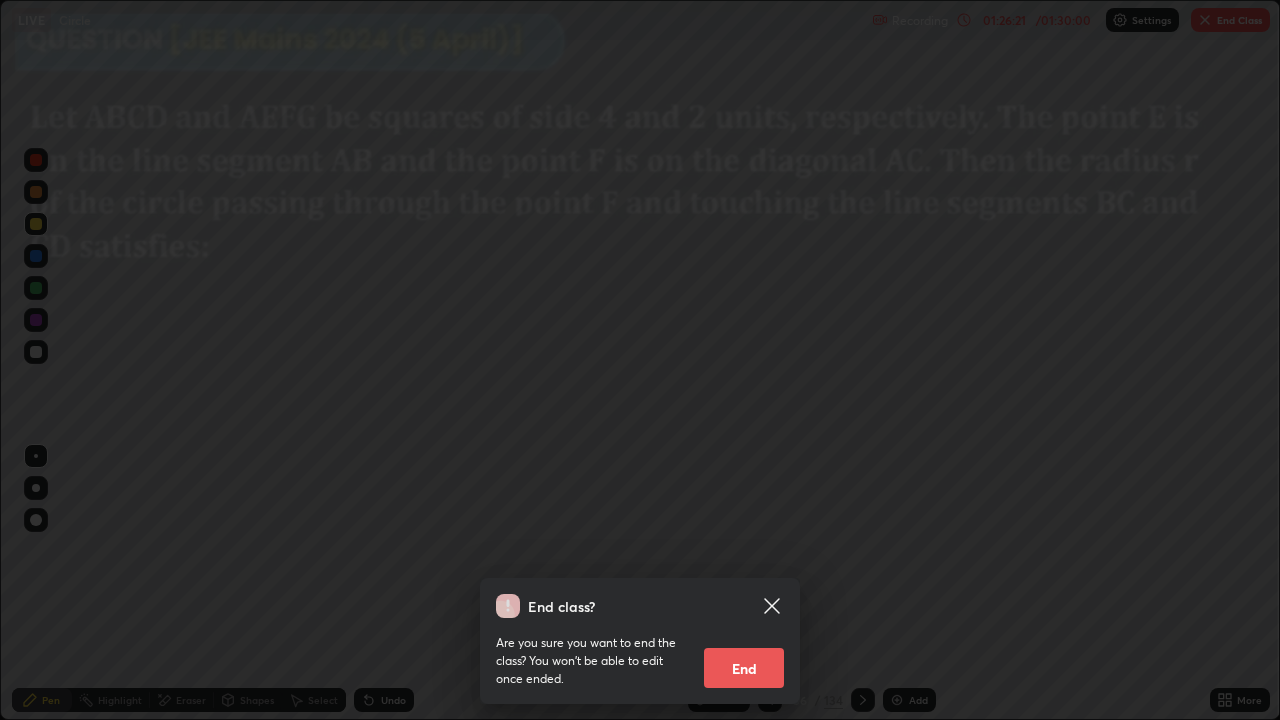 click on "End" at bounding box center (744, 668) 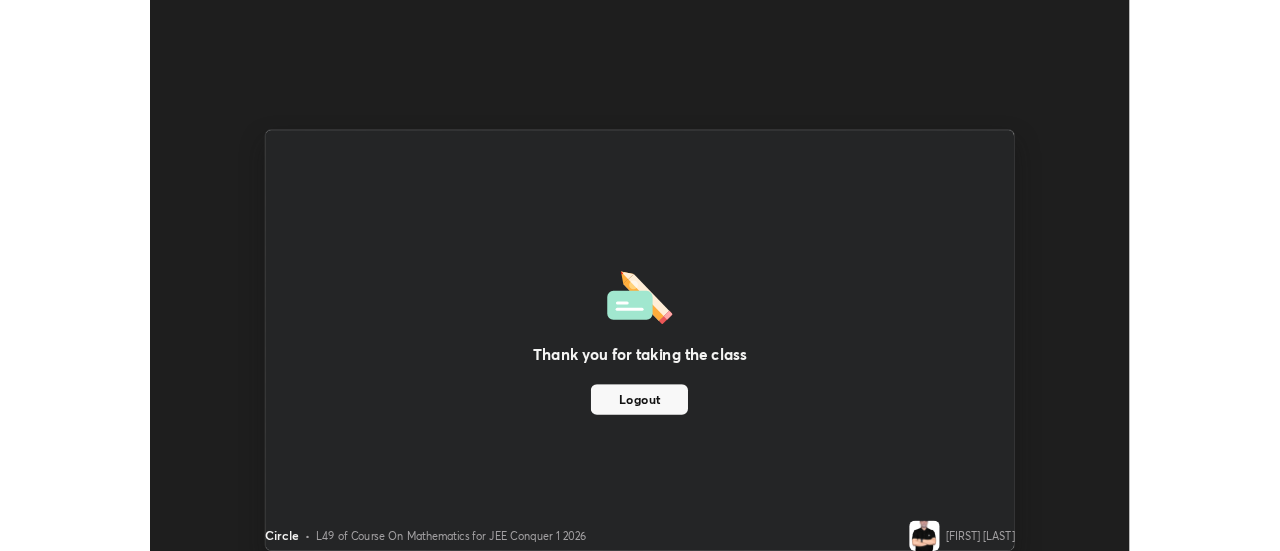 scroll, scrollTop: 551, scrollLeft: 1280, axis: both 